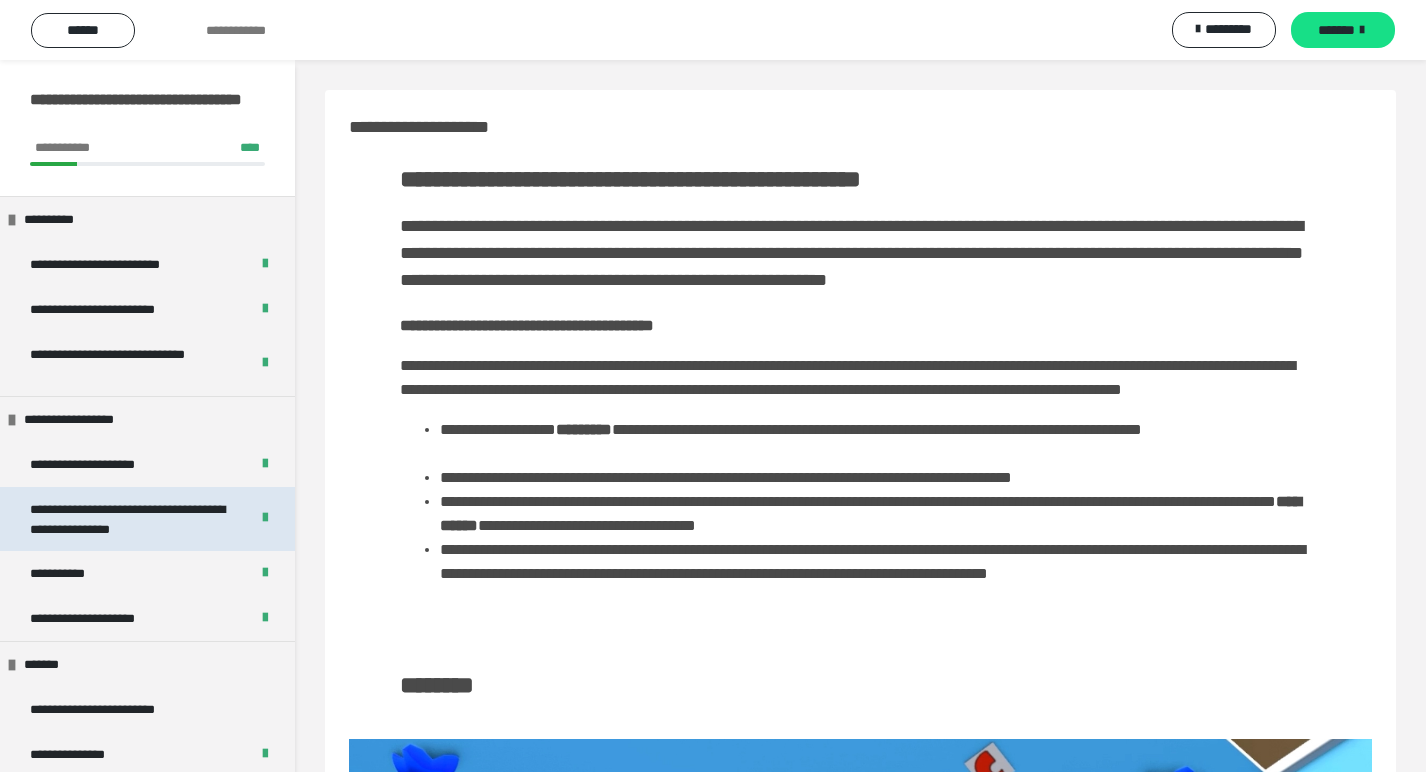 scroll, scrollTop: 0, scrollLeft: 0, axis: both 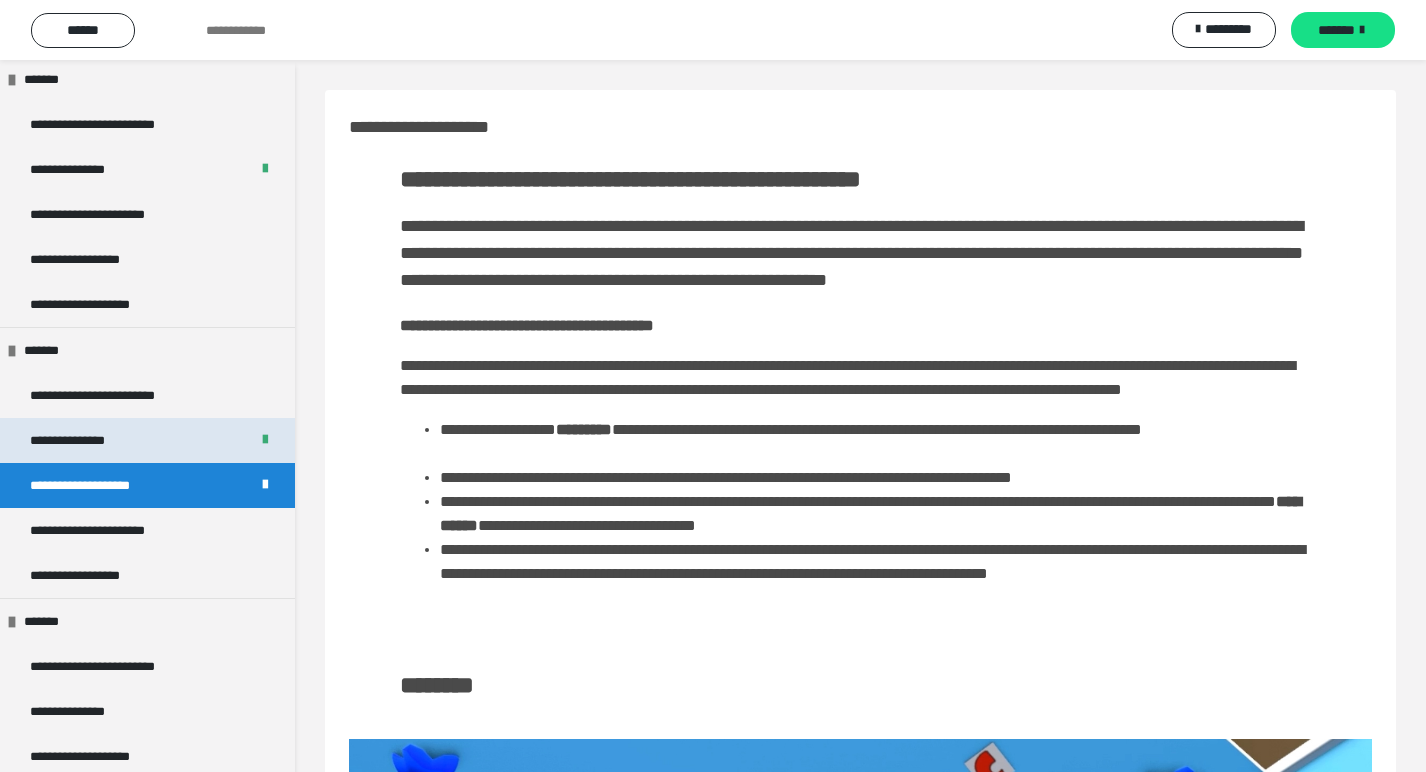 click on "**********" at bounding box center [83, 440] 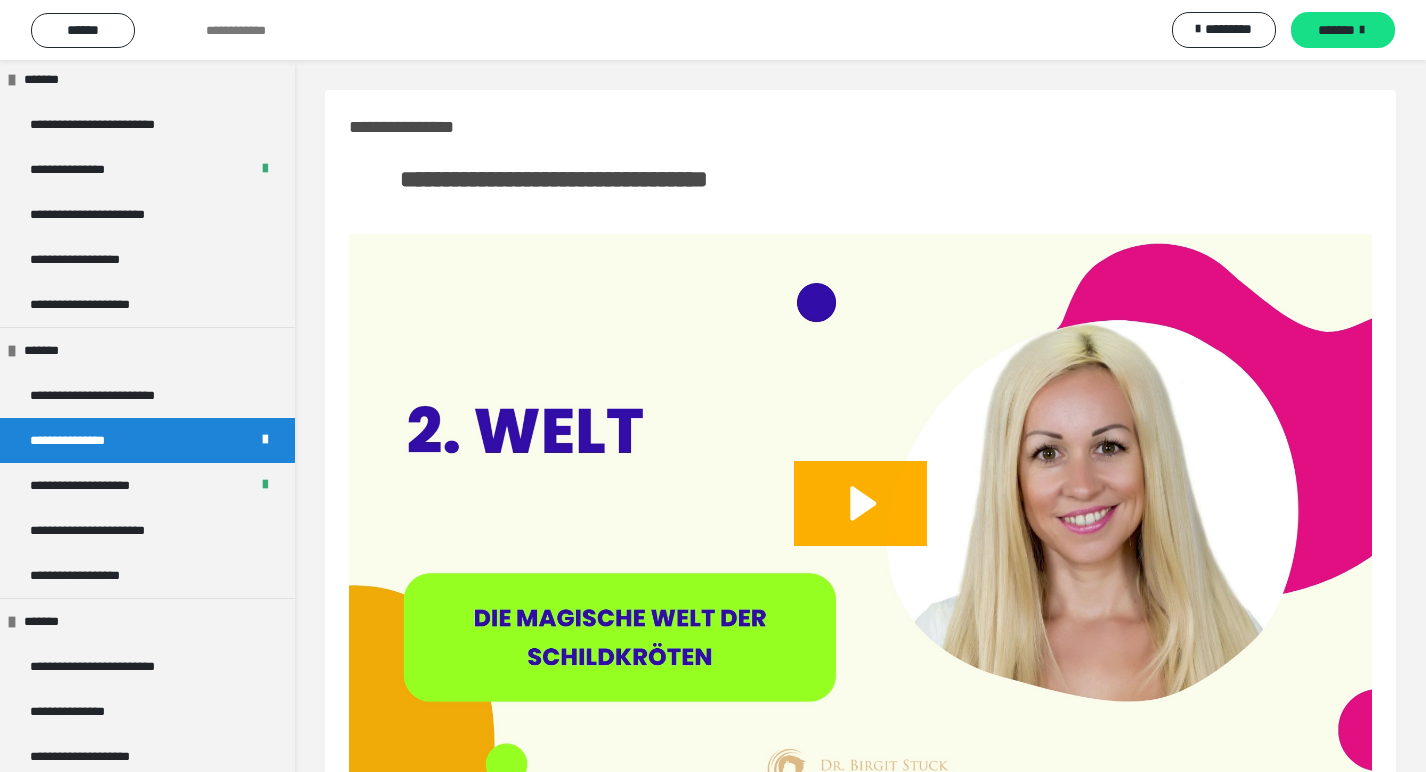 scroll, scrollTop: 0, scrollLeft: 0, axis: both 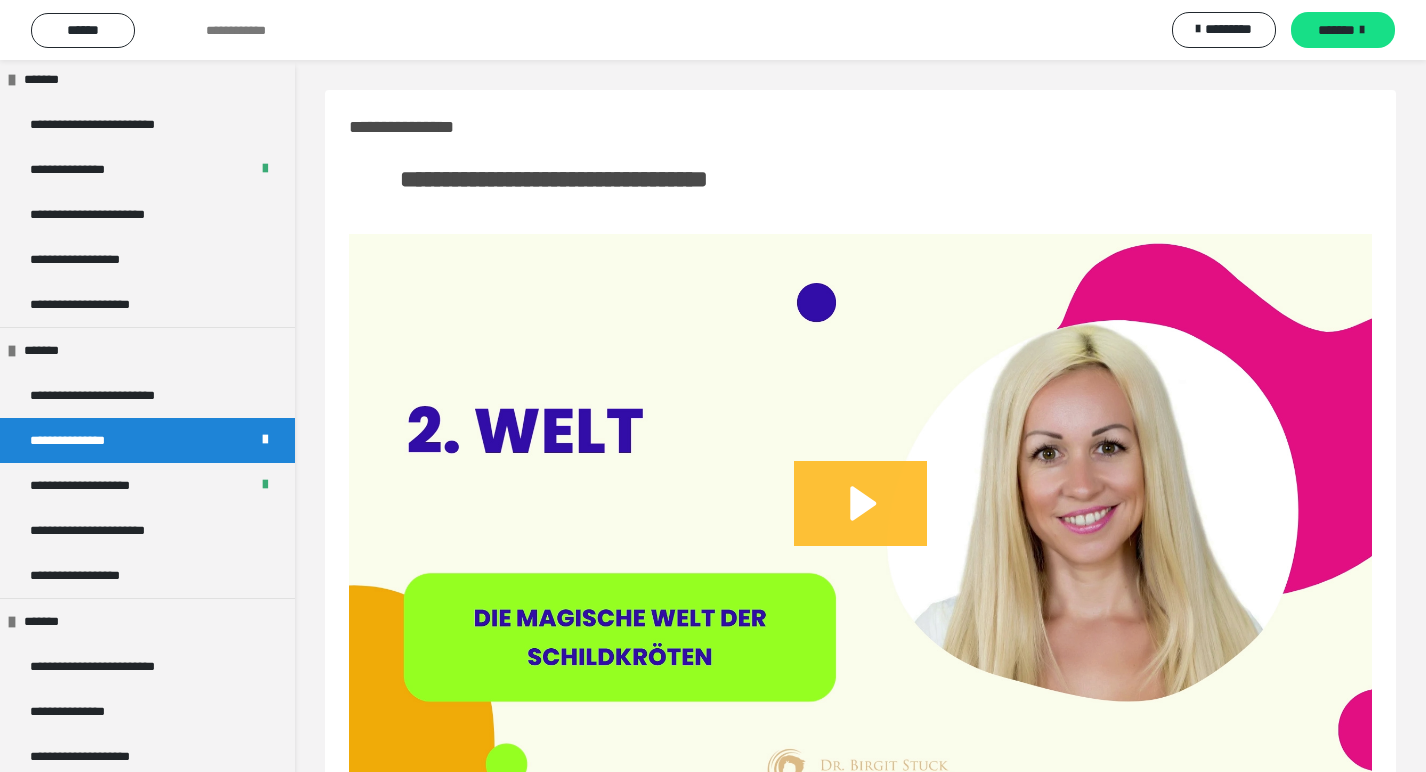 click 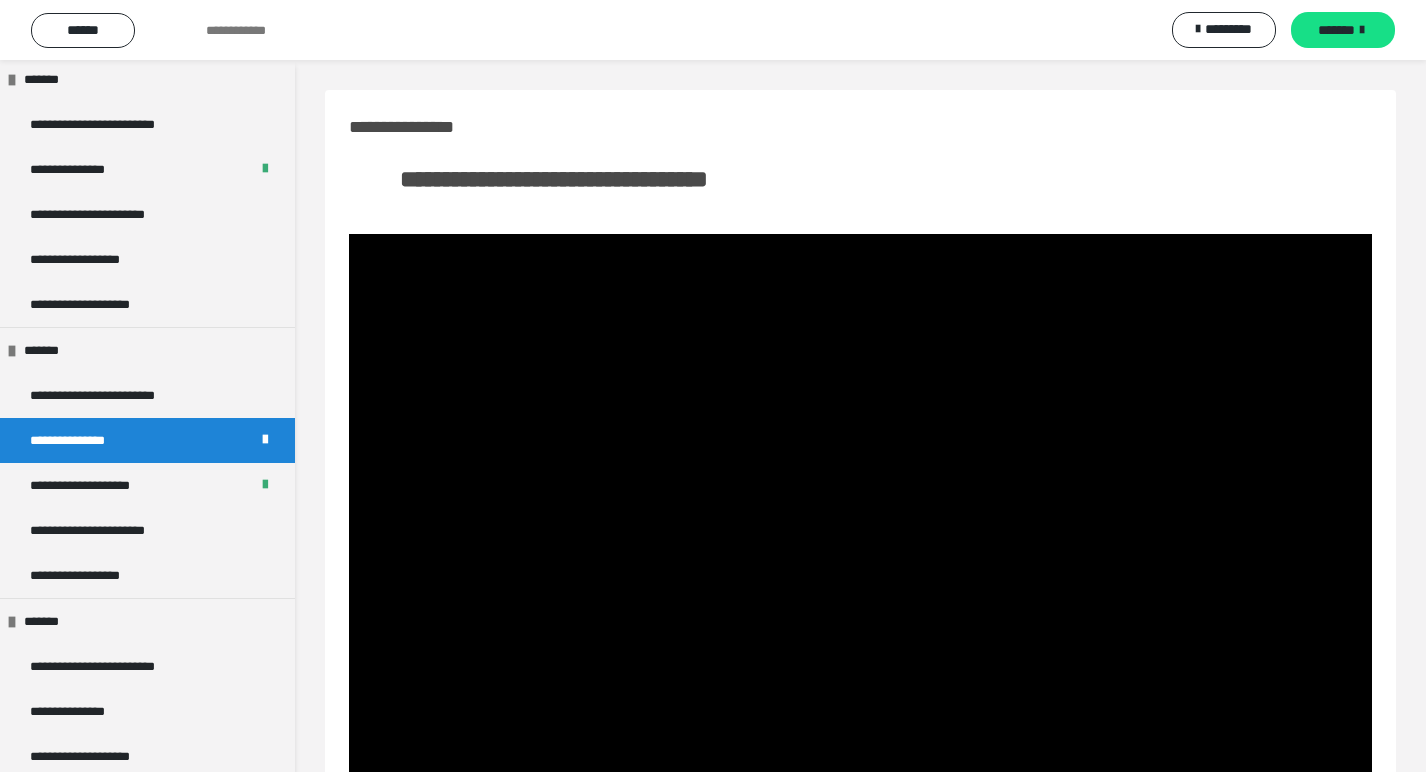 click at bounding box center (860, 521) 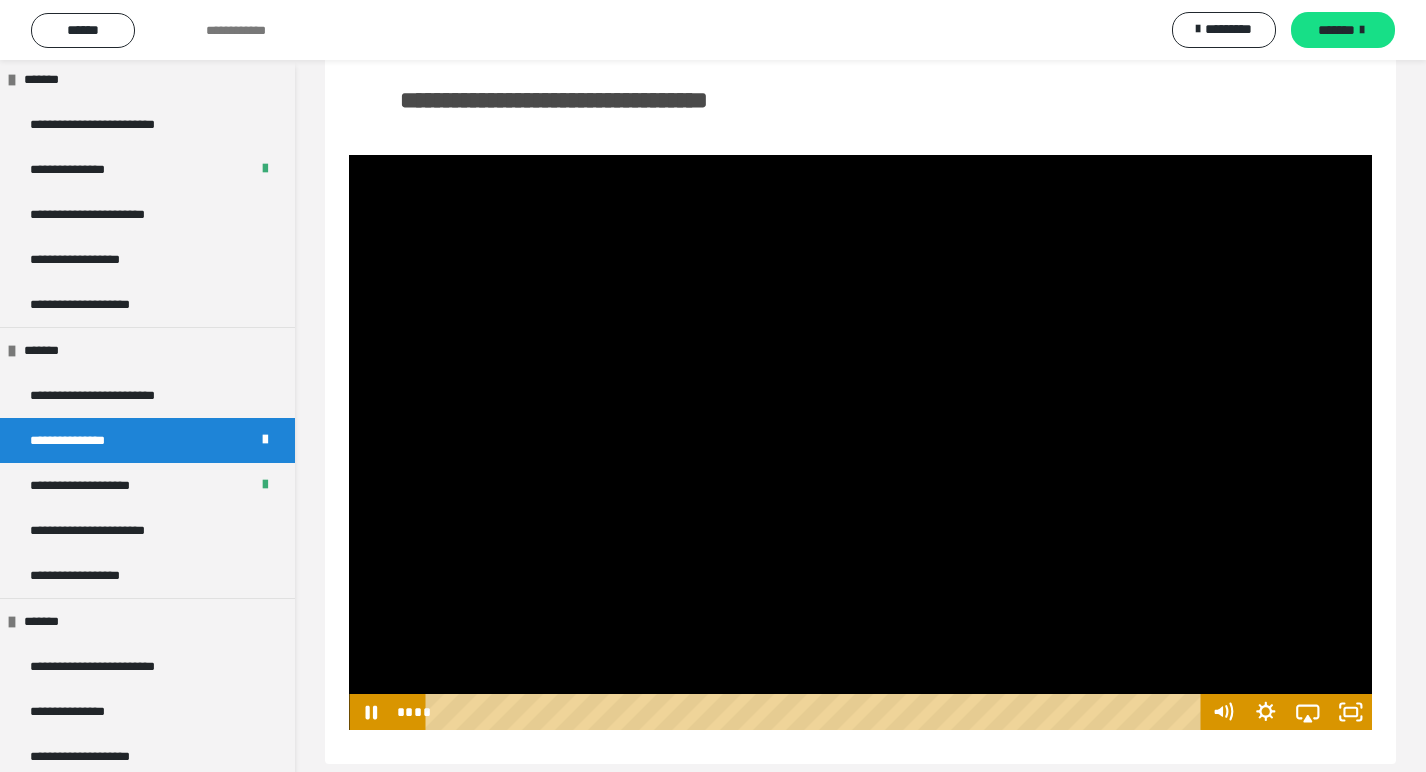 scroll, scrollTop: 89, scrollLeft: 0, axis: vertical 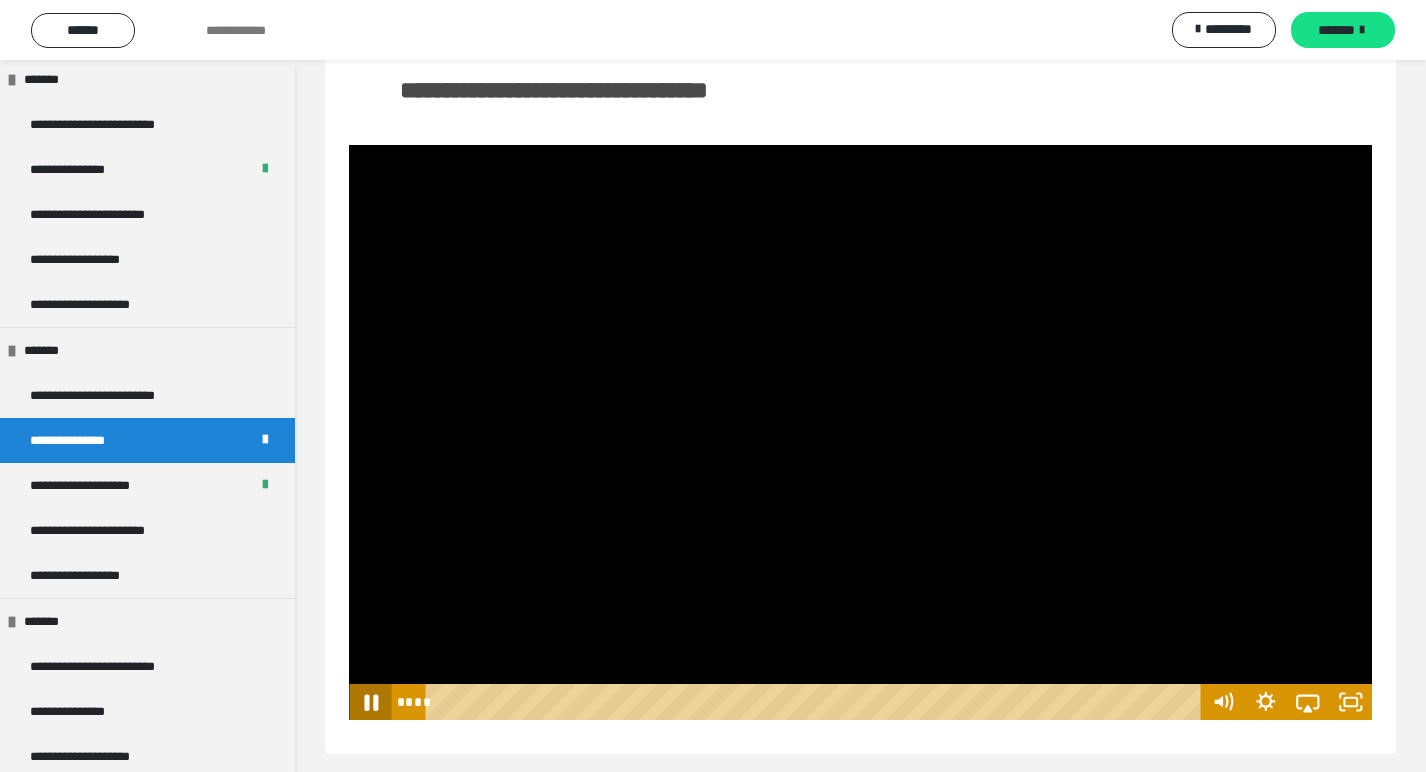 click 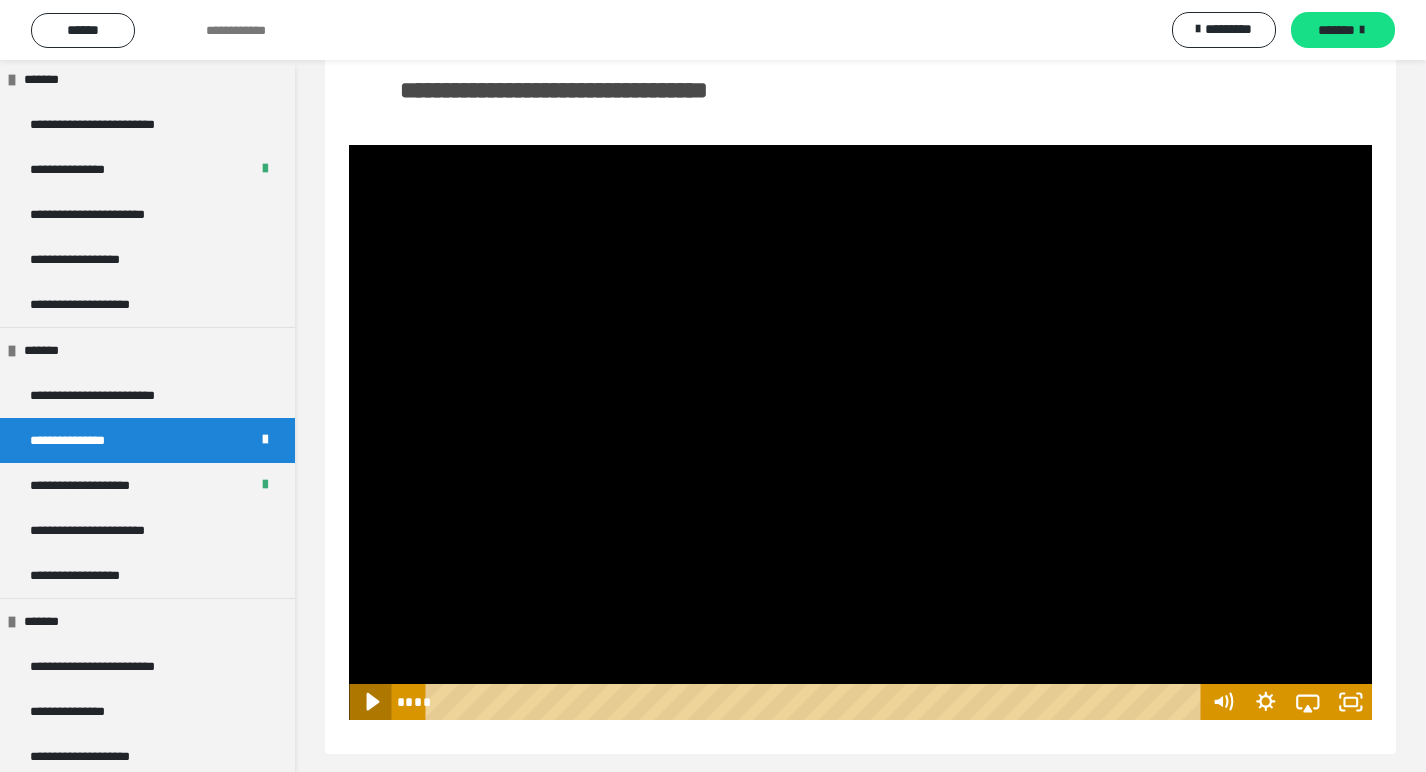 click 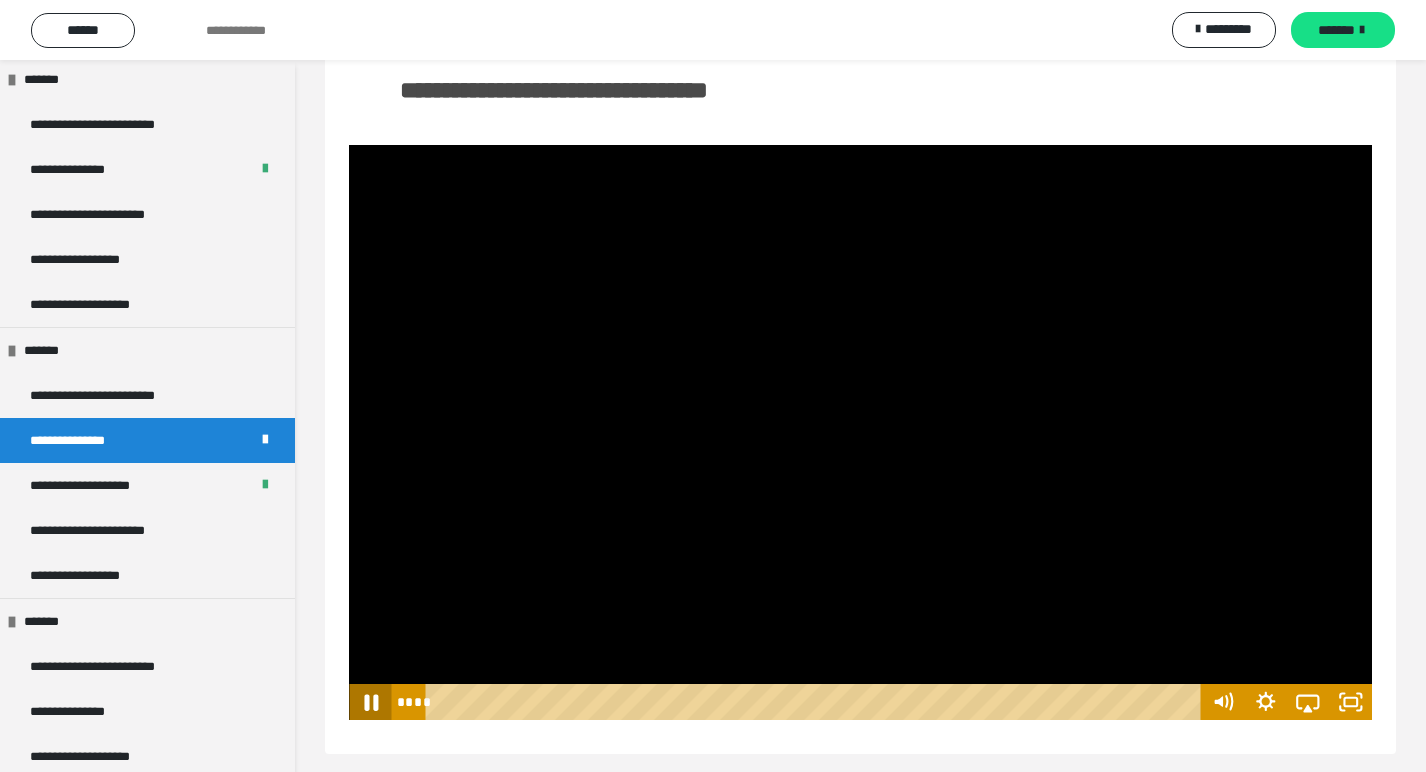 click 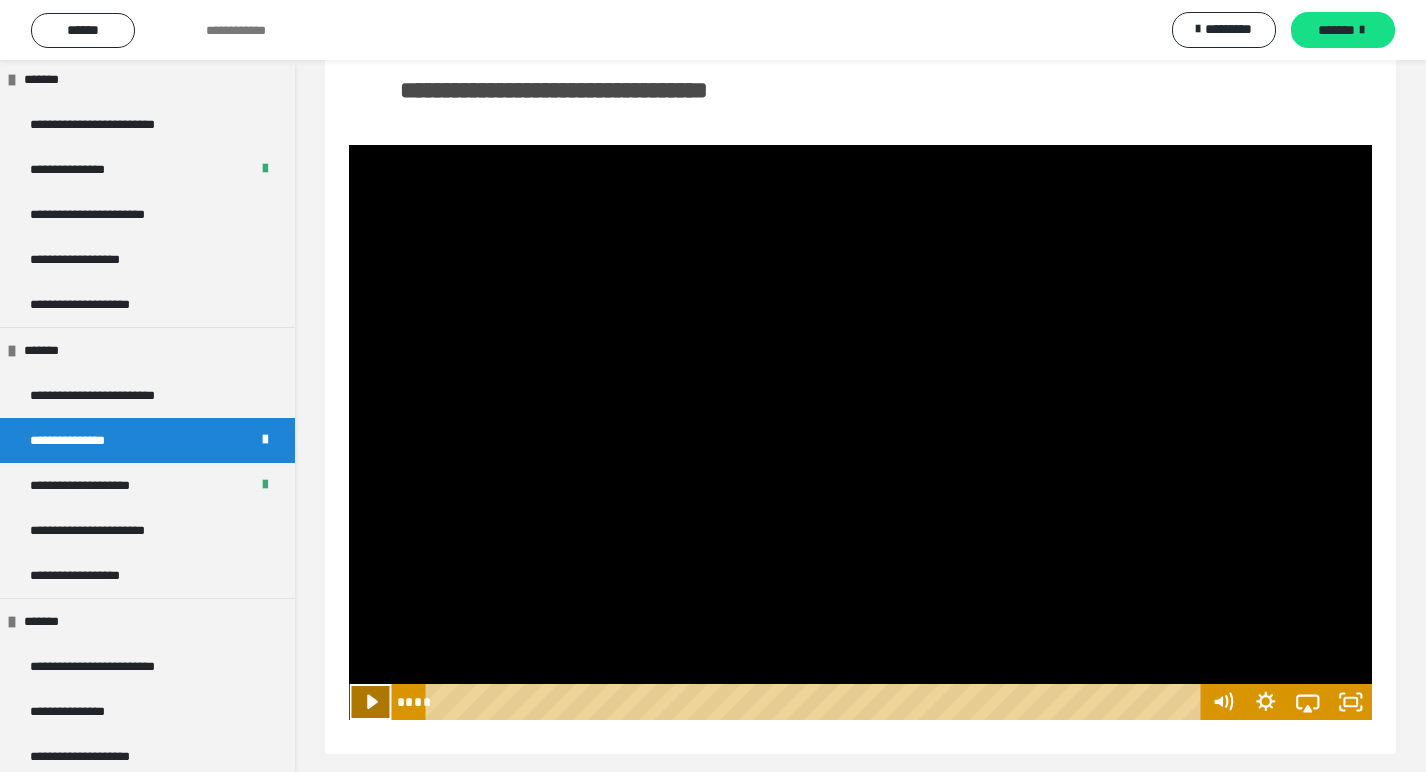 click 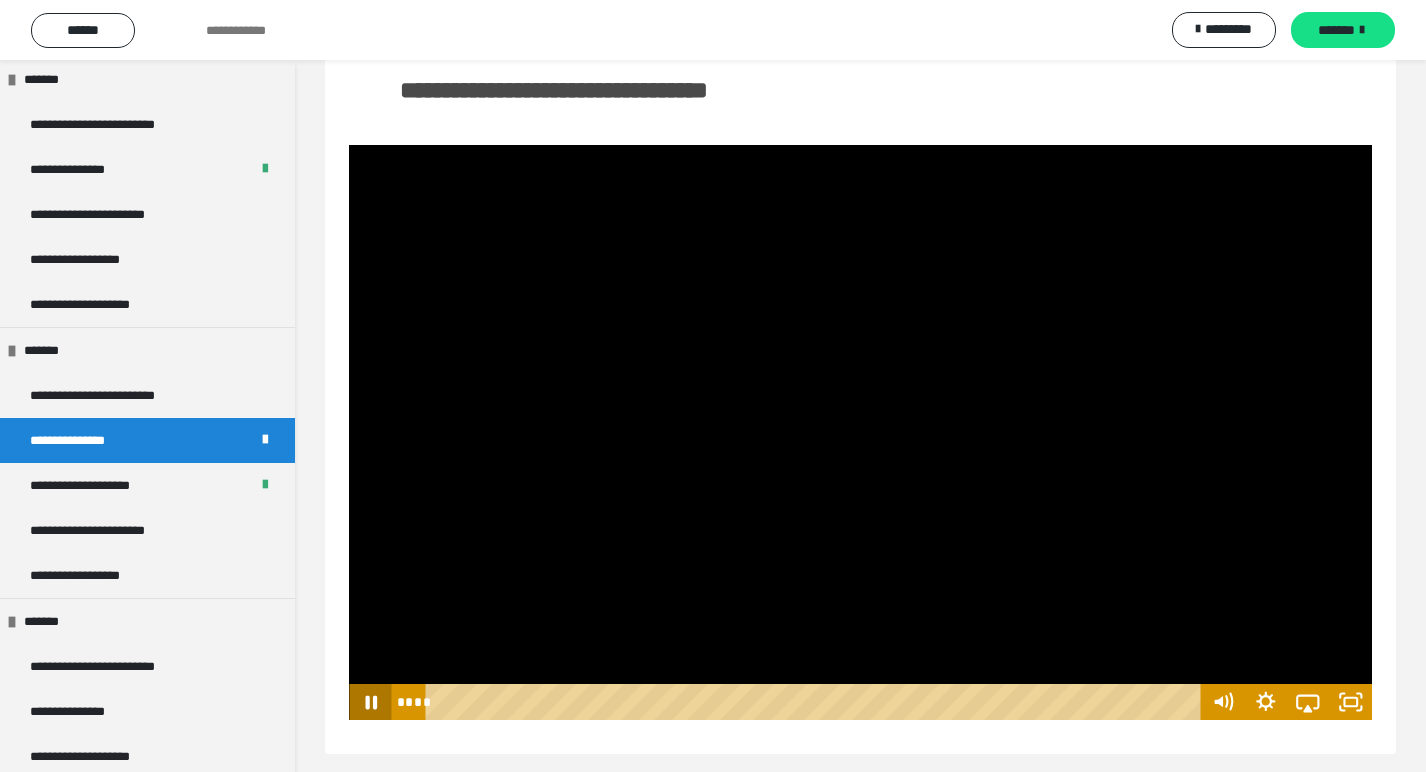 click 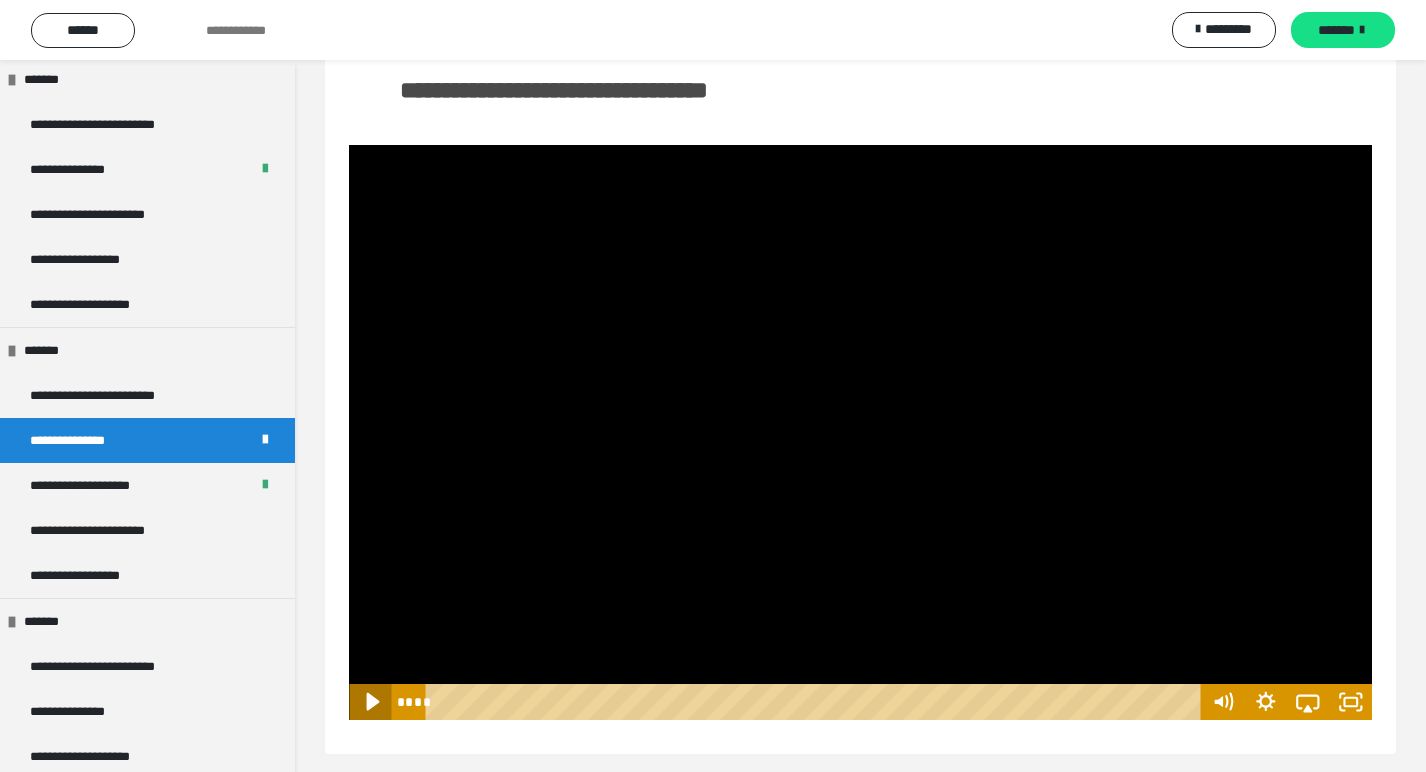 click 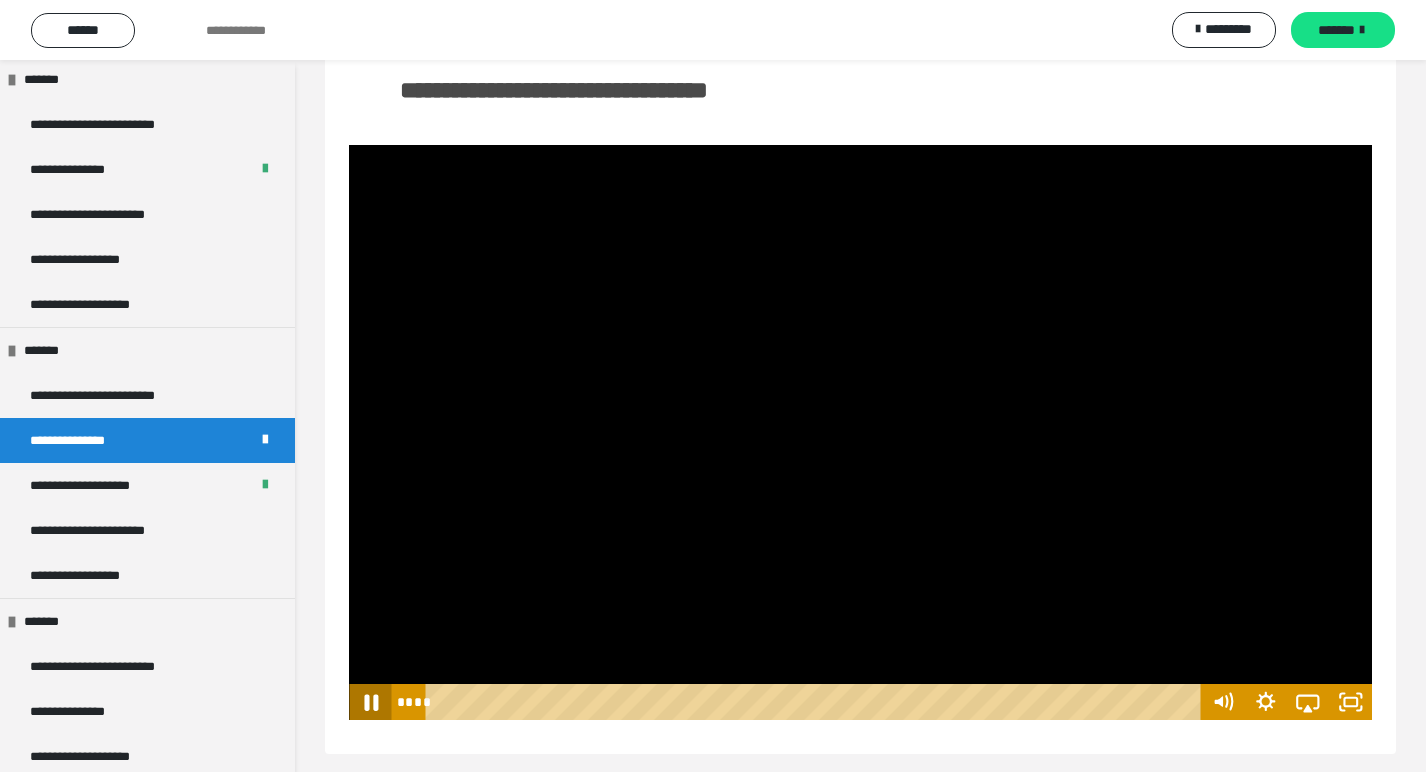 click 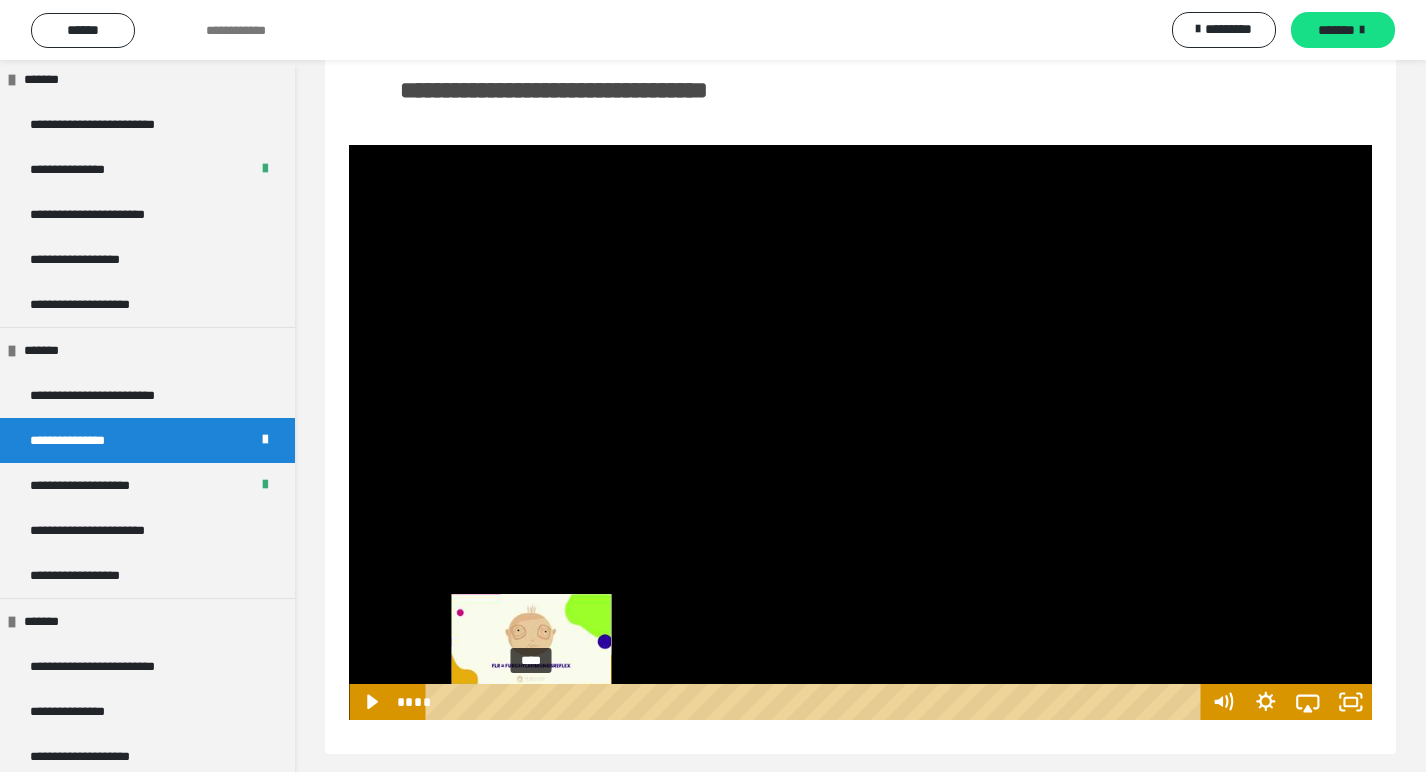 click on "****" at bounding box center (816, 702) 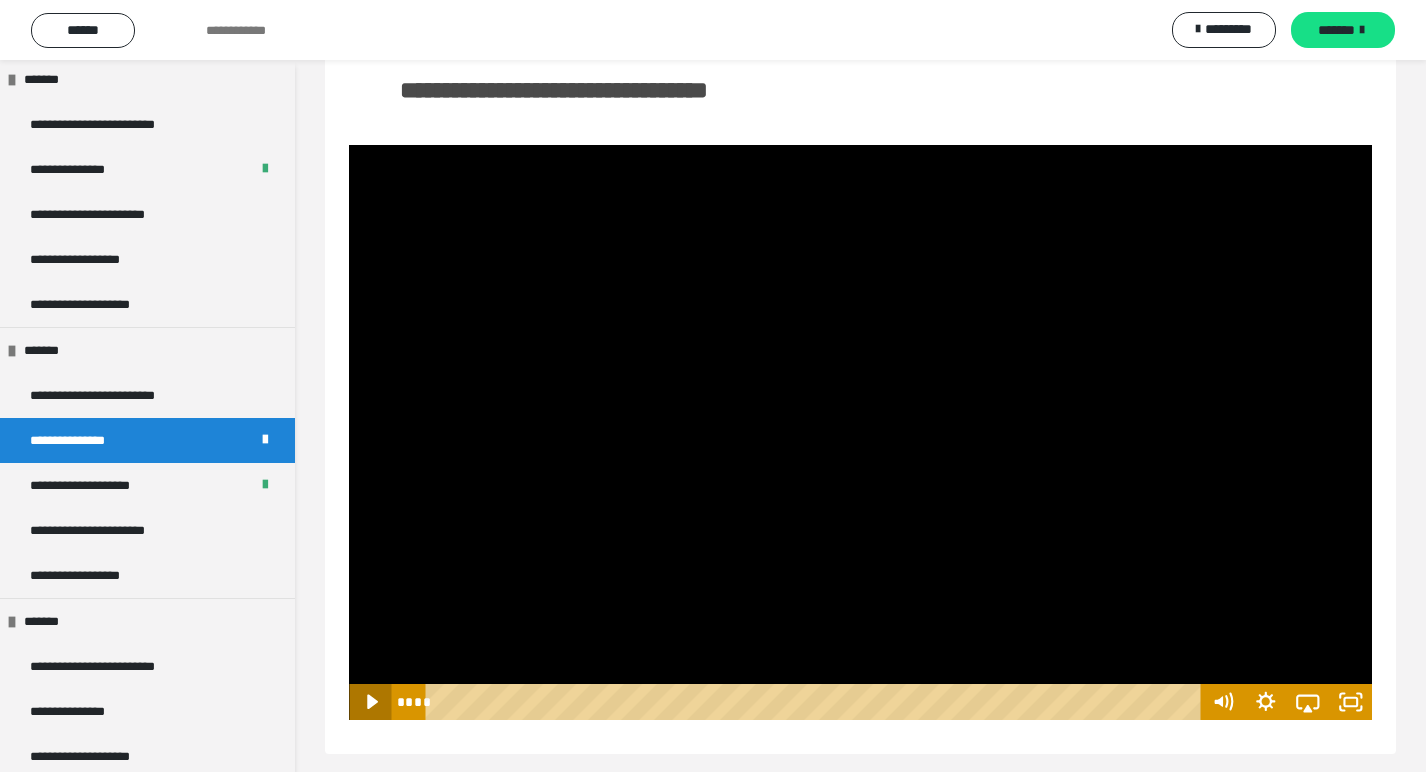 click 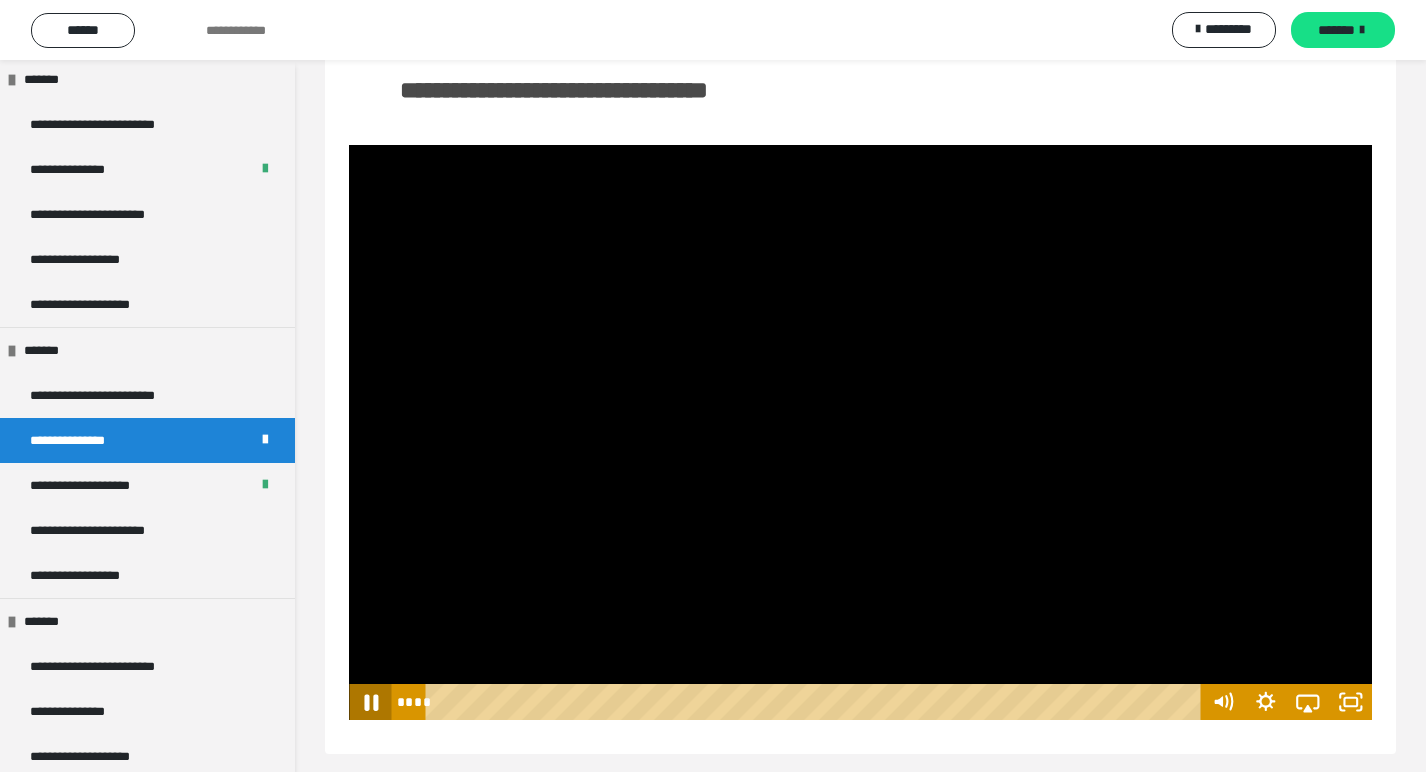 click 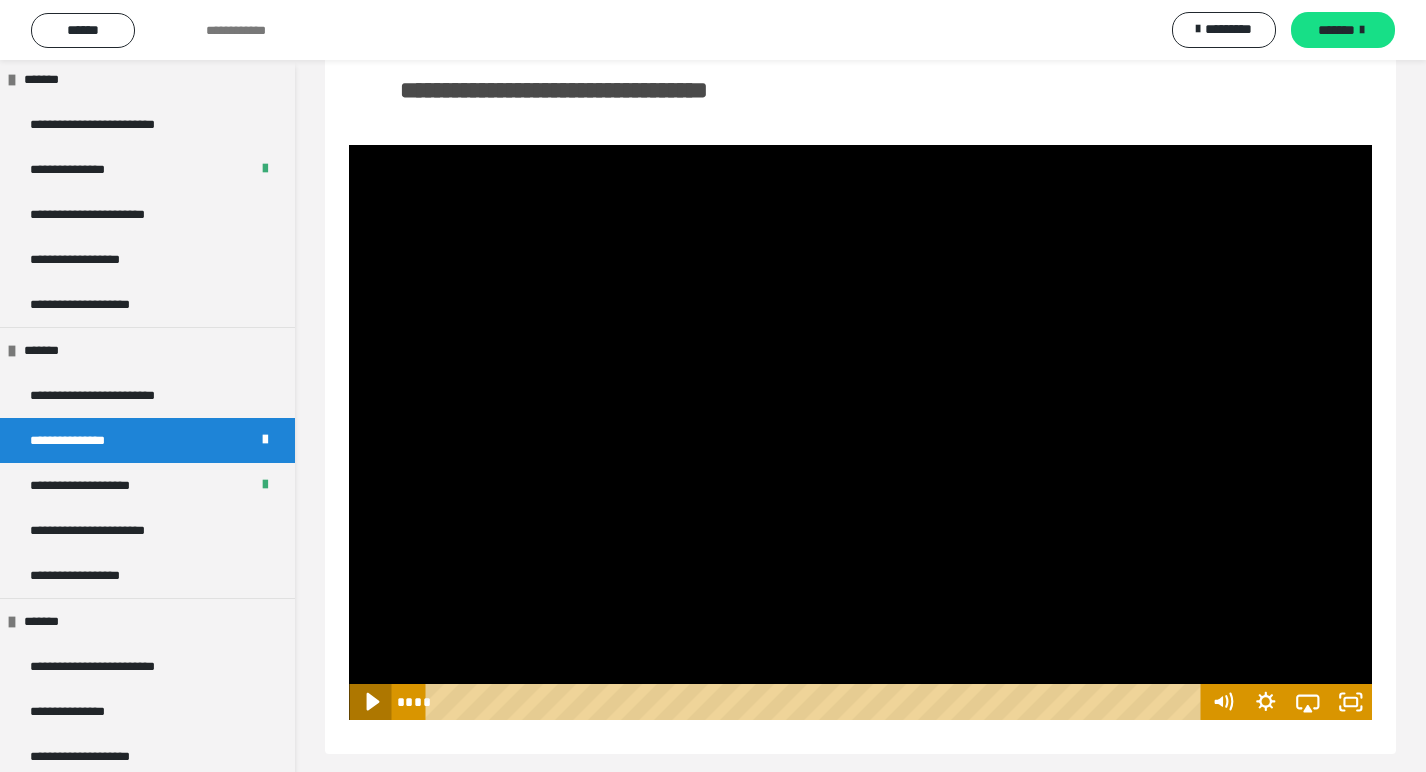 click 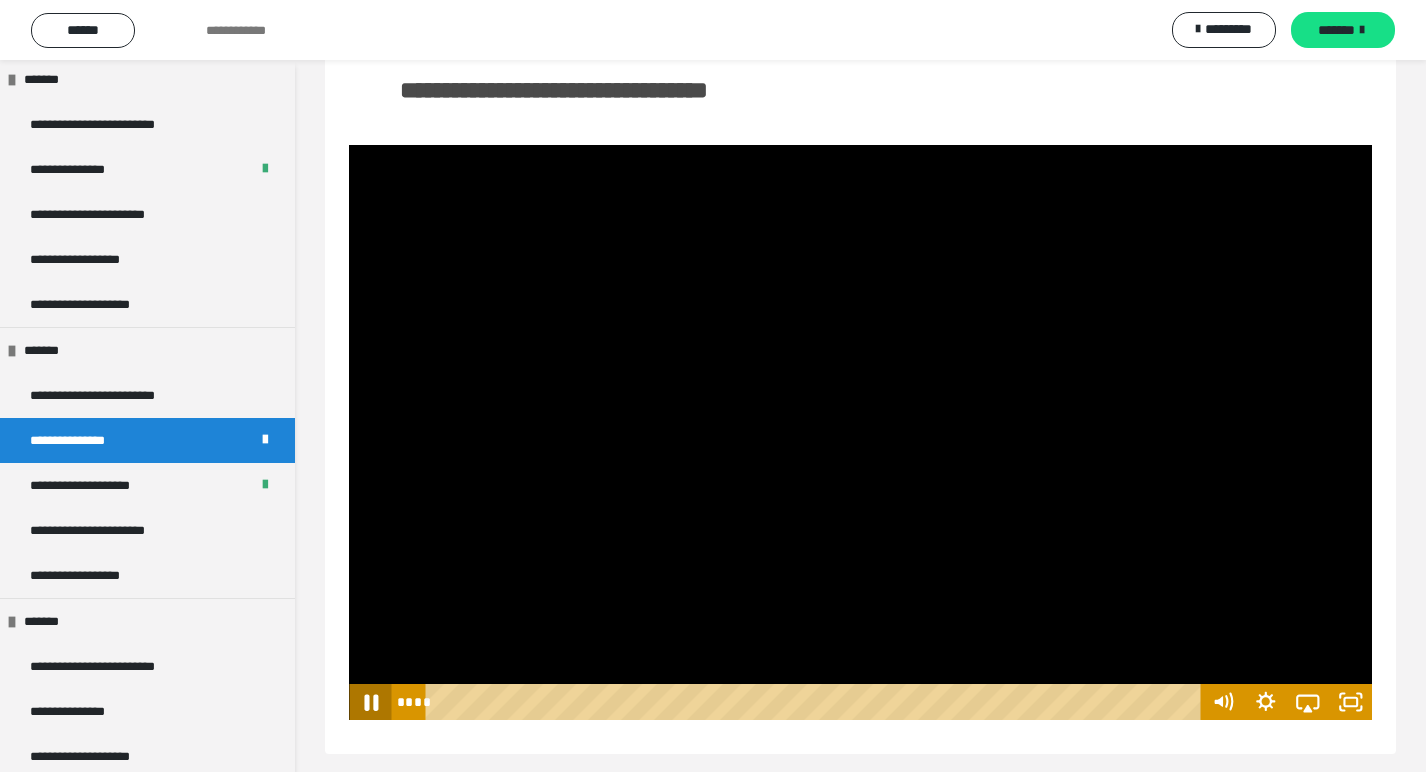 click 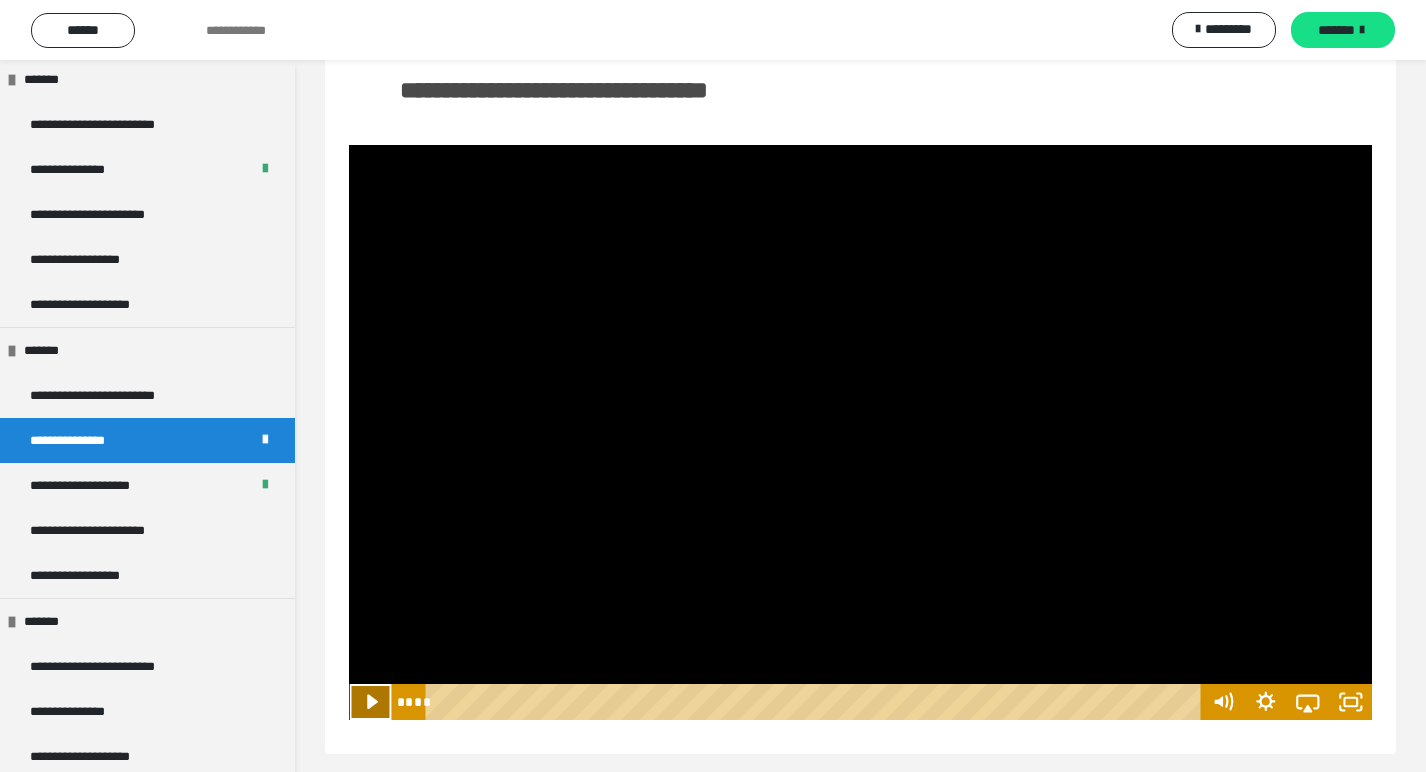 click 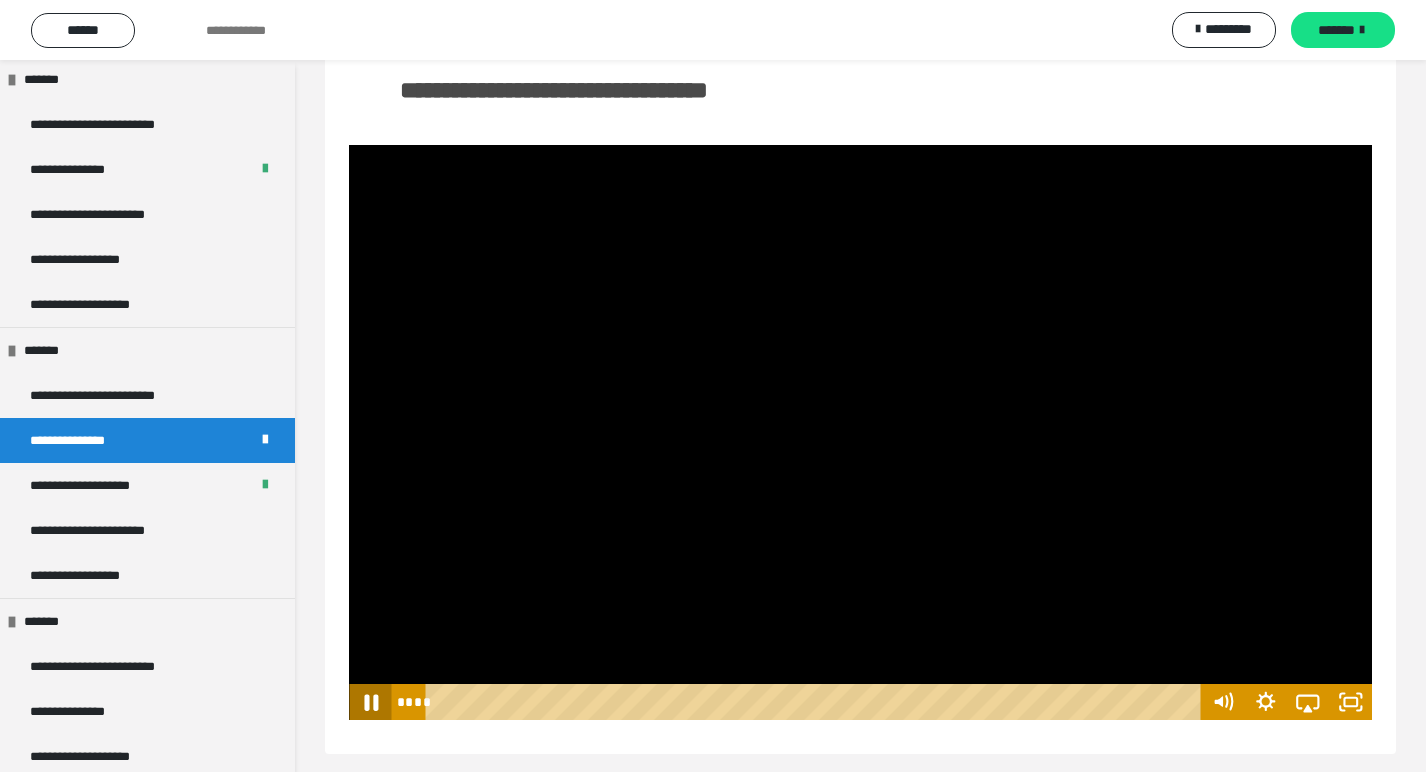 click 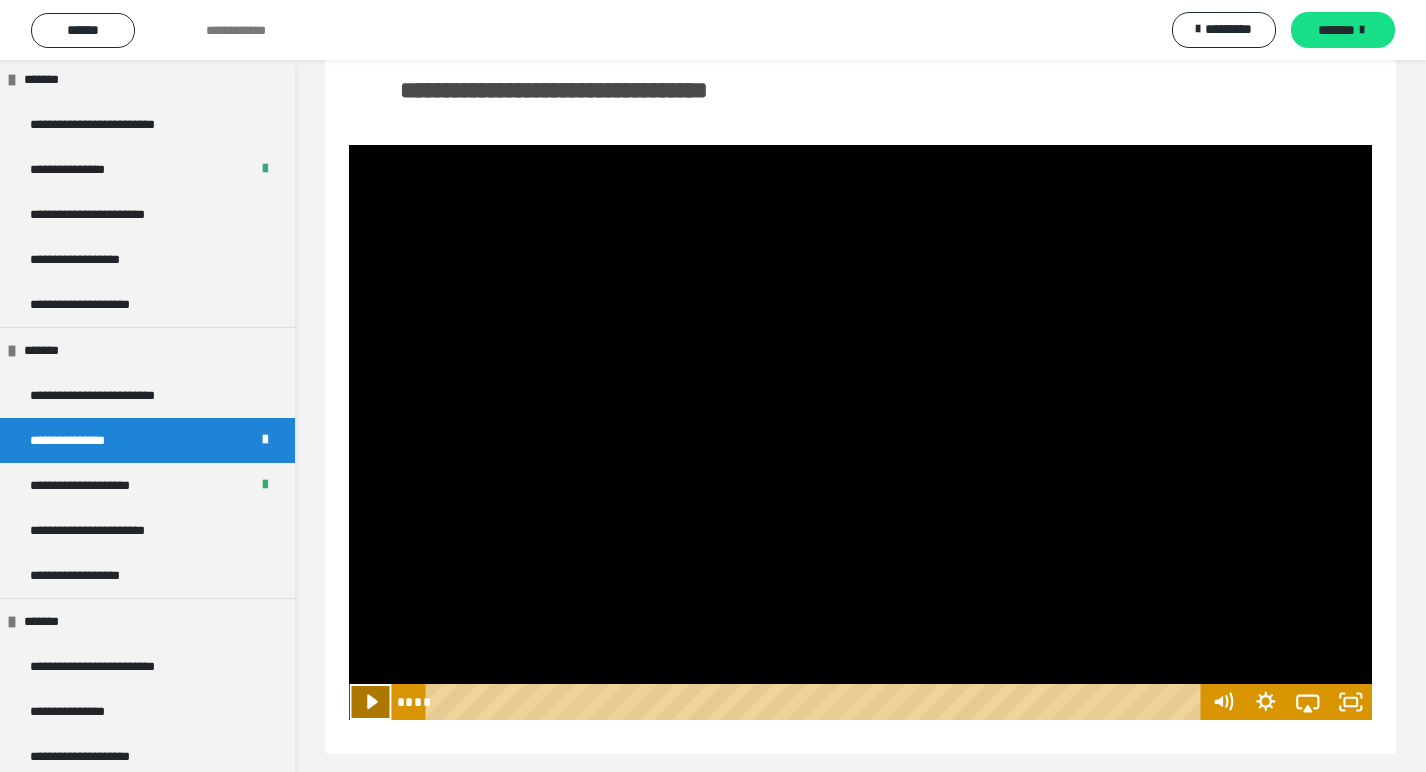 click 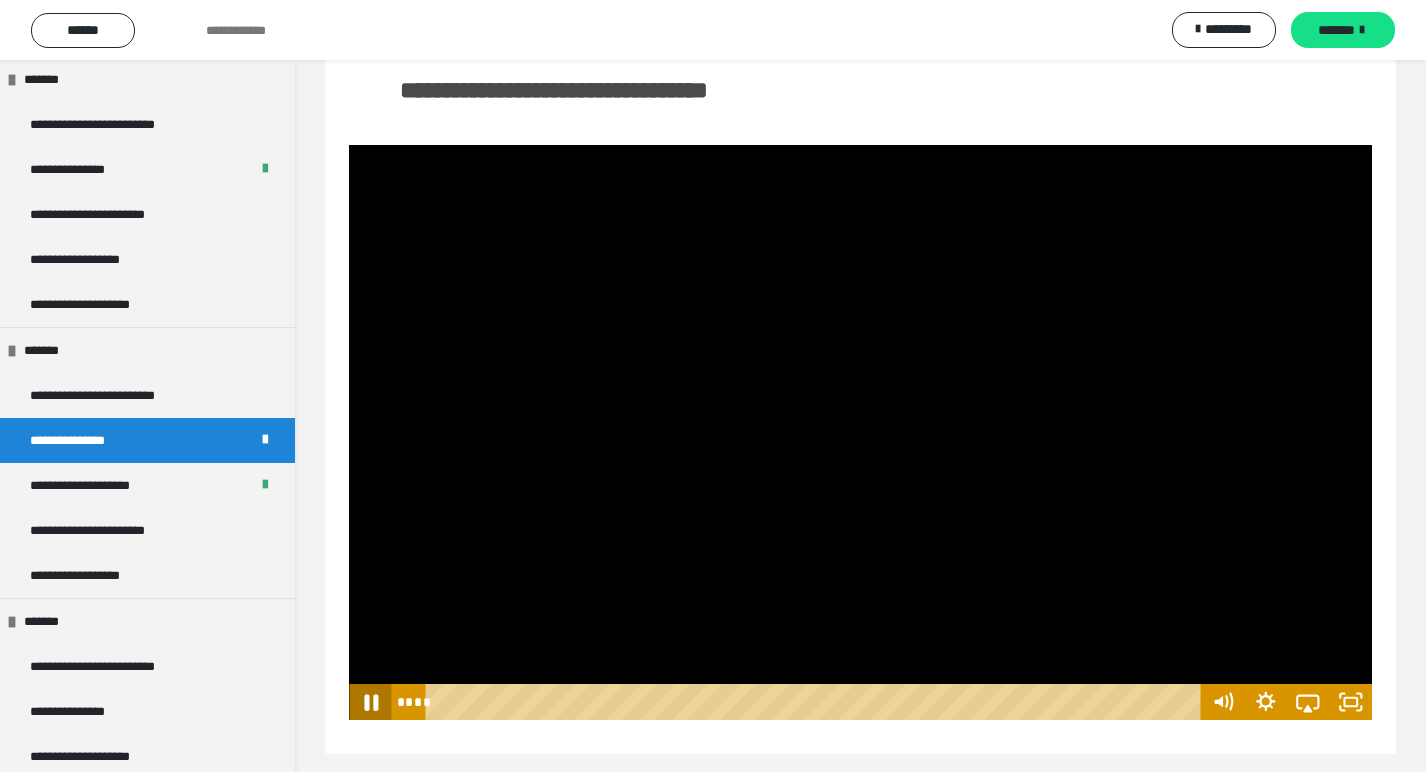 click 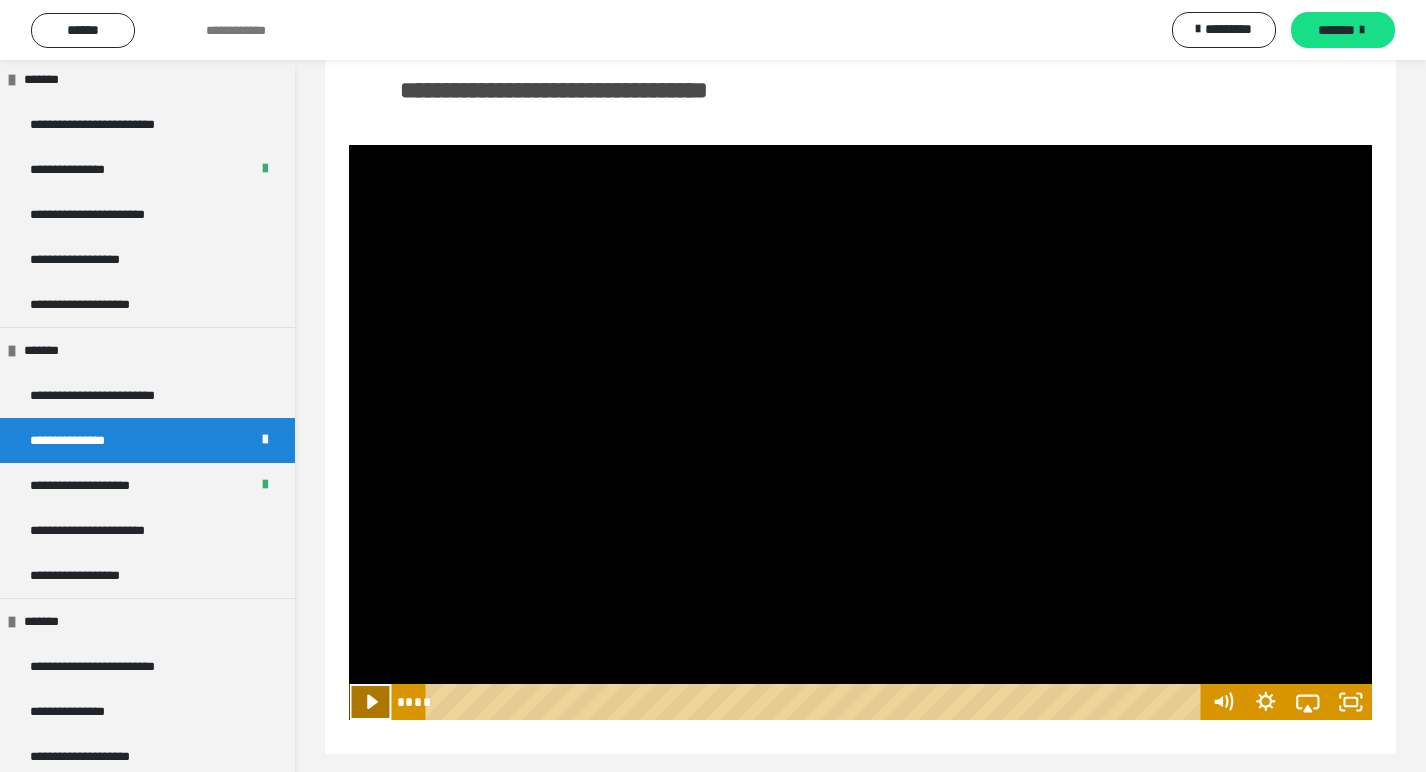 click 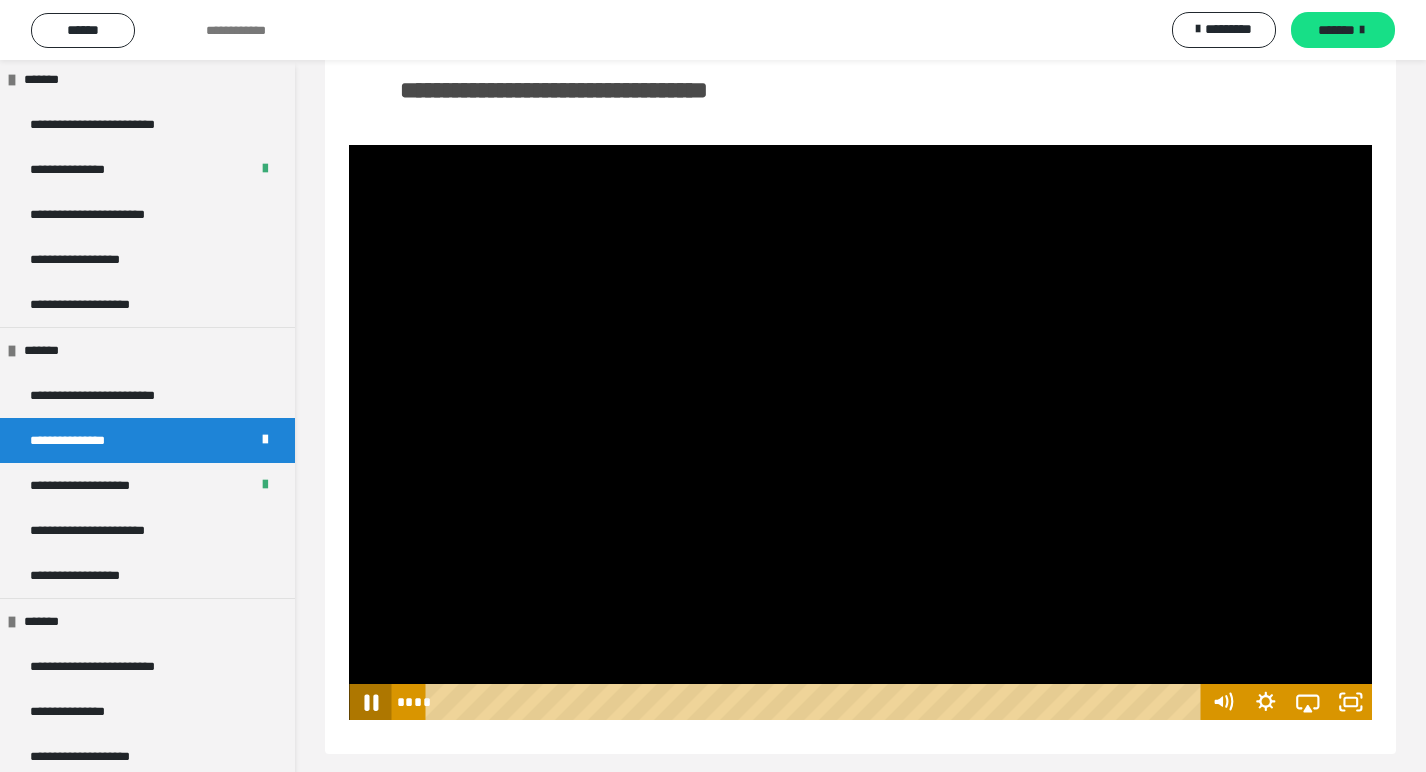 click 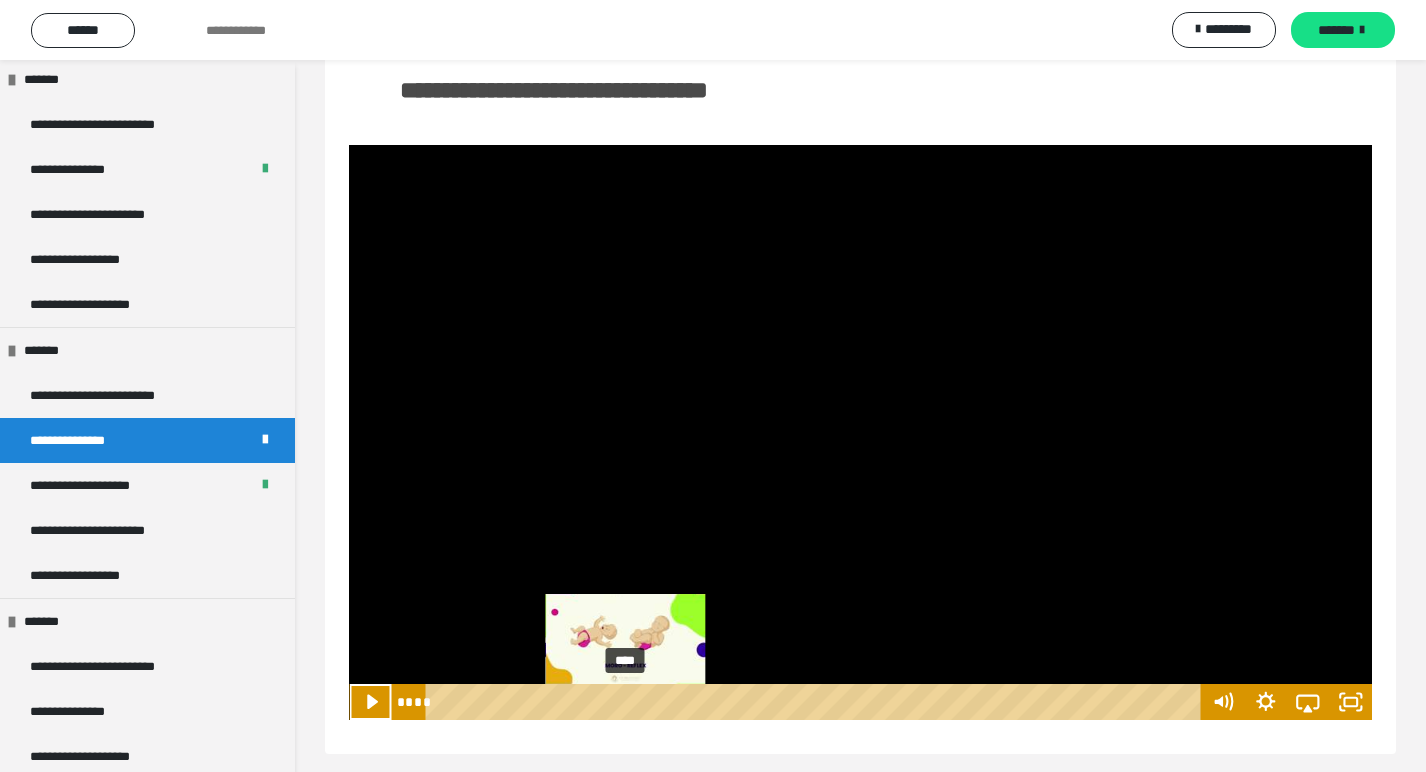 click on "****" at bounding box center [816, 702] 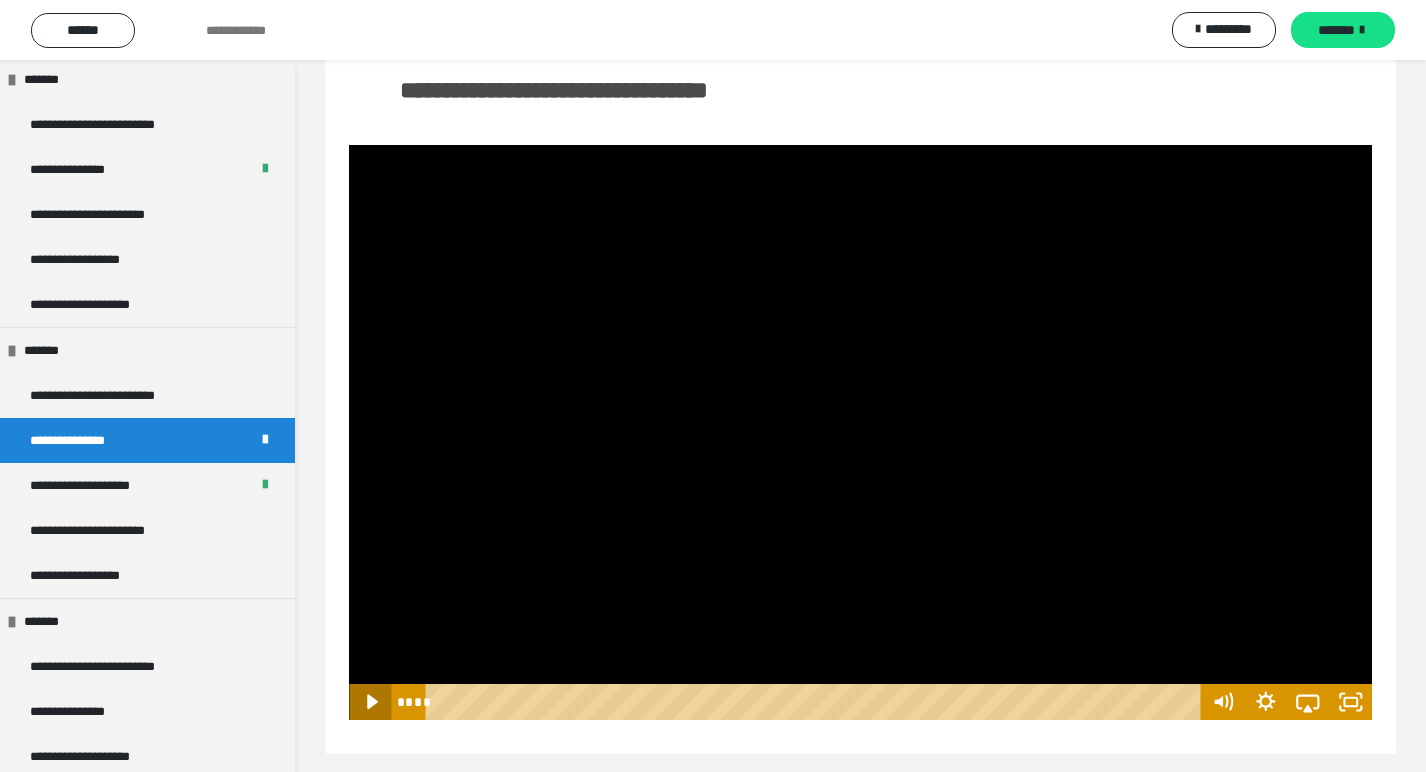 click 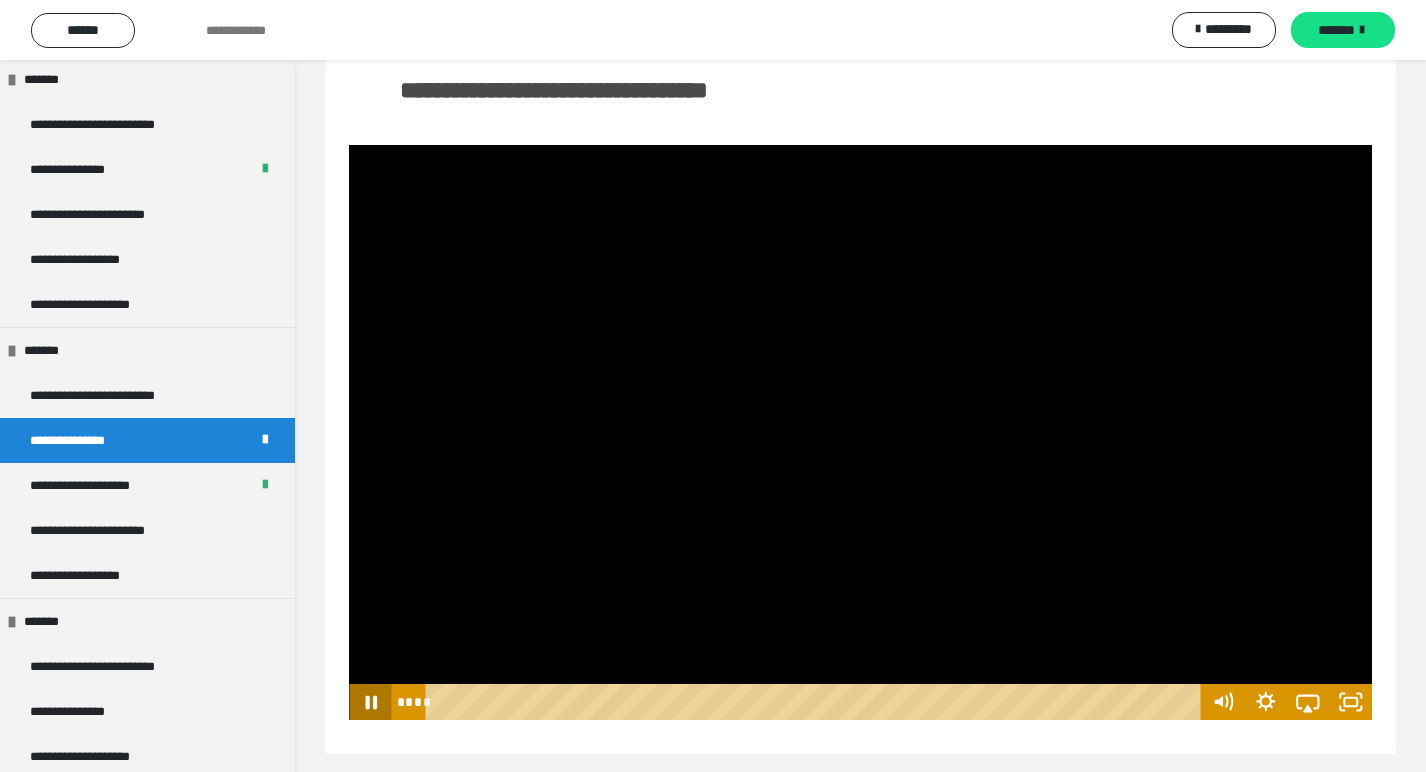 click 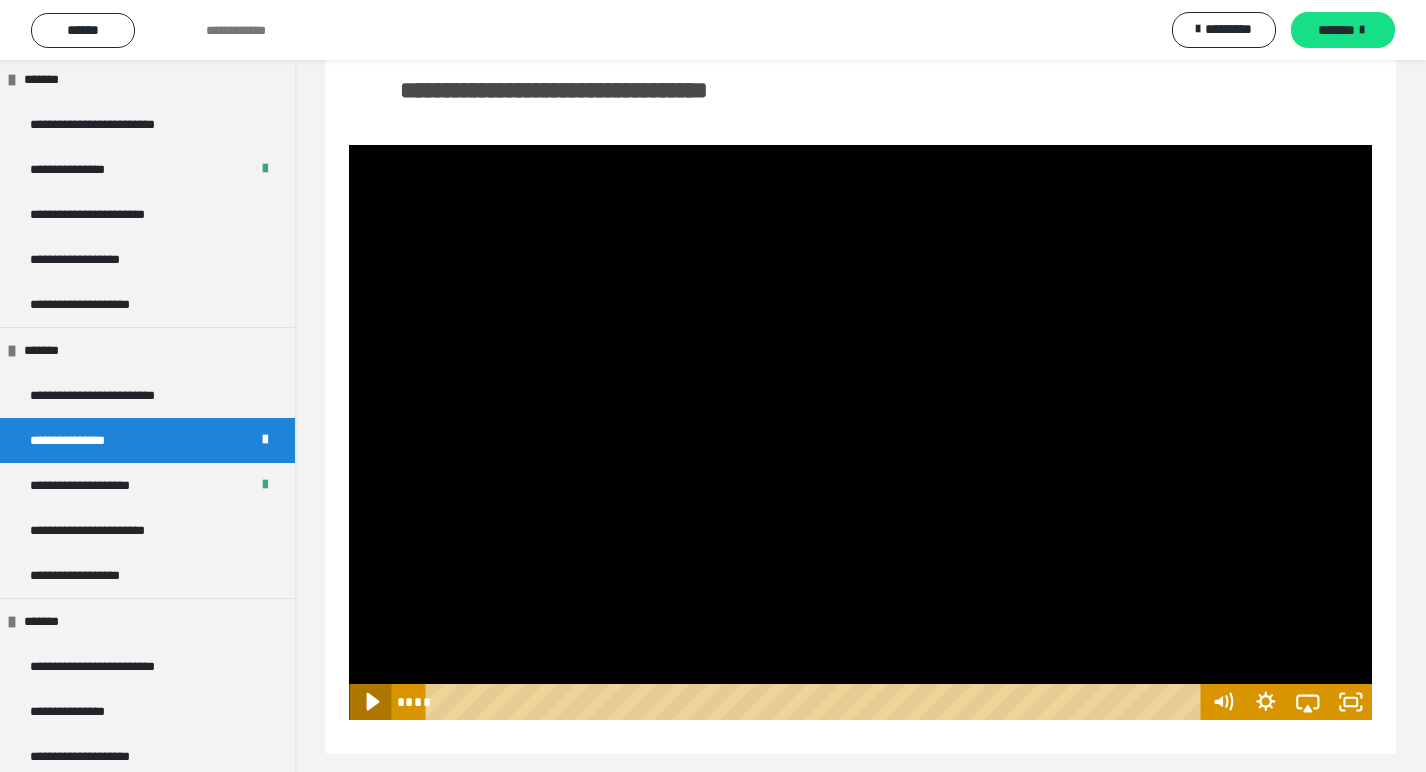 click 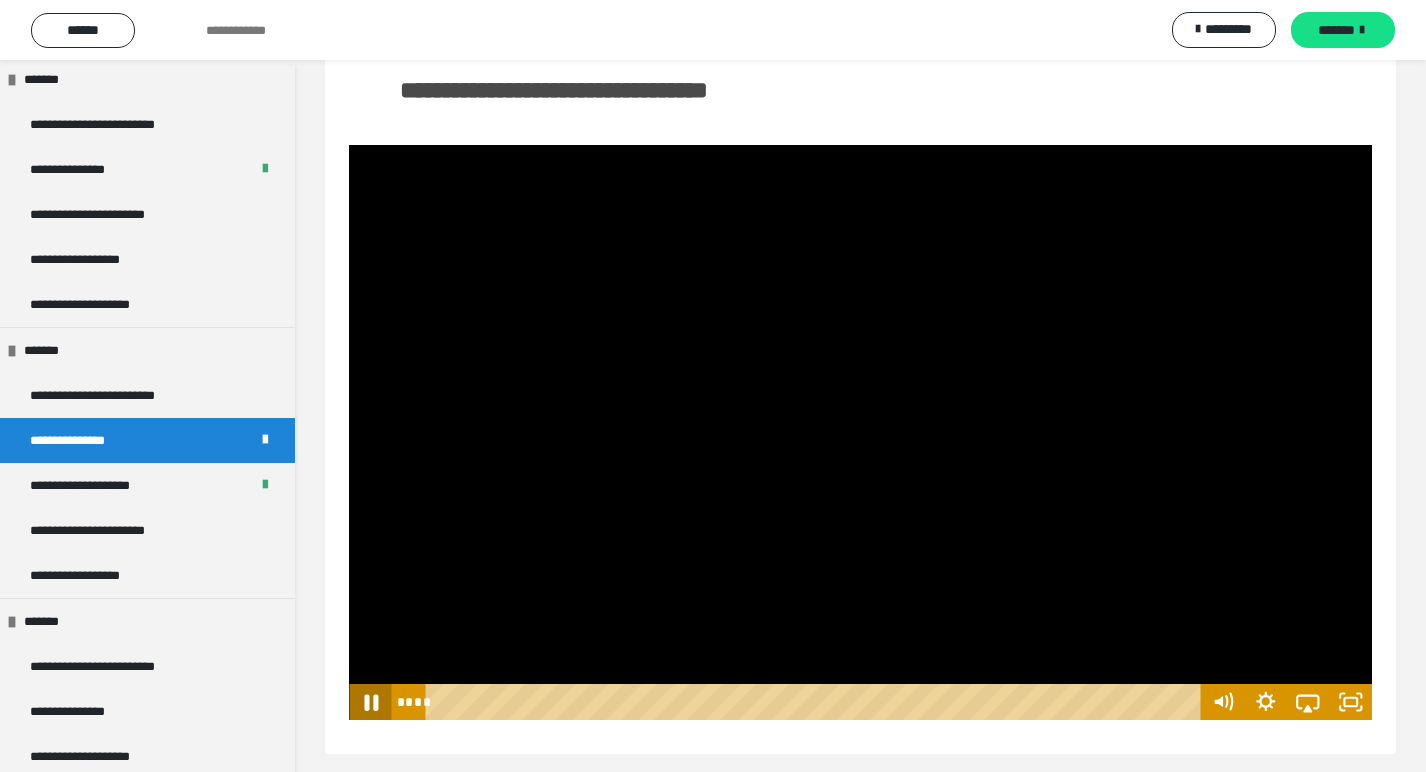 click 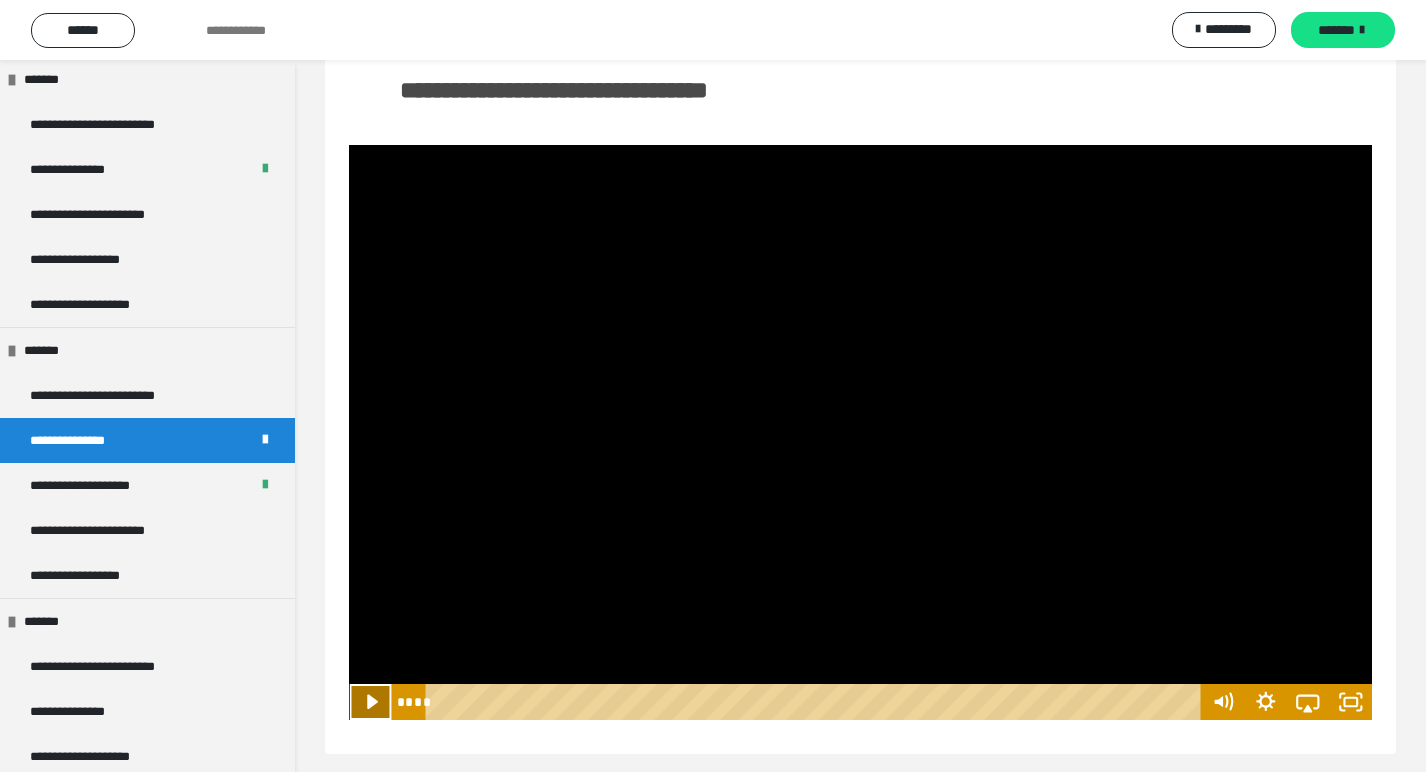 click 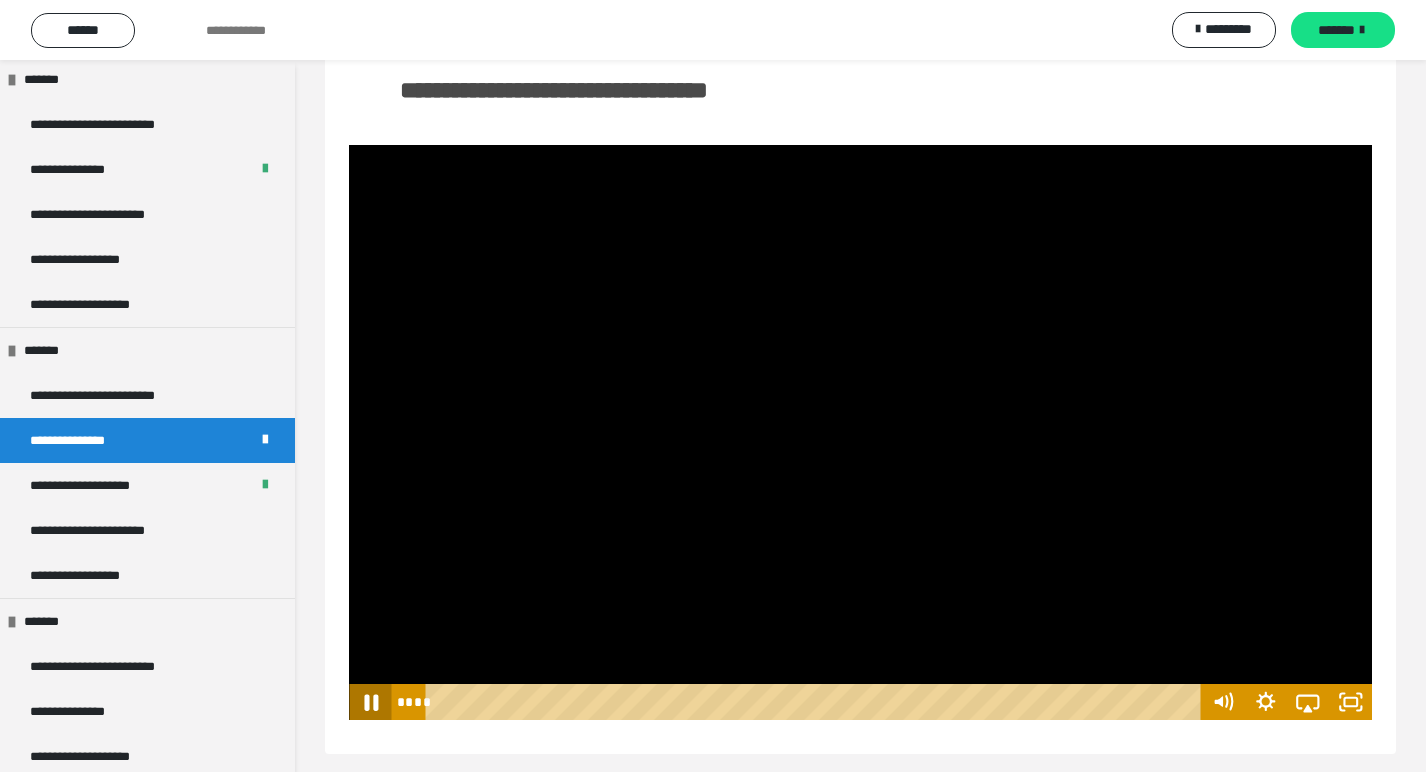 click 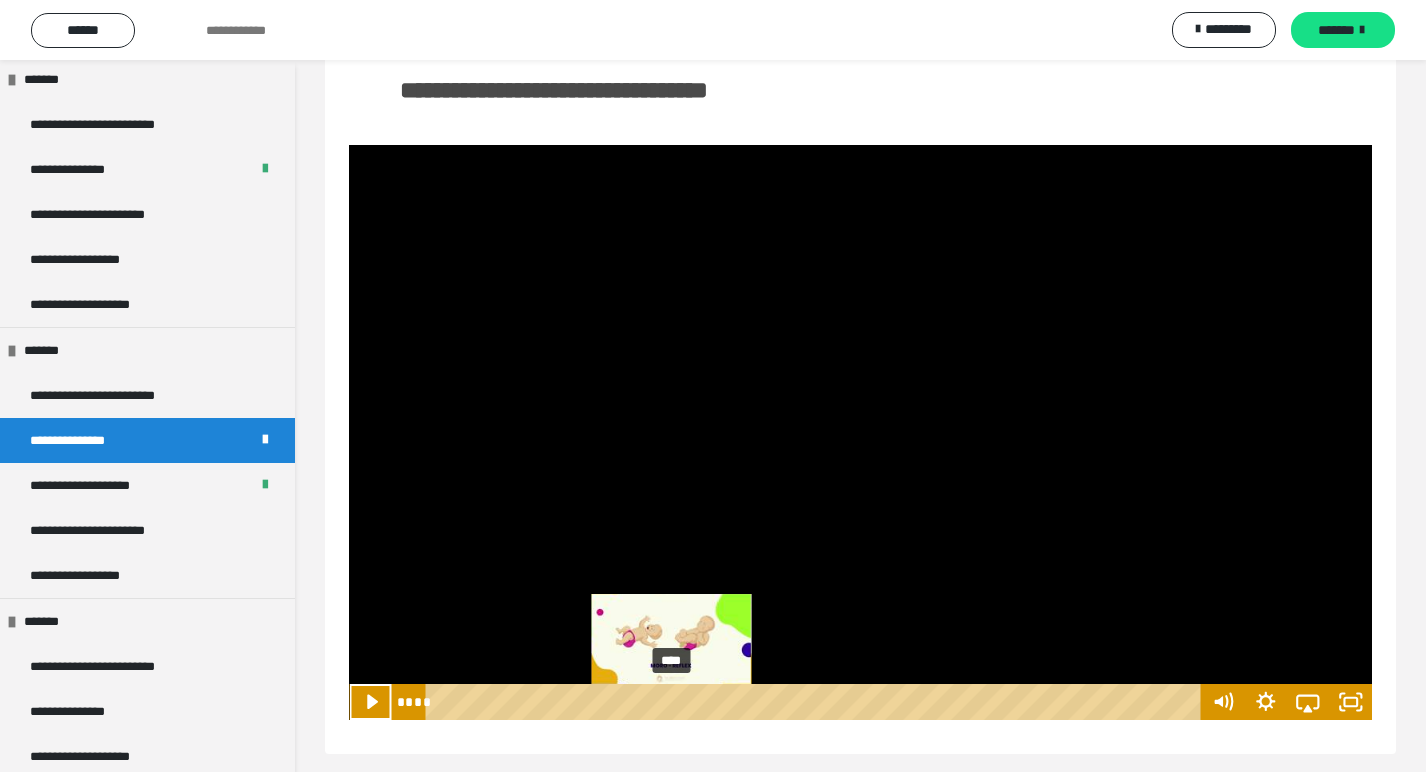 click on "****" at bounding box center (816, 702) 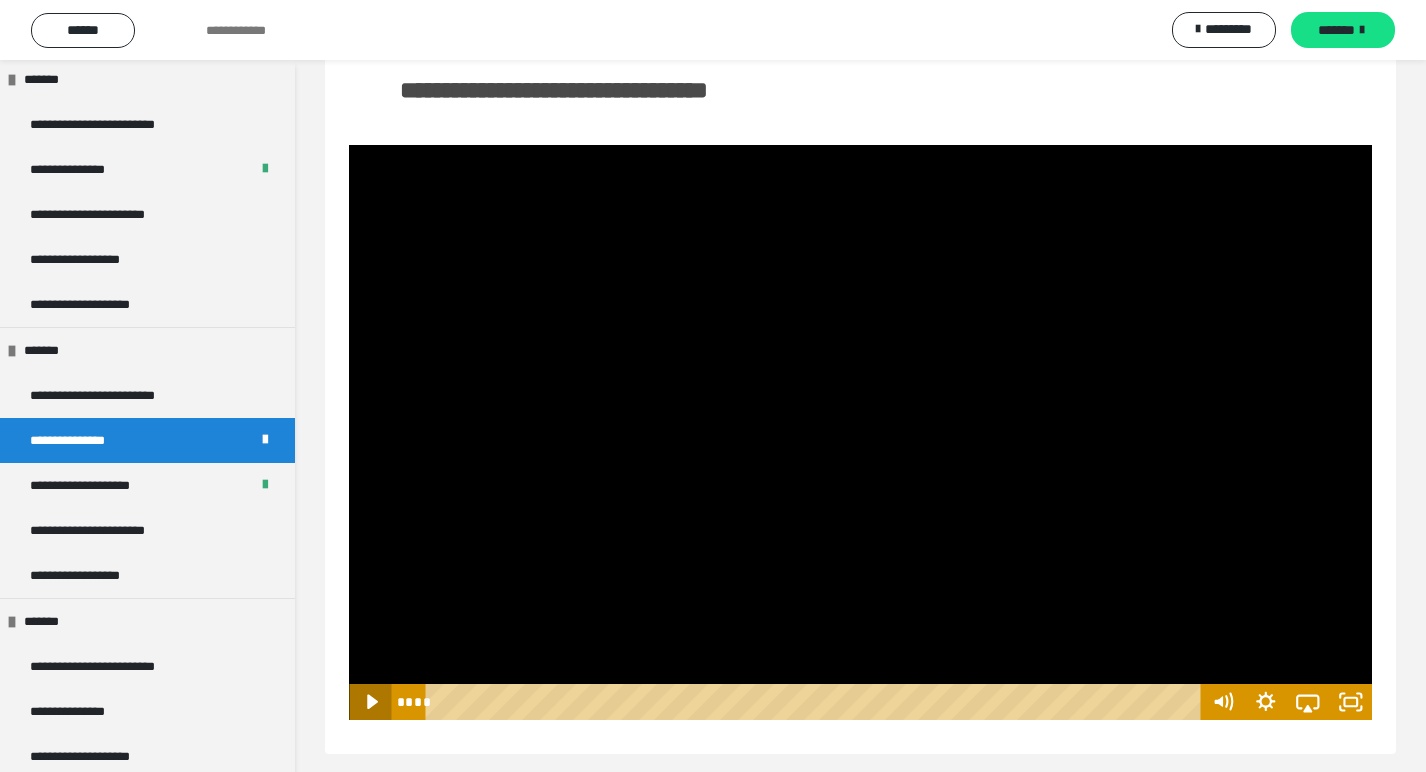 click 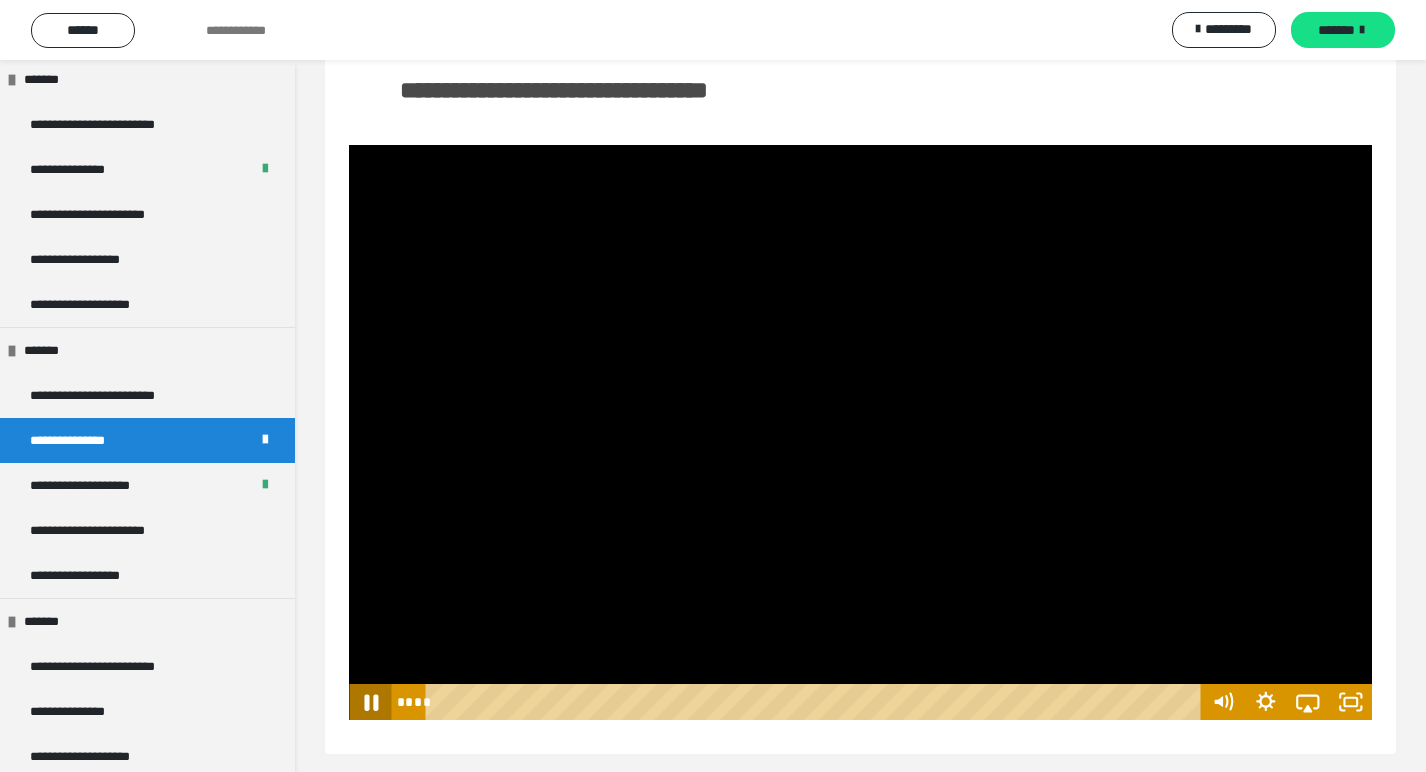 click 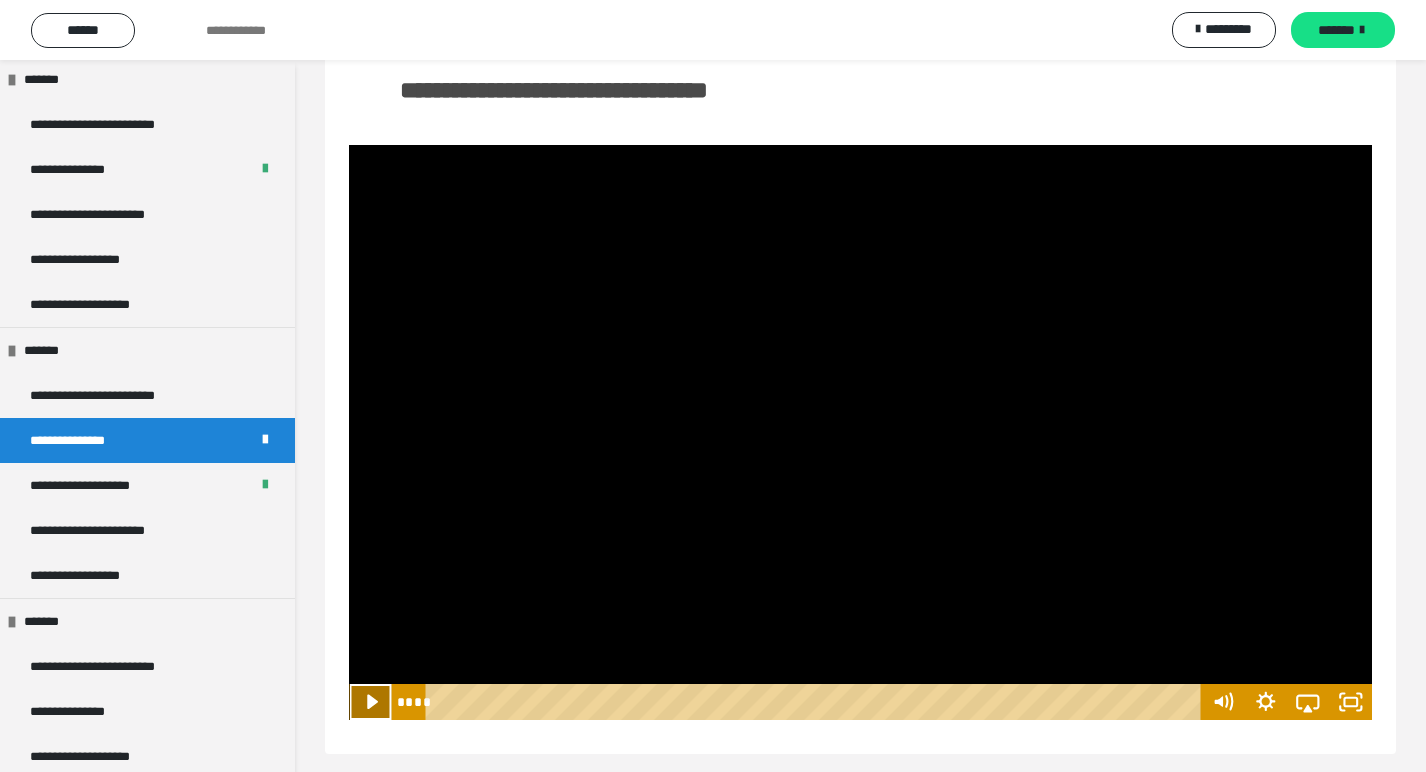 click 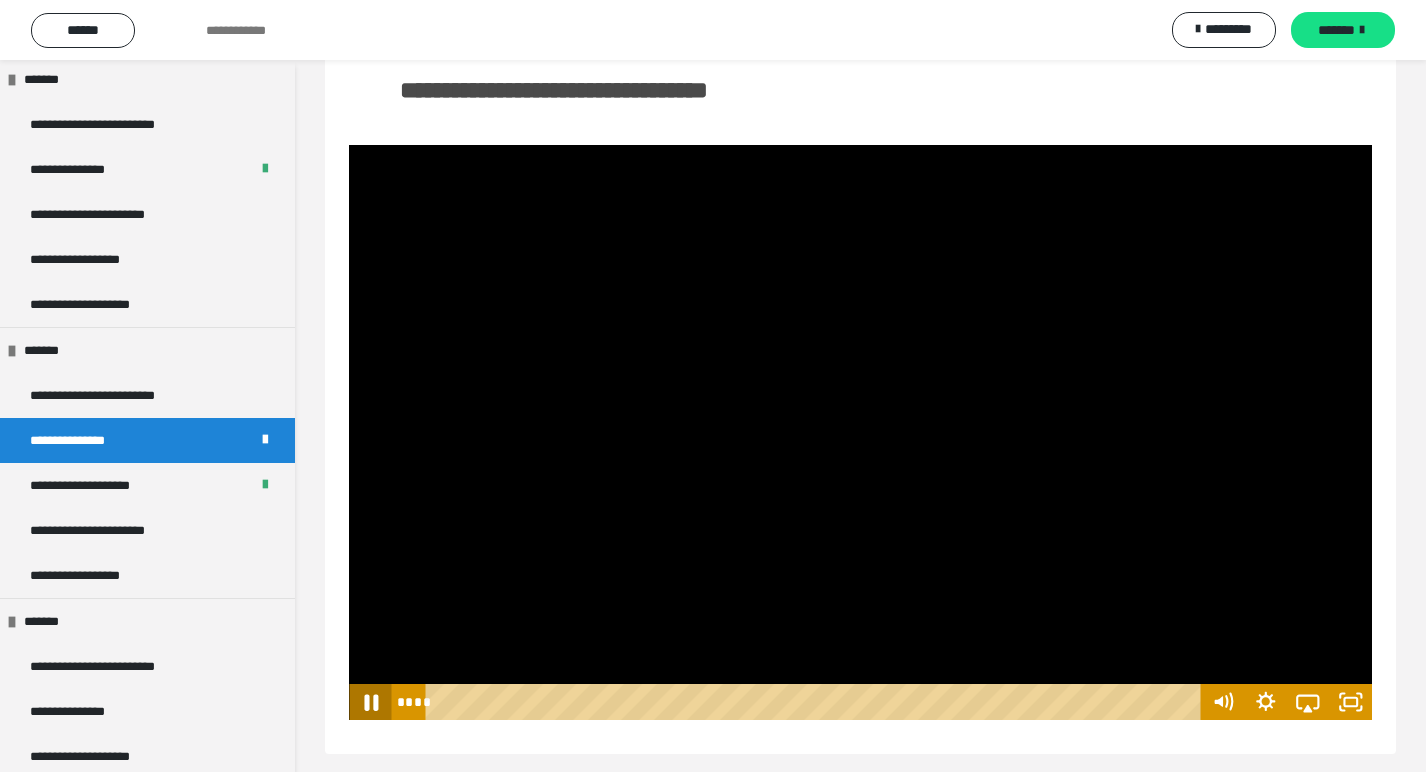 click 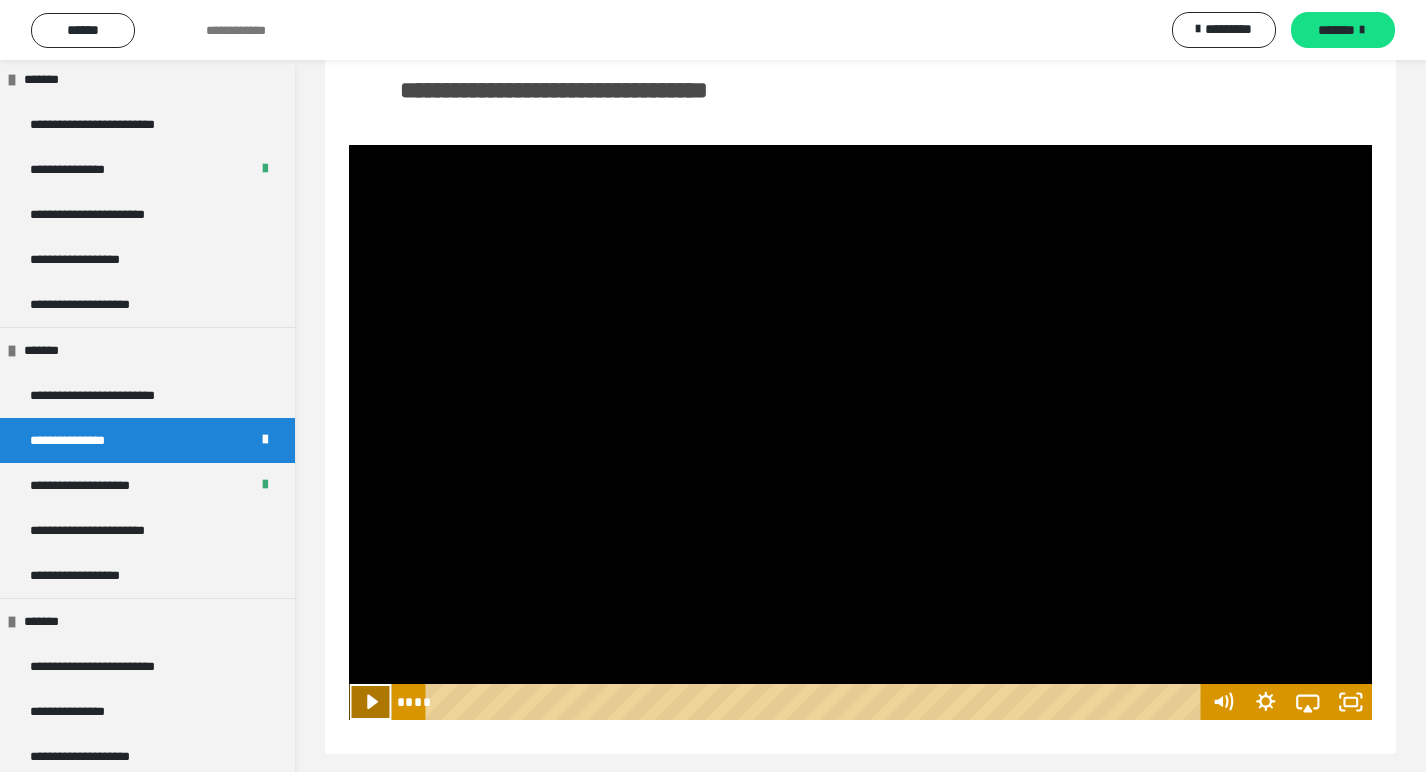click 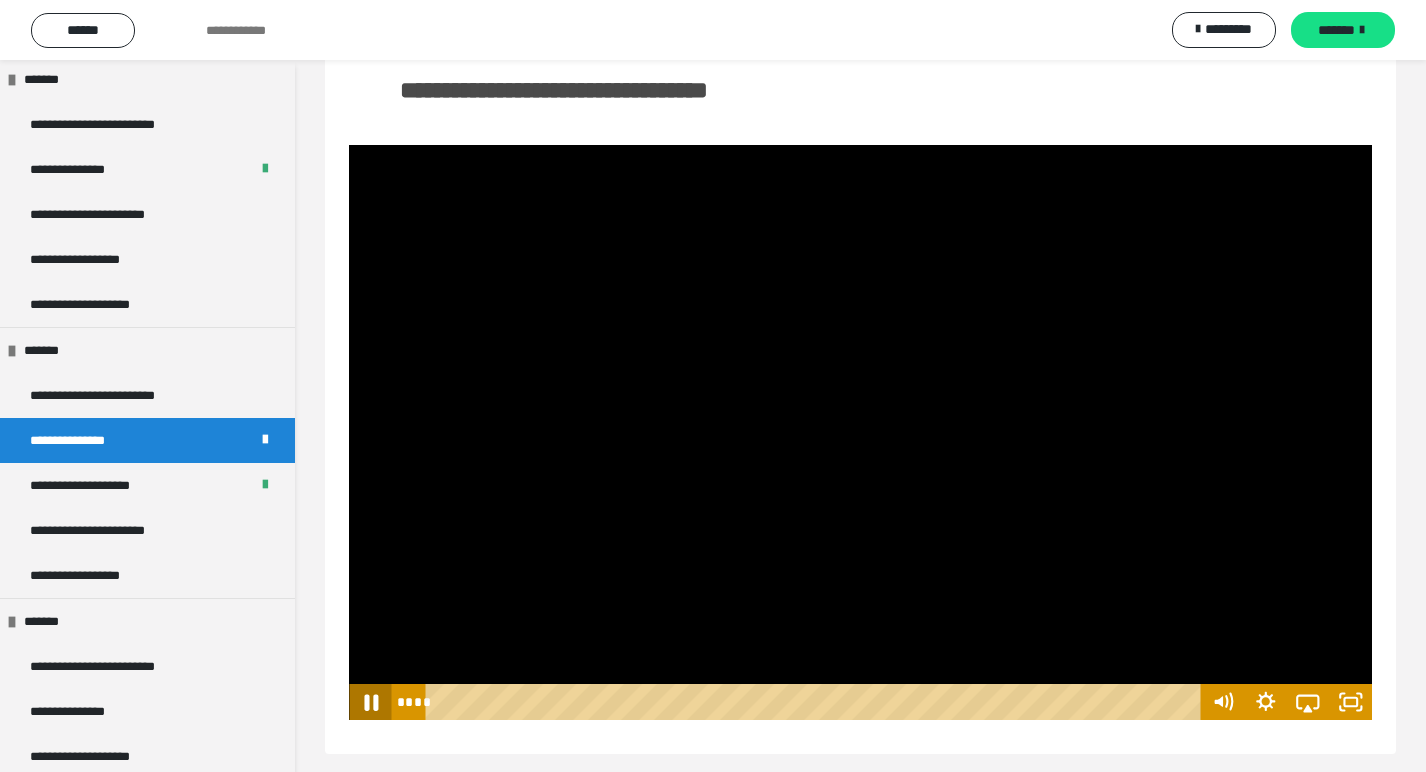 click 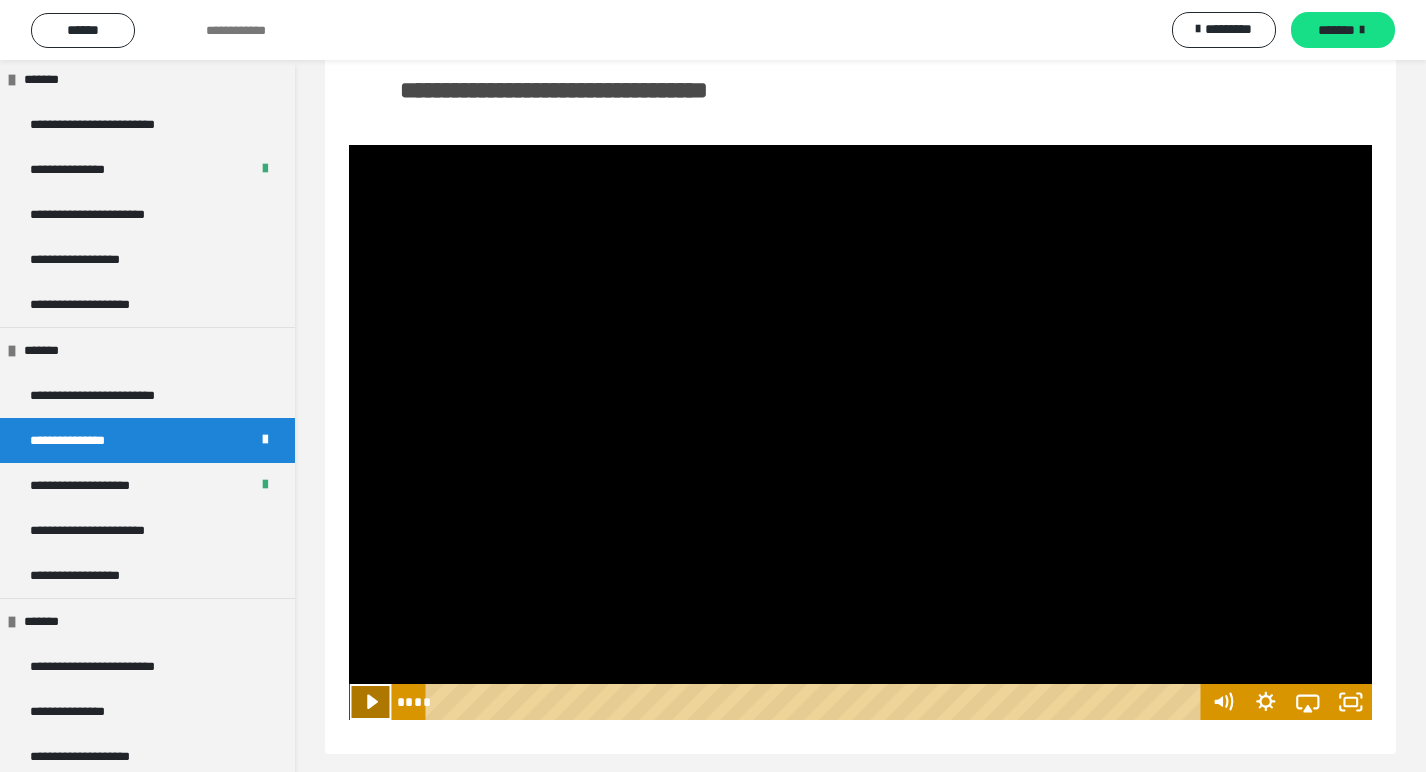 click 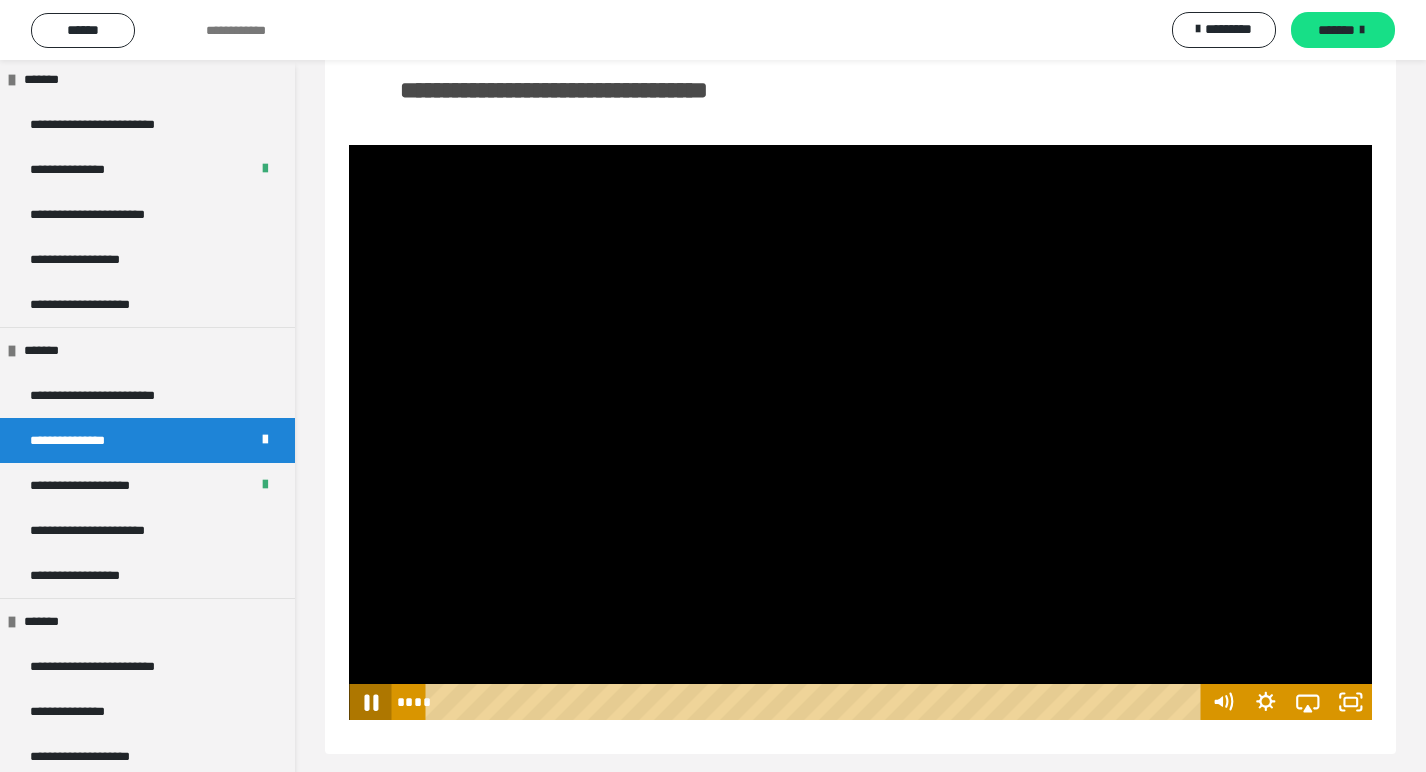 click 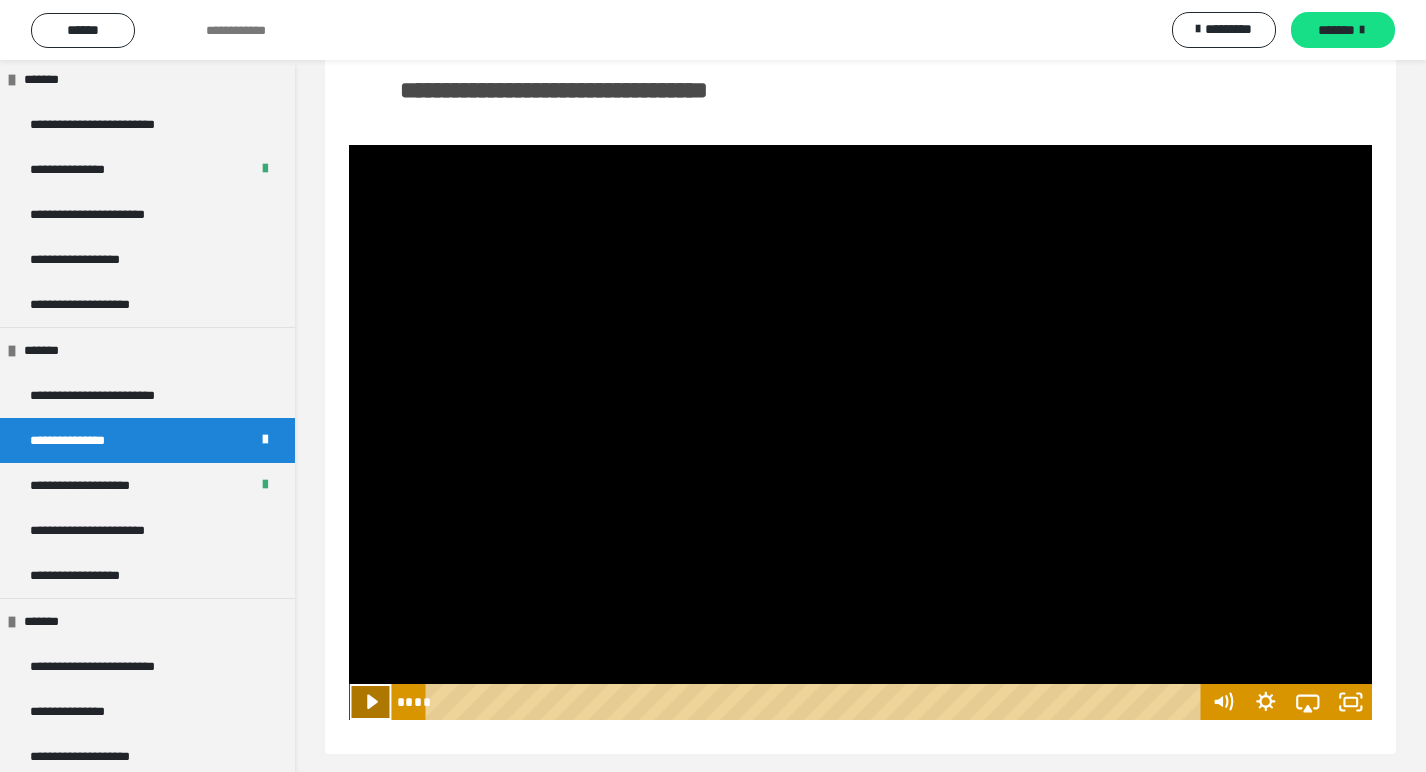 click 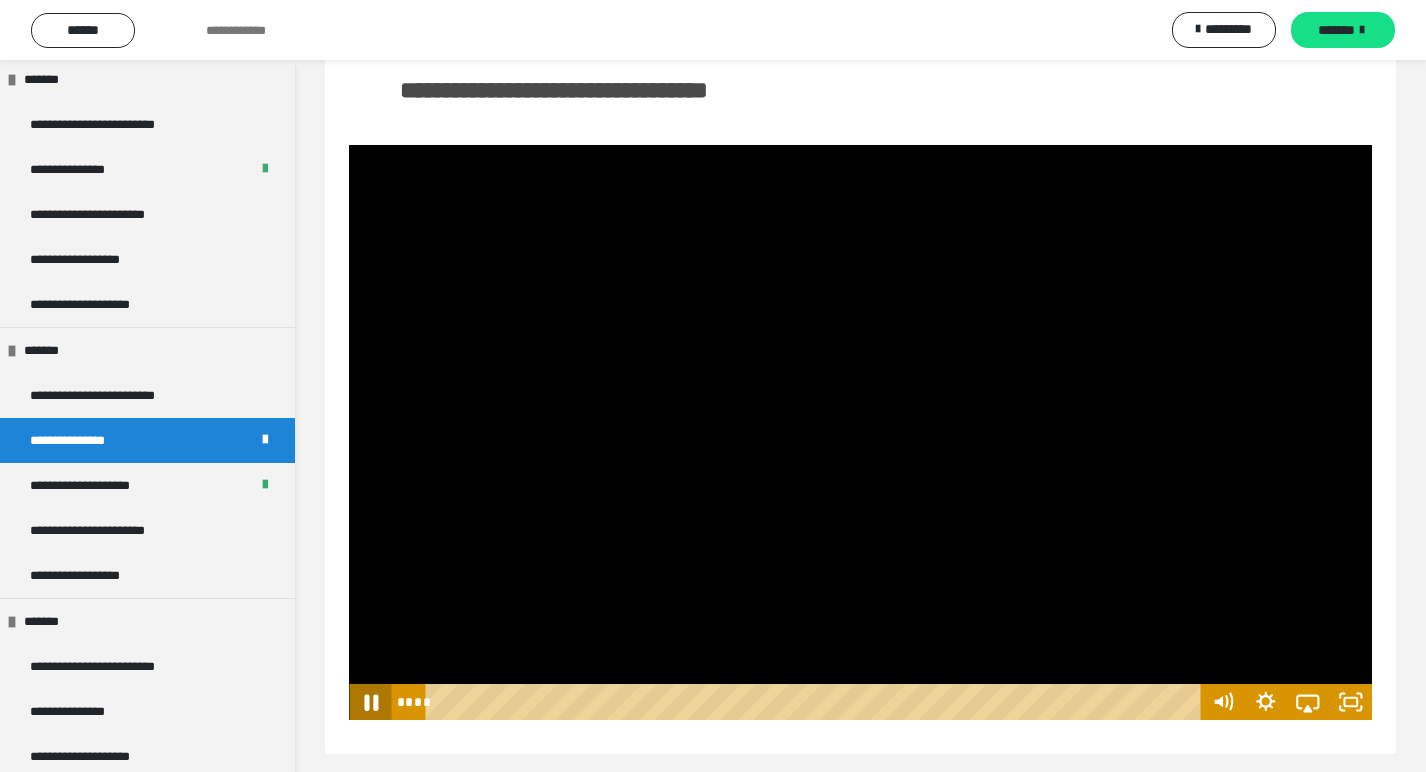 click 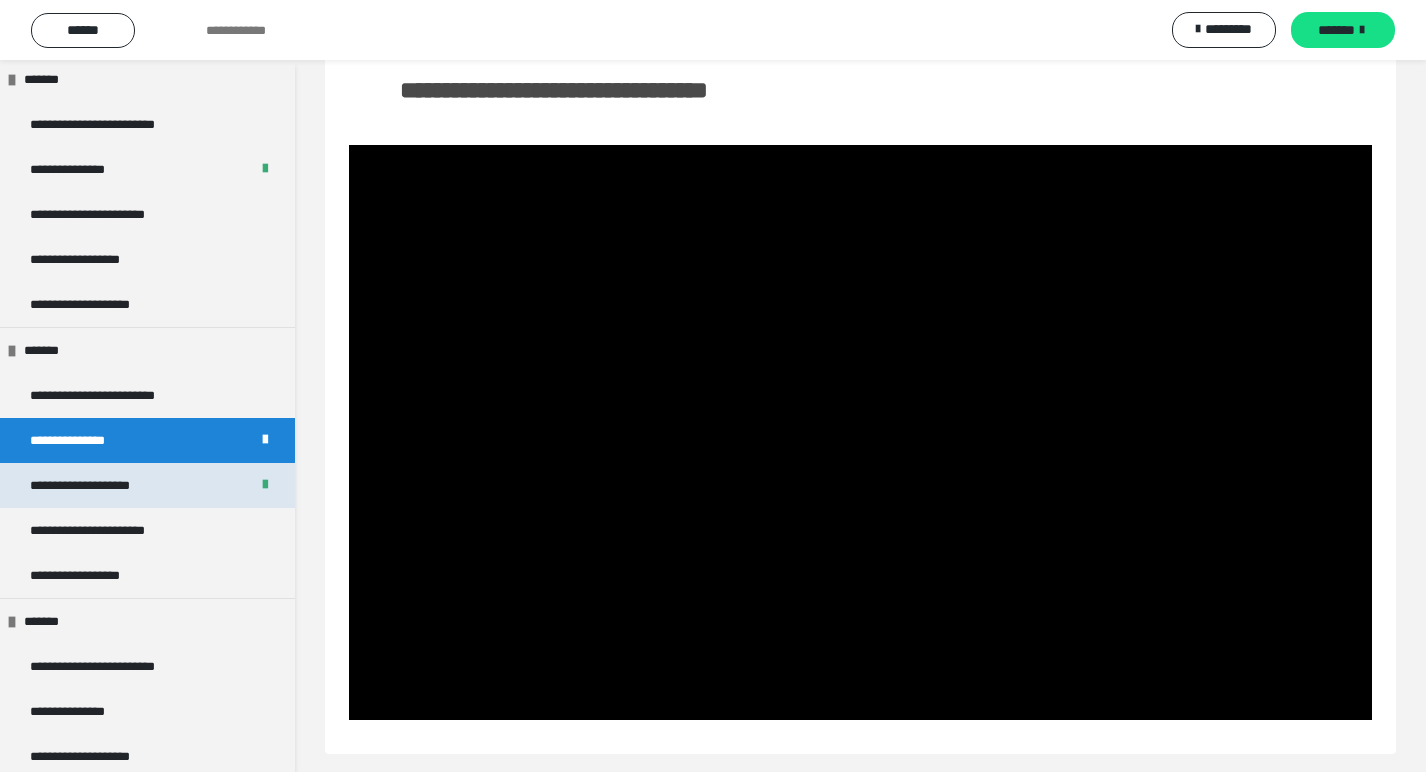 click on "**********" at bounding box center [106, 485] 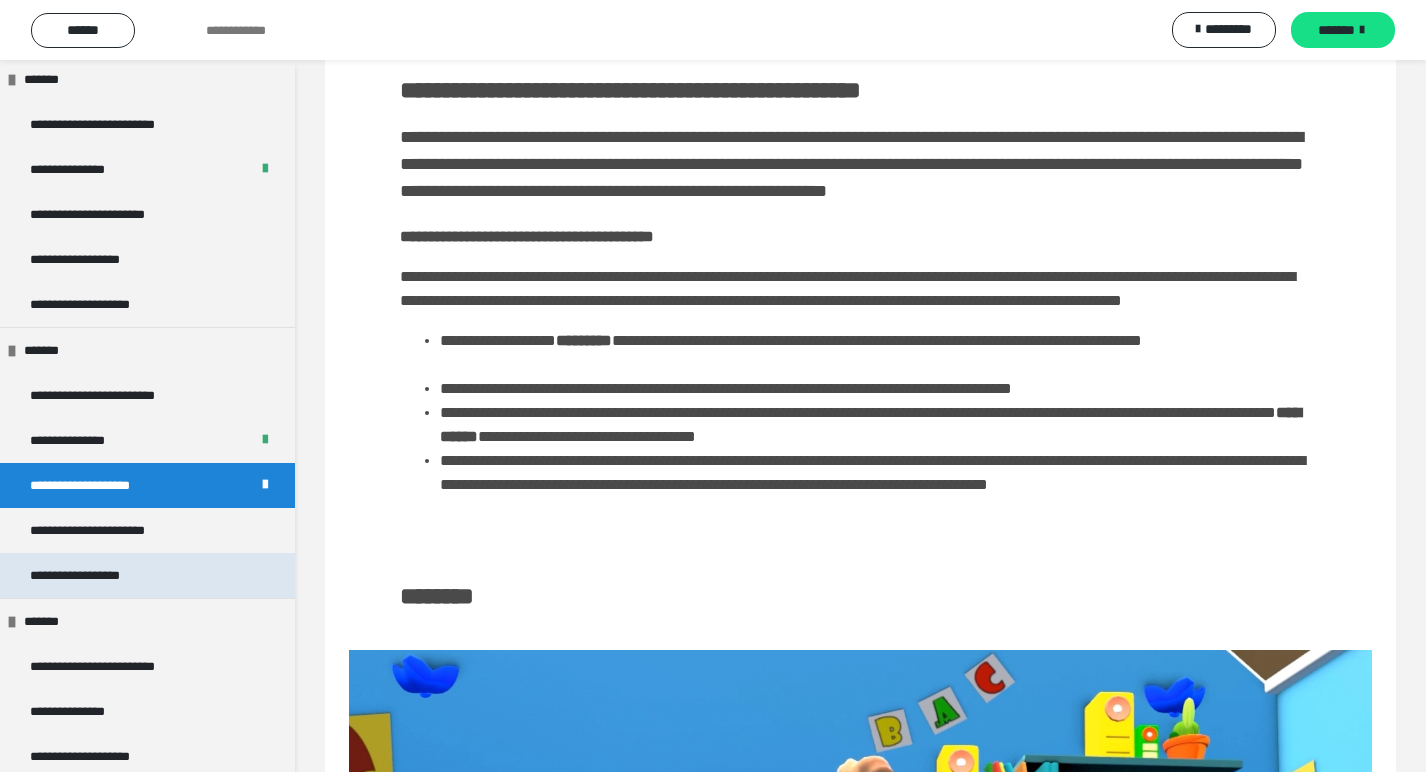 click on "**********" at bounding box center [96, 575] 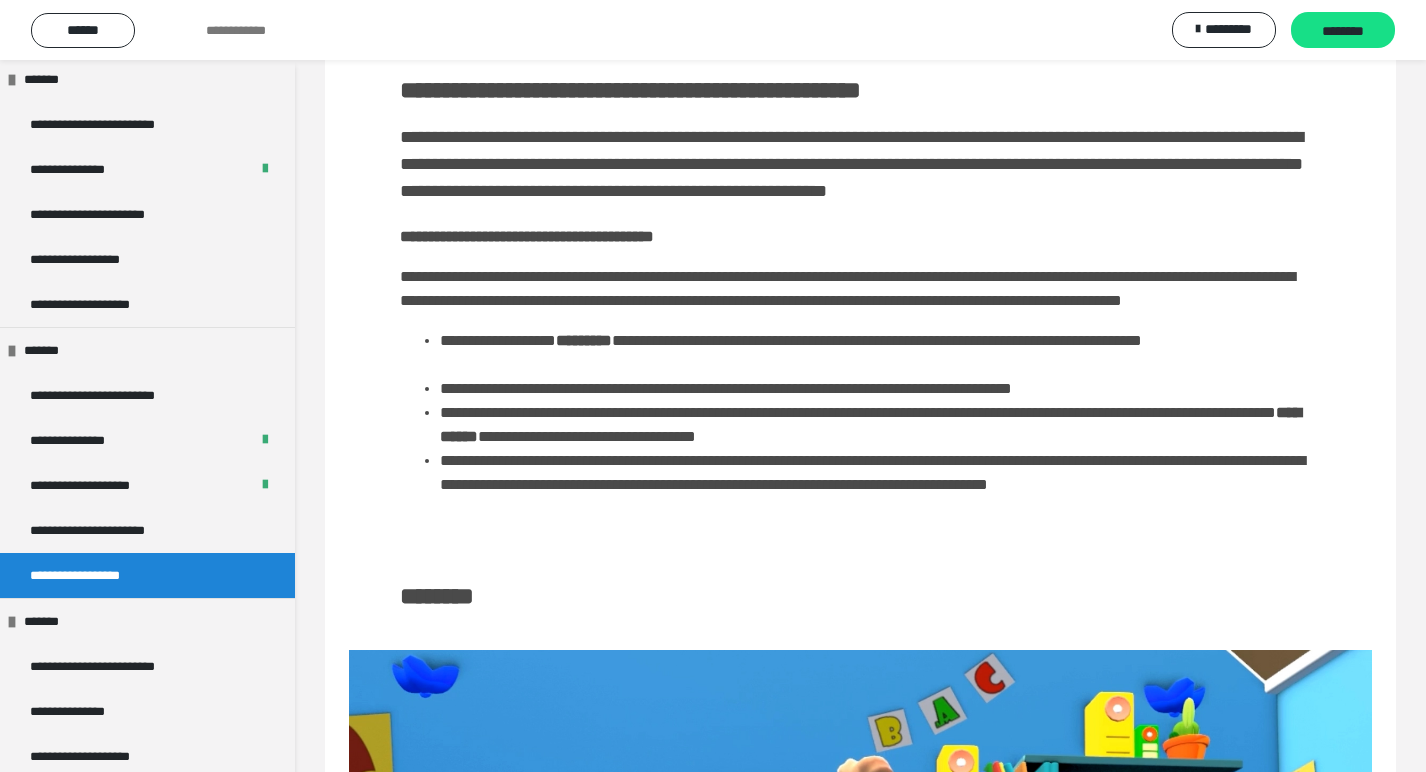 scroll, scrollTop: 60, scrollLeft: 0, axis: vertical 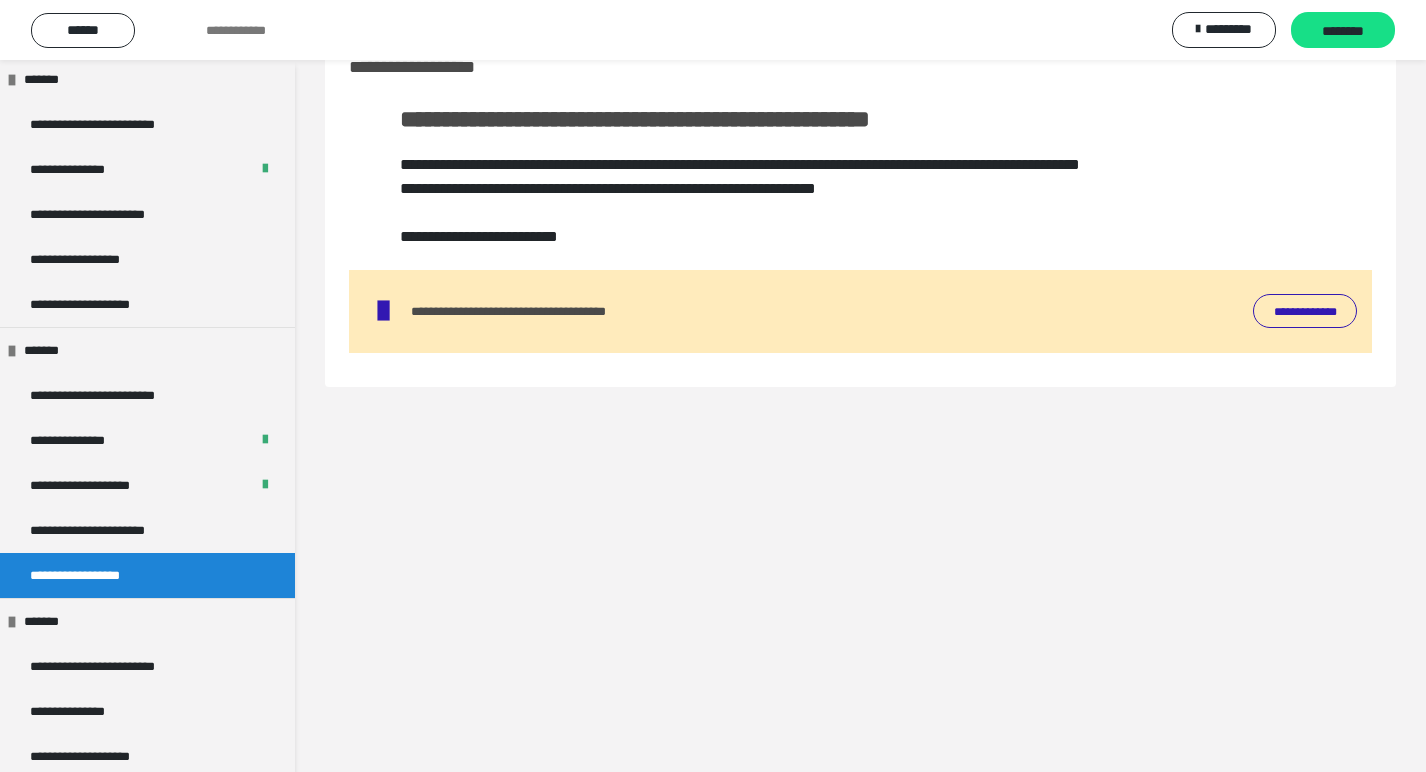 click on "**********" at bounding box center (538, 311) 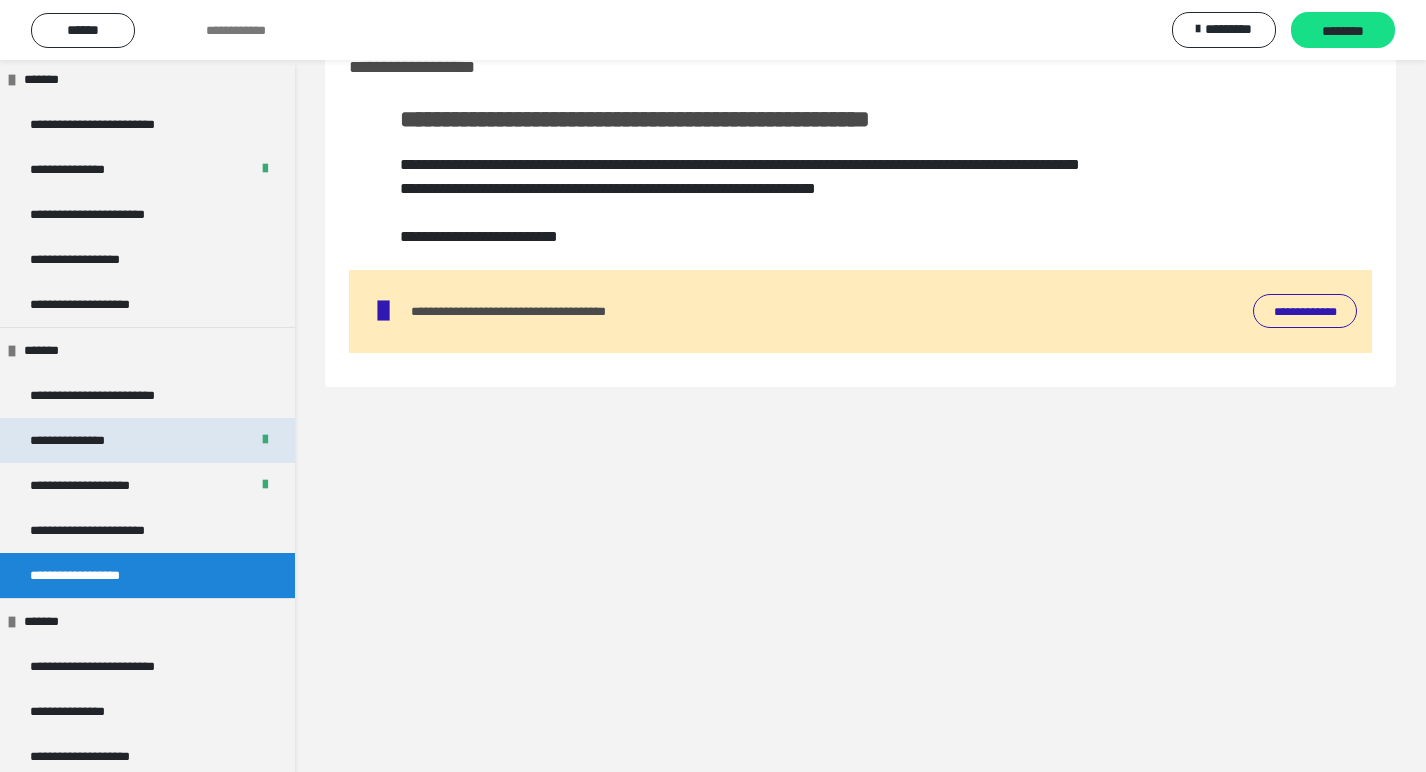 click on "**********" at bounding box center [83, 440] 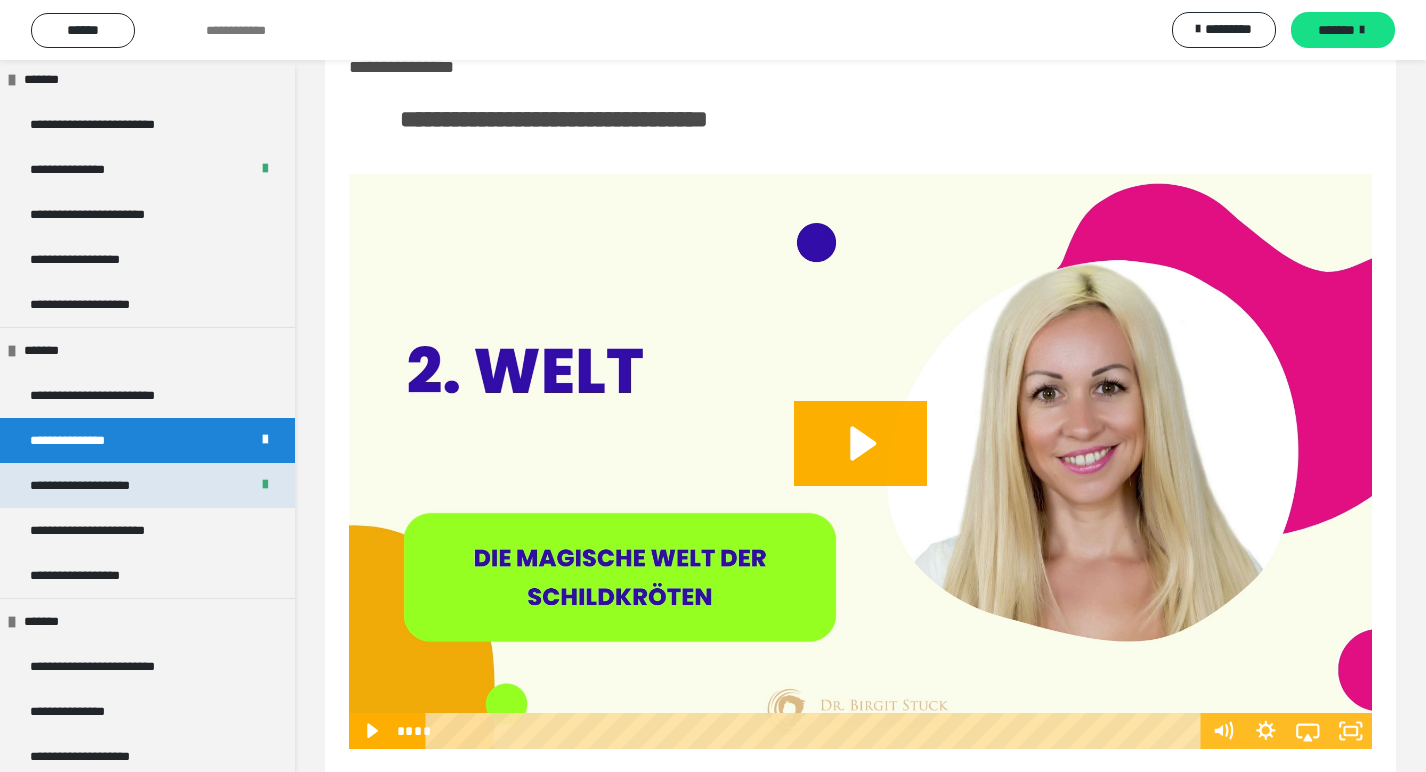 click on "**********" at bounding box center [106, 485] 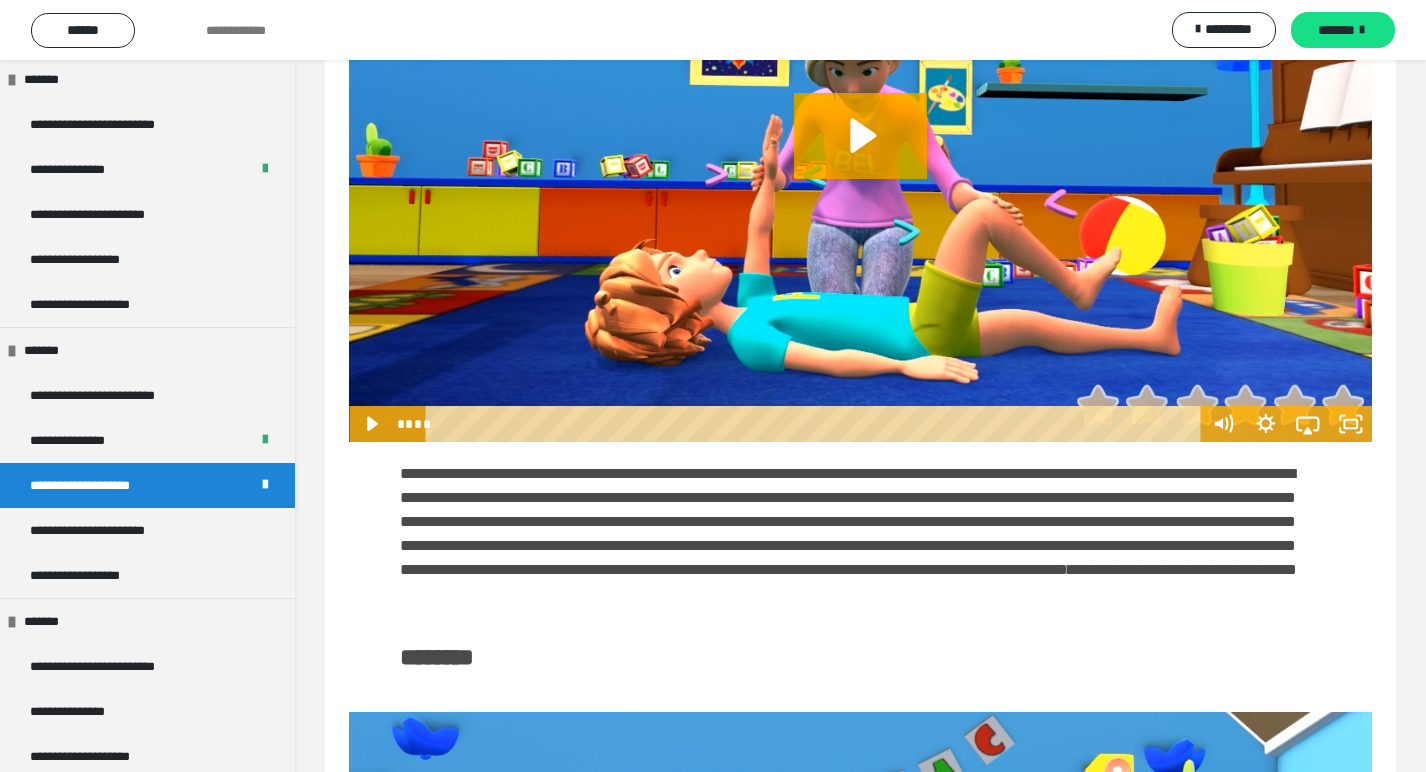 scroll, scrollTop: 870, scrollLeft: 0, axis: vertical 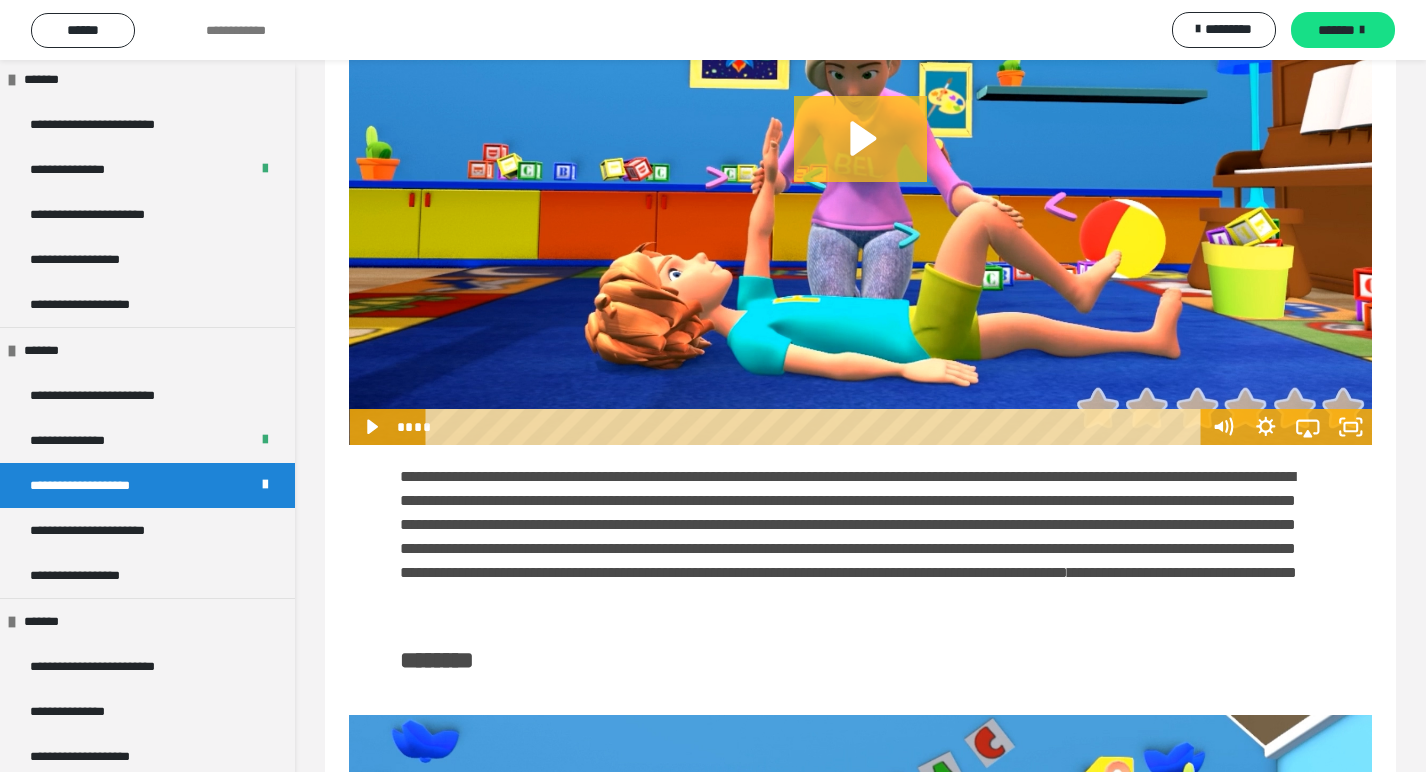 click 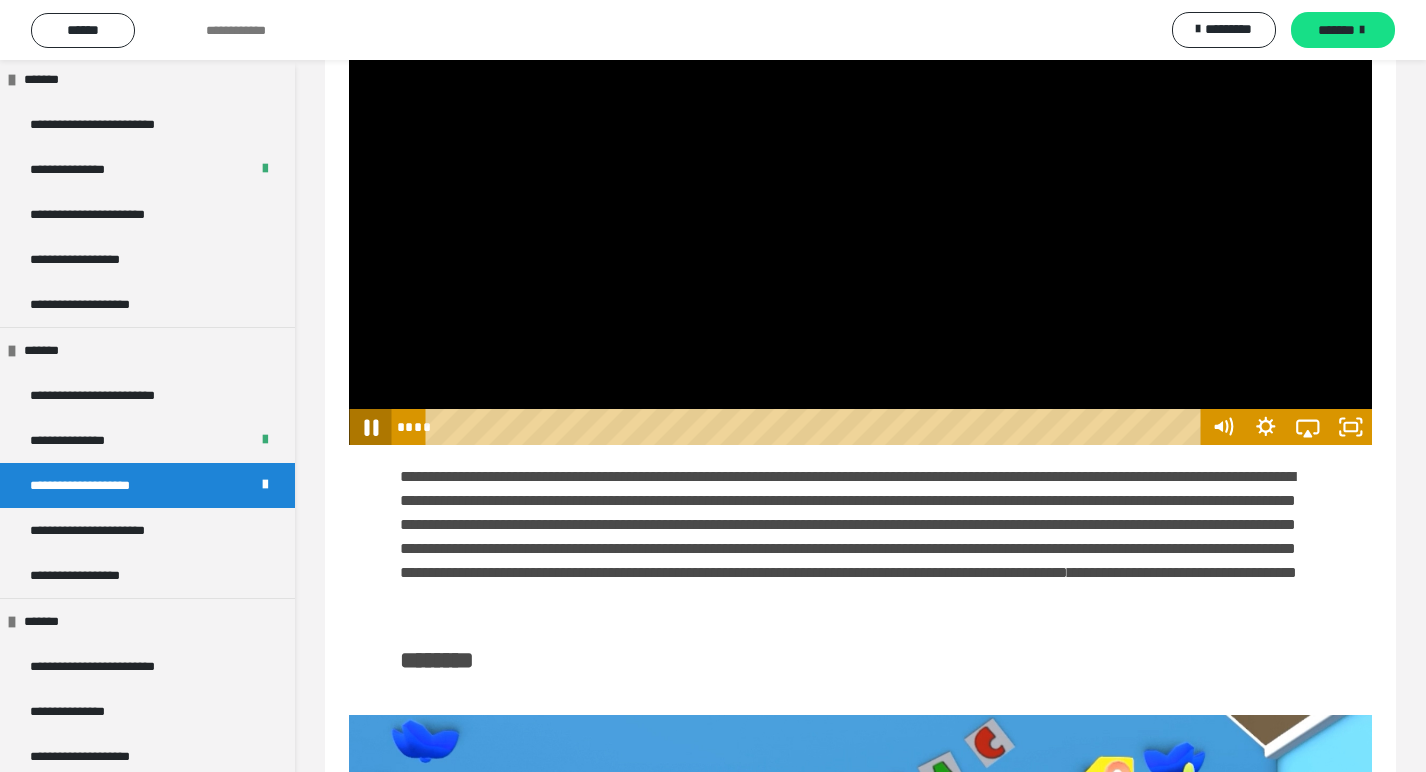 click 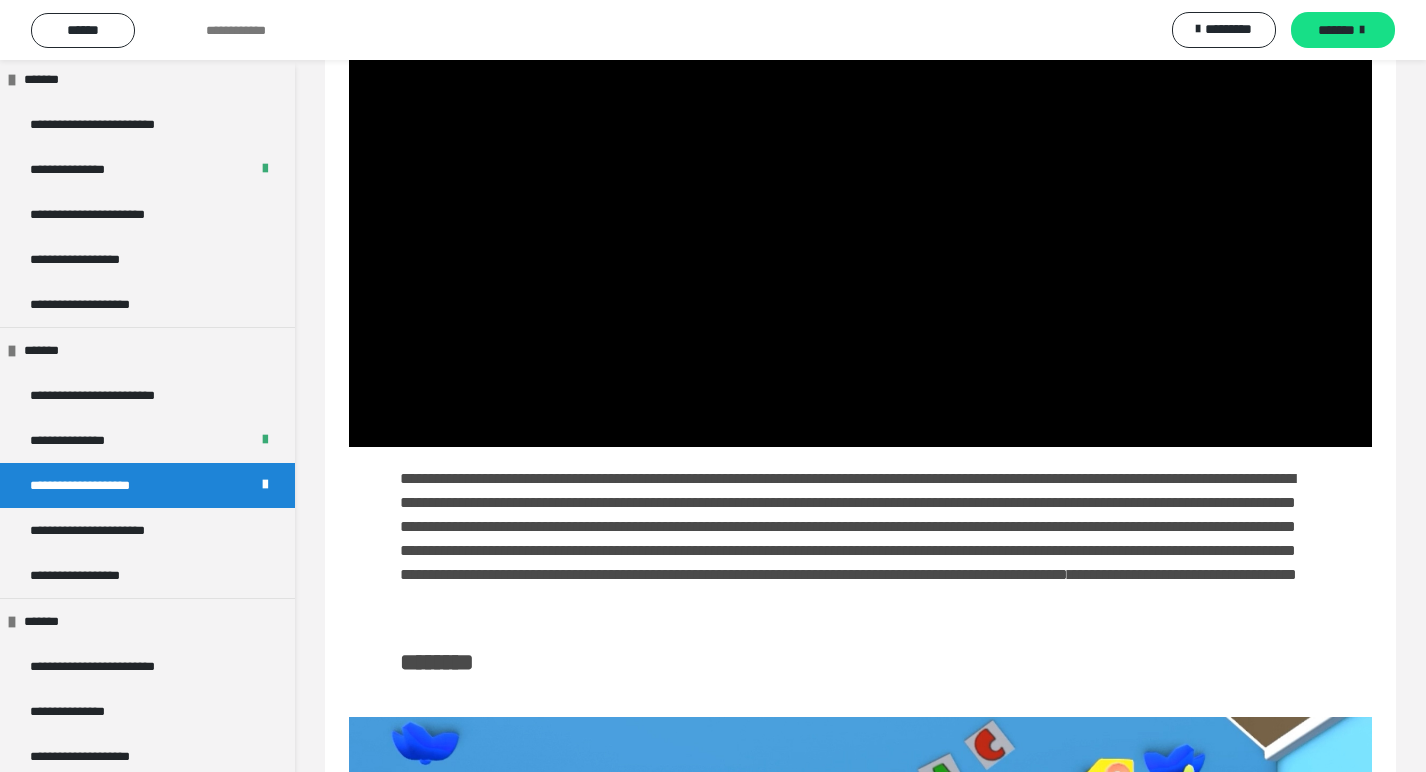 scroll, scrollTop: 857, scrollLeft: 0, axis: vertical 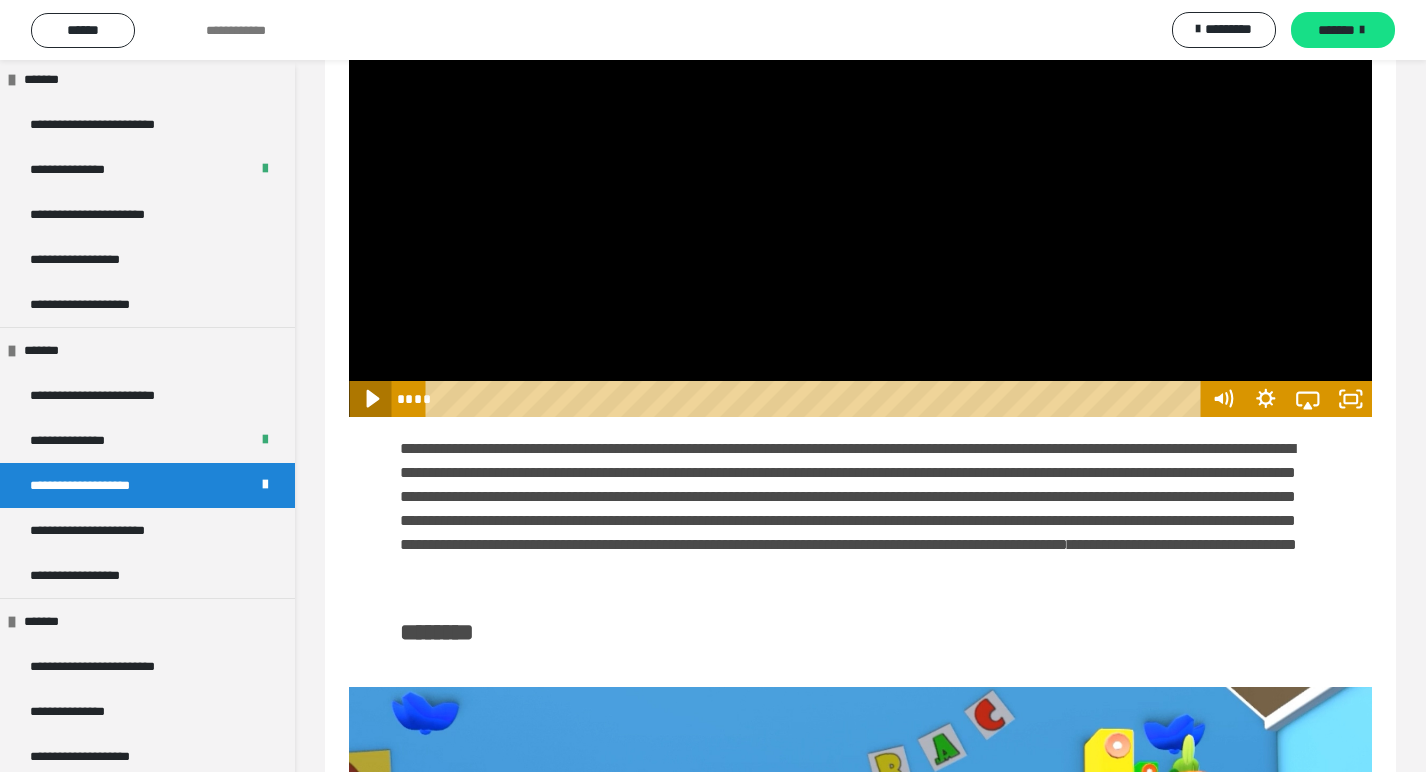 click 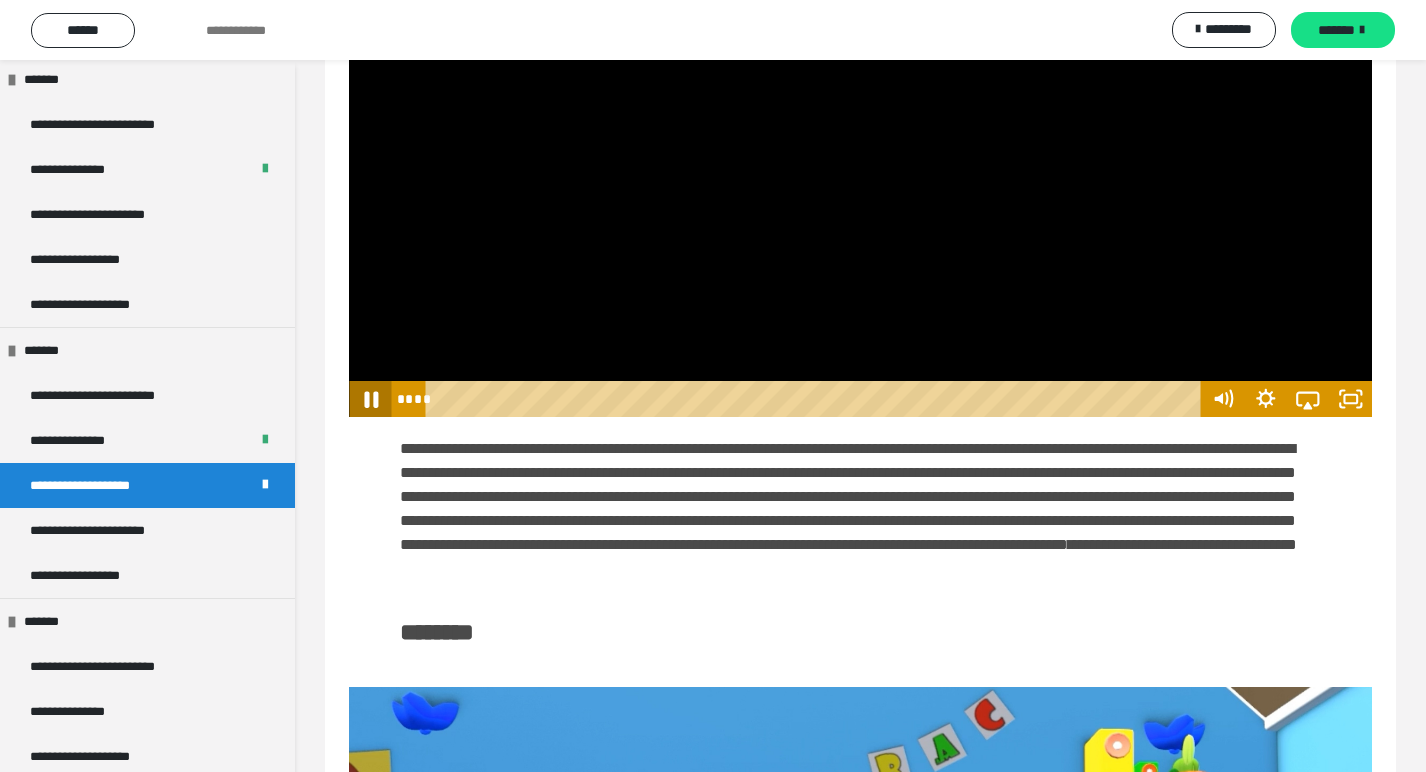 click 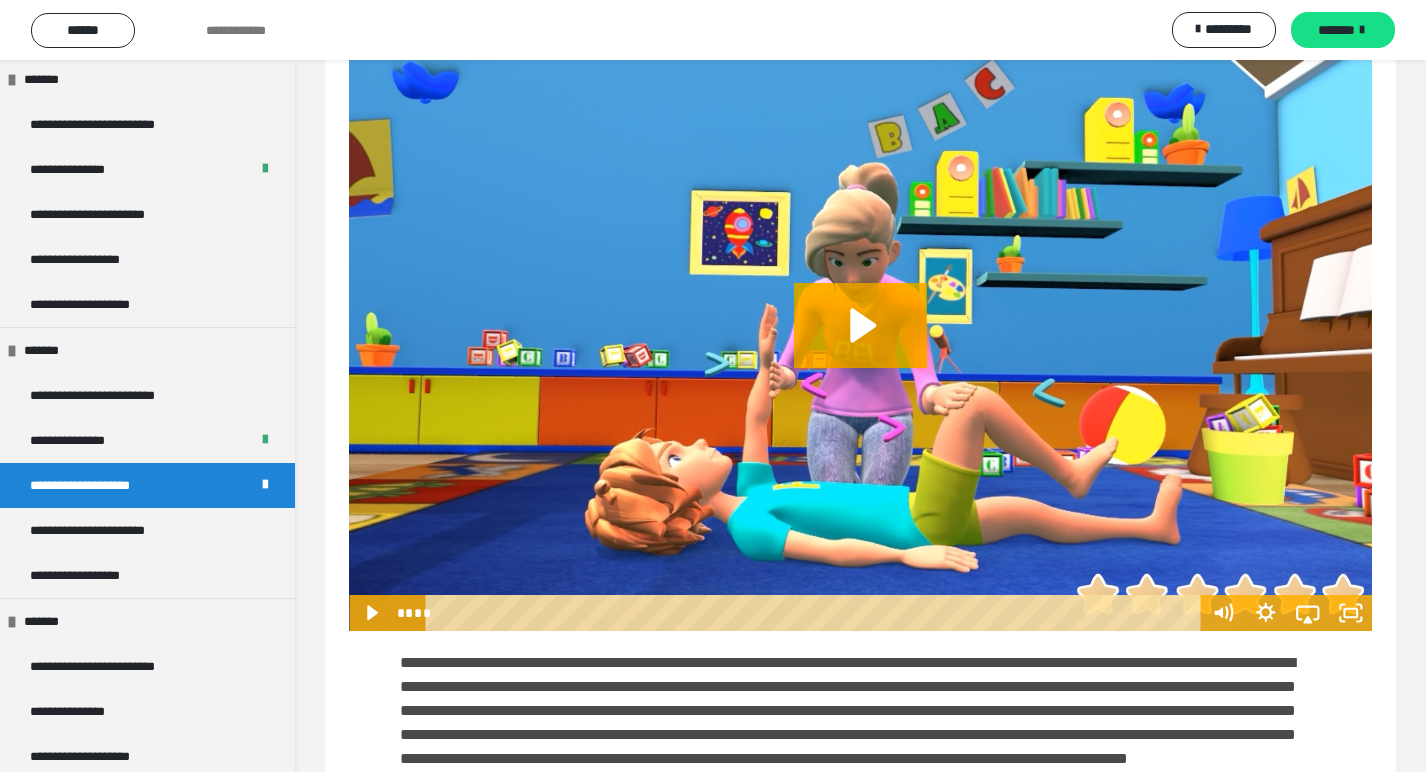 scroll, scrollTop: 1505, scrollLeft: 0, axis: vertical 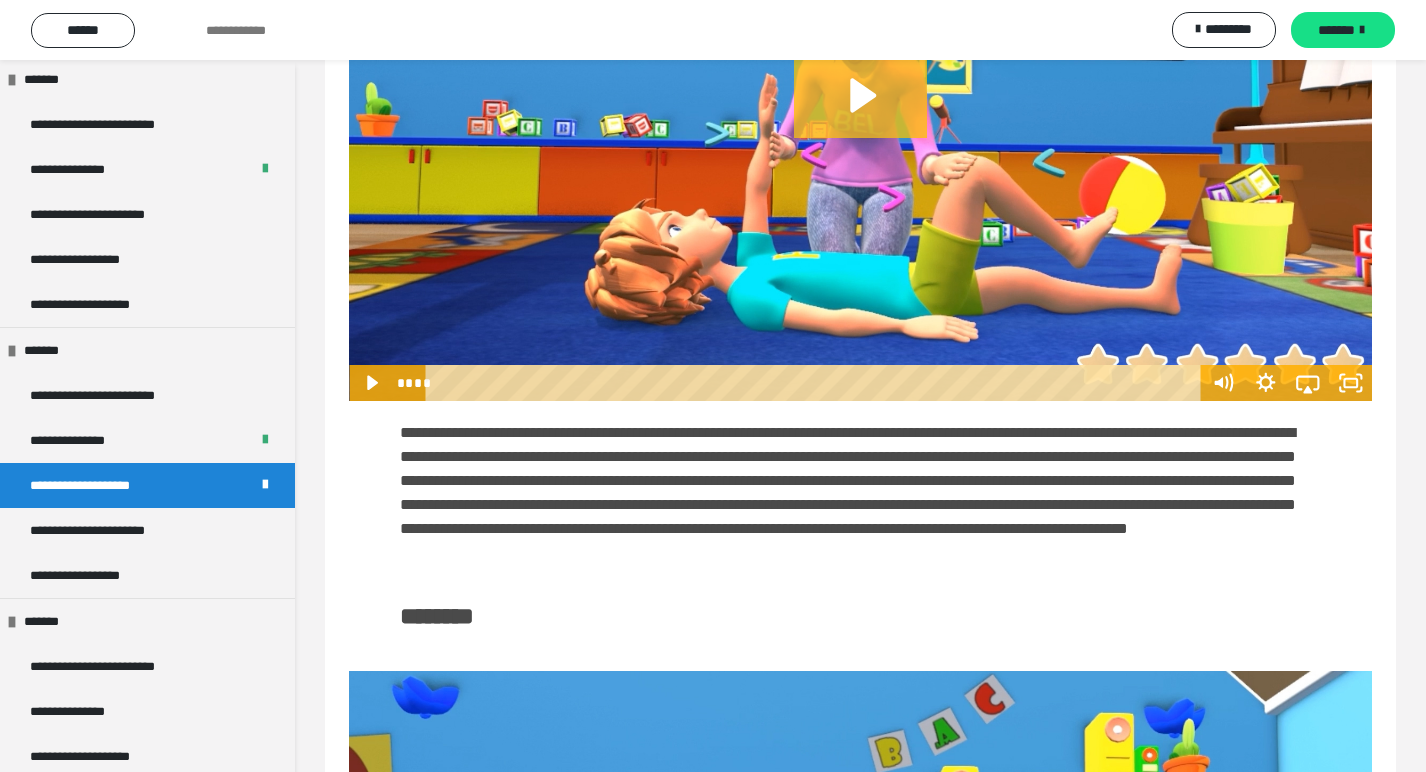 click 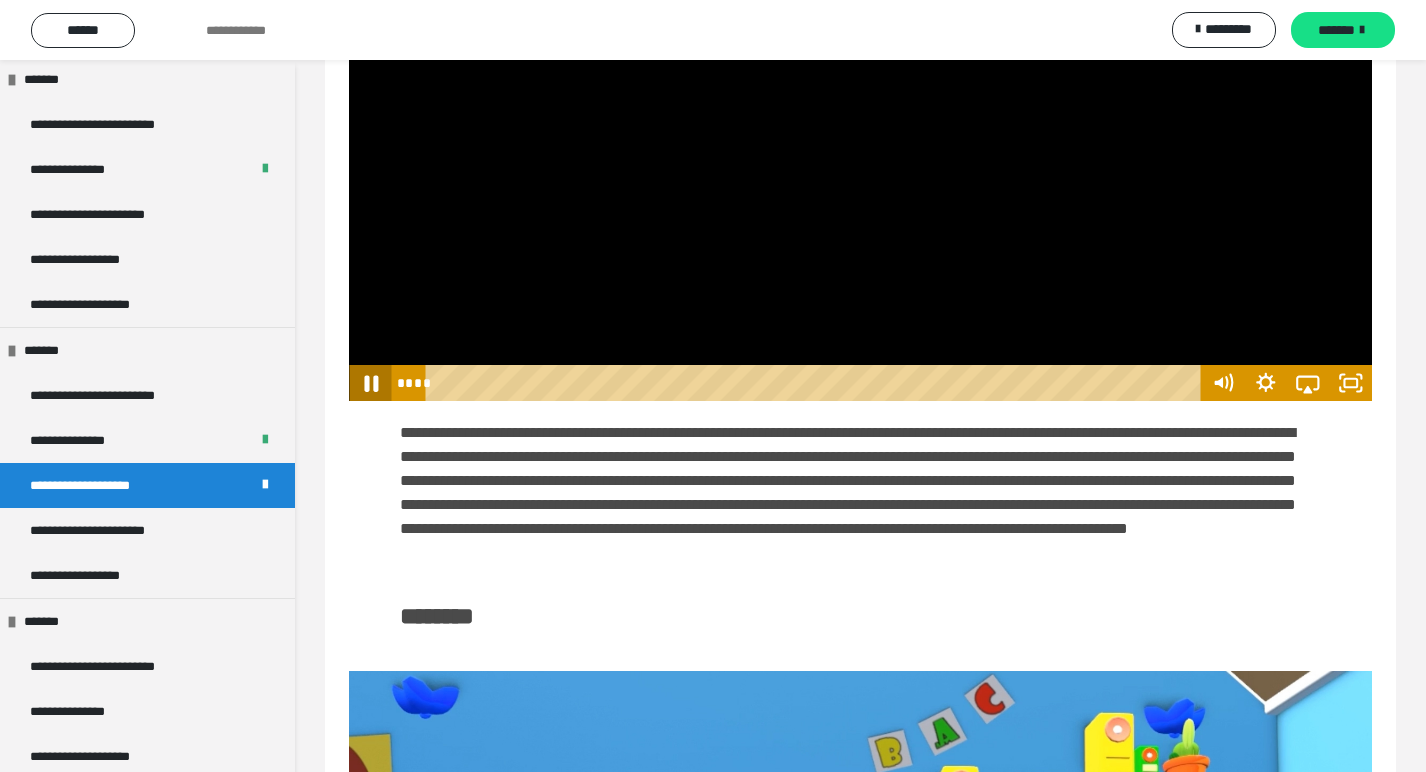 click 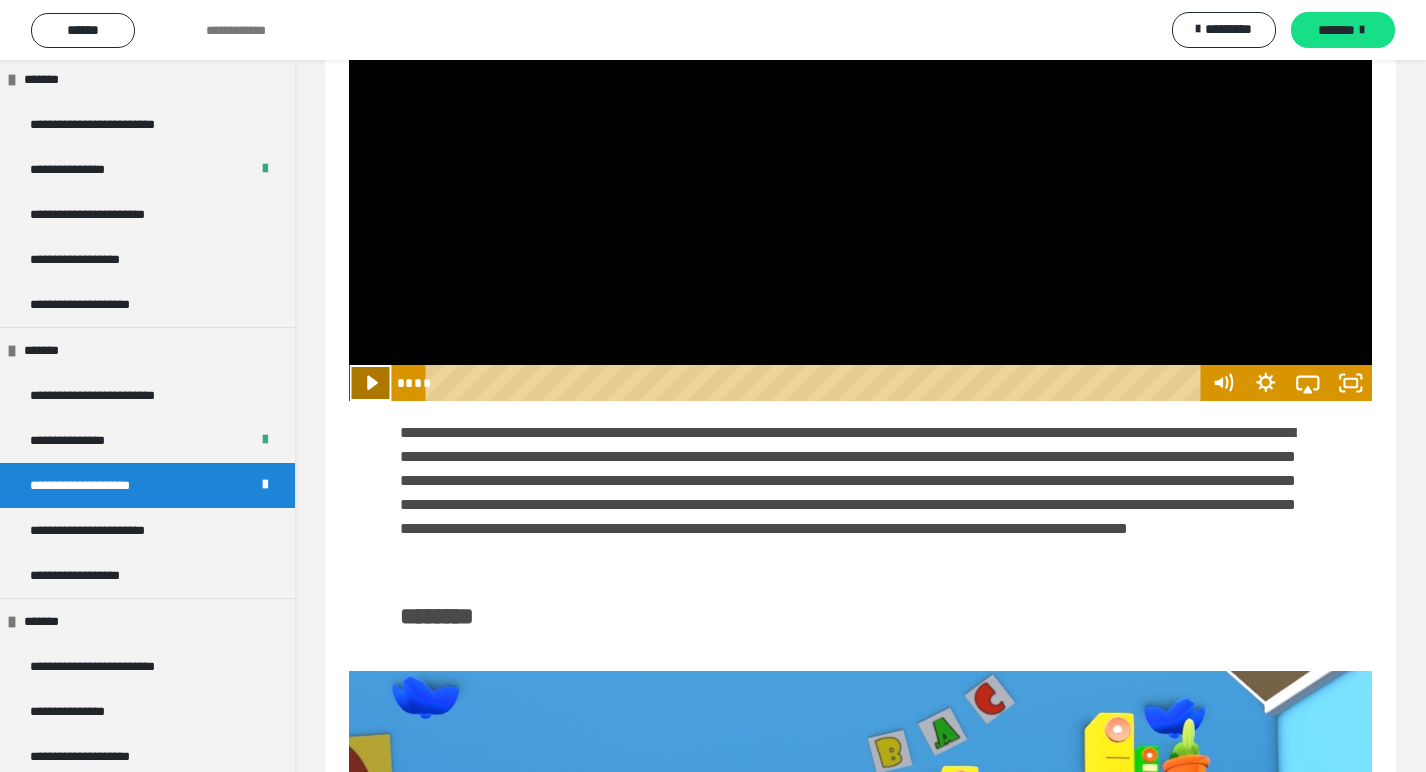 click 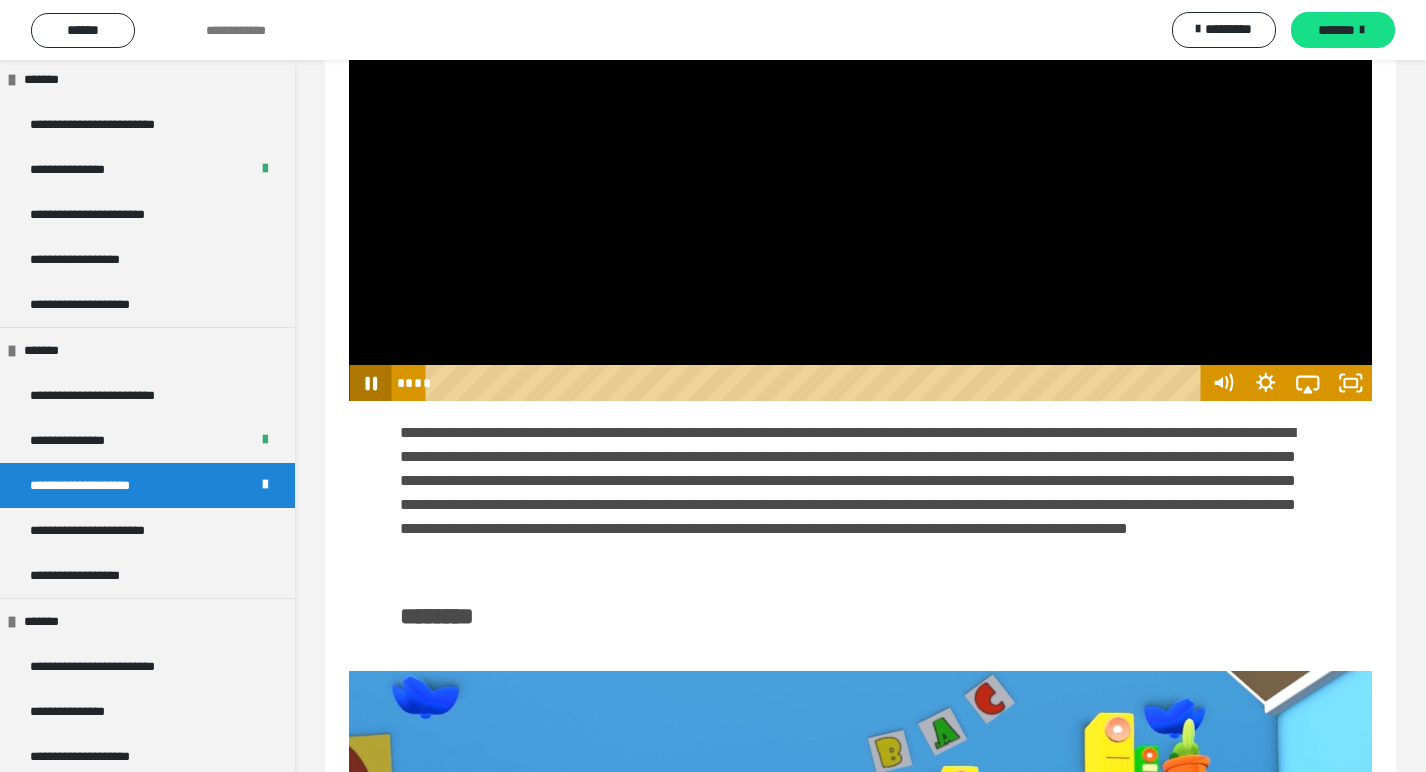 click 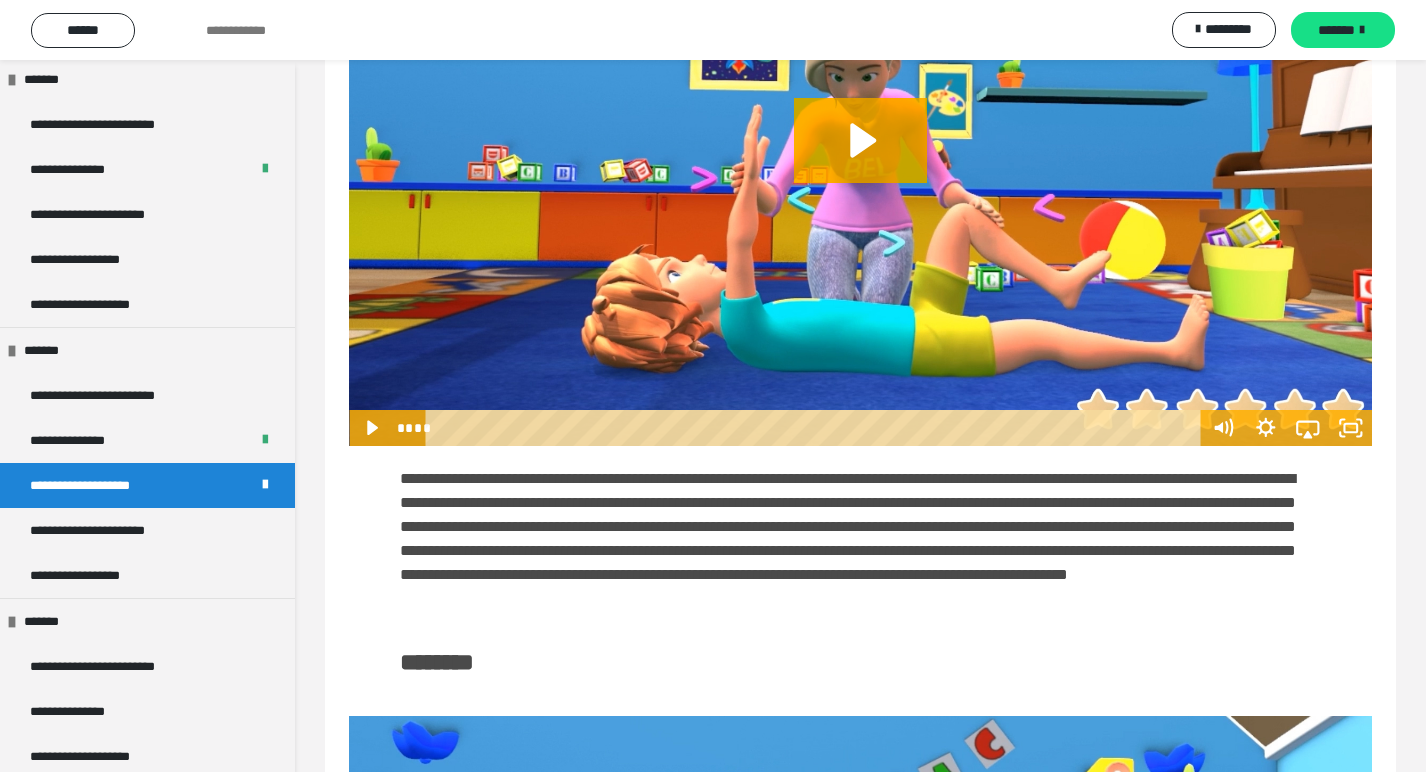 scroll, scrollTop: 2566, scrollLeft: 0, axis: vertical 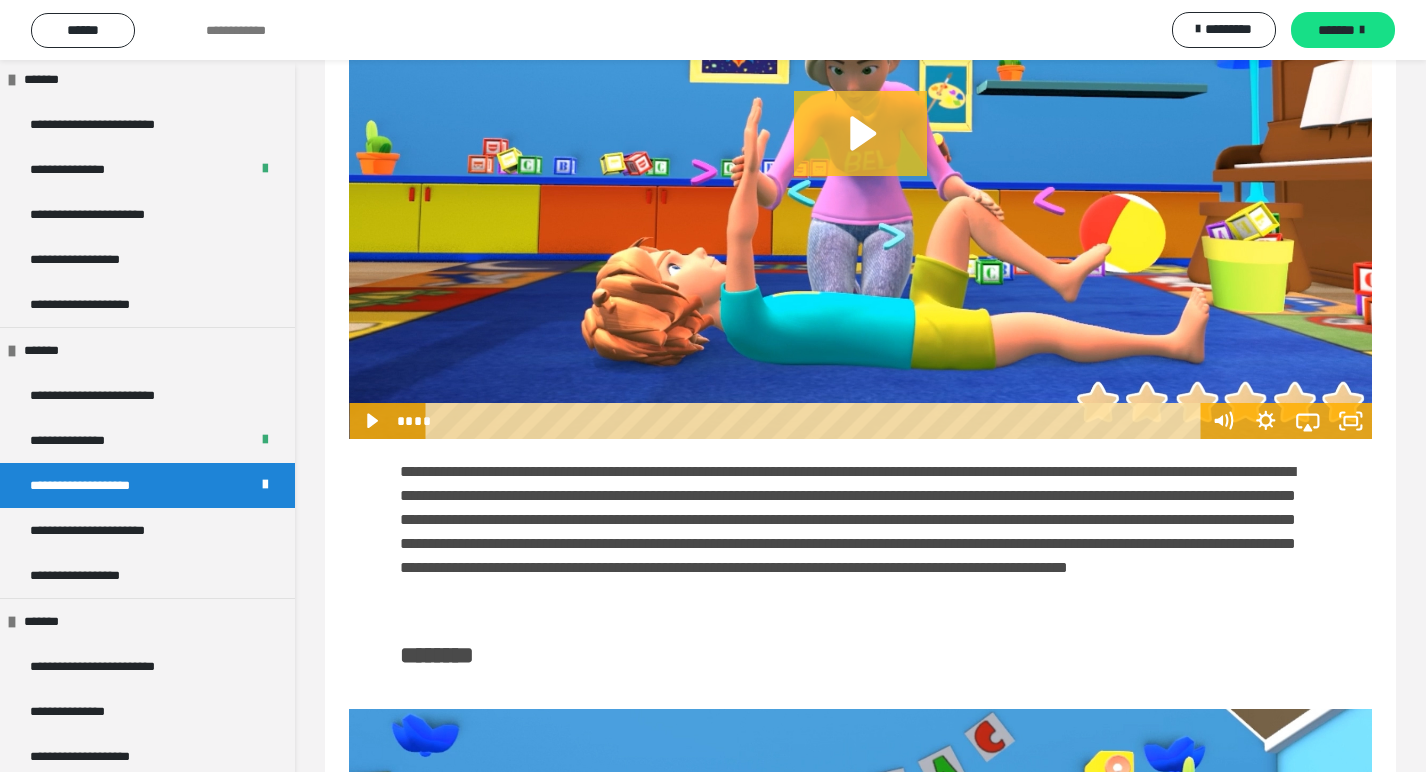 click 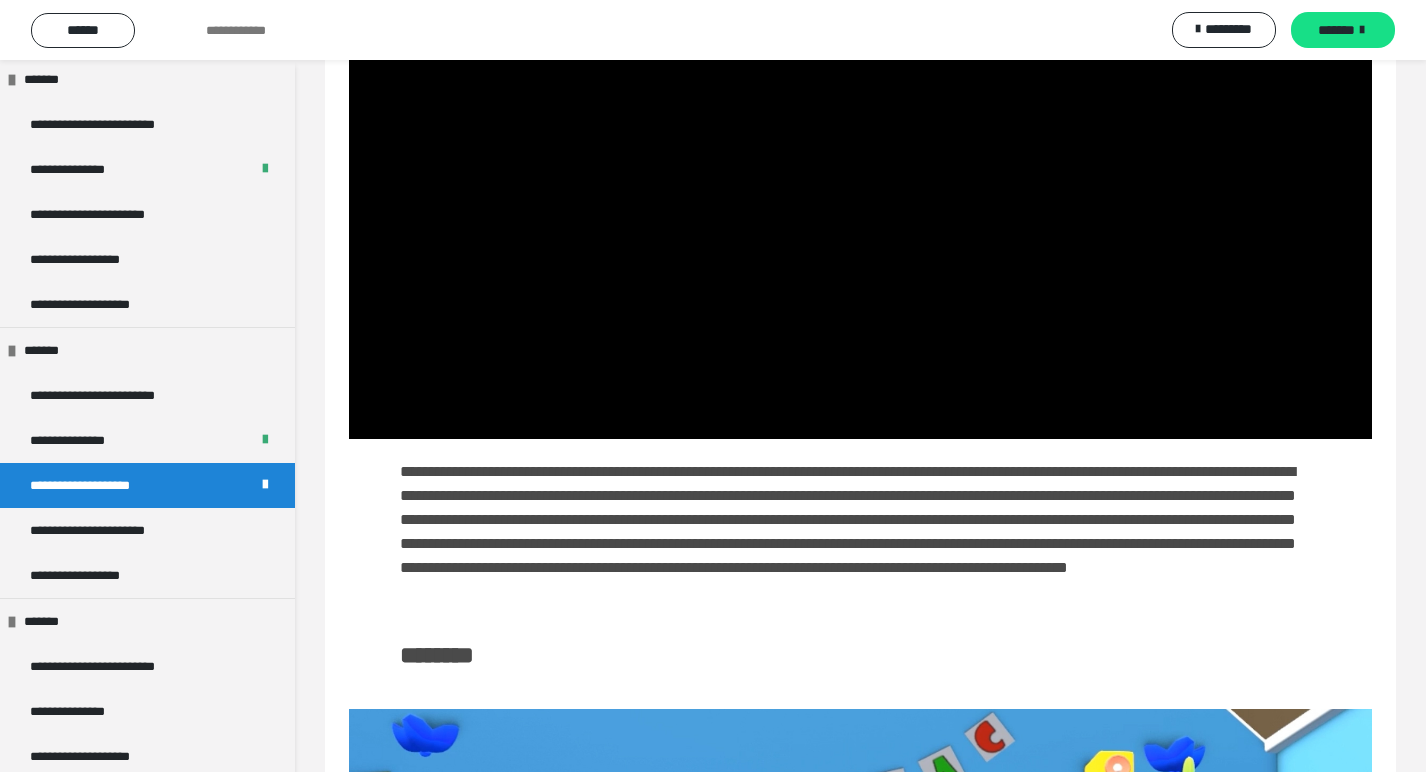 scroll, scrollTop: 2627, scrollLeft: 0, axis: vertical 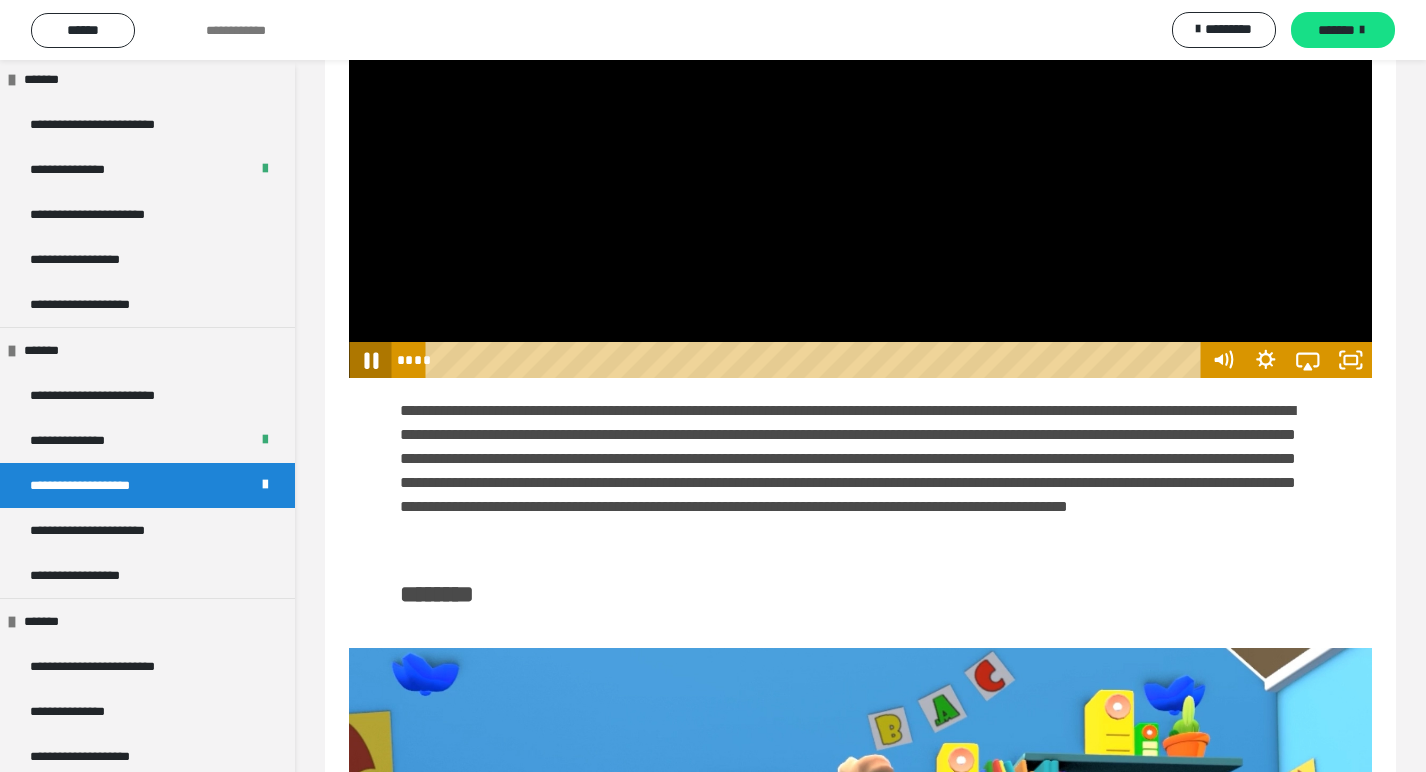 click 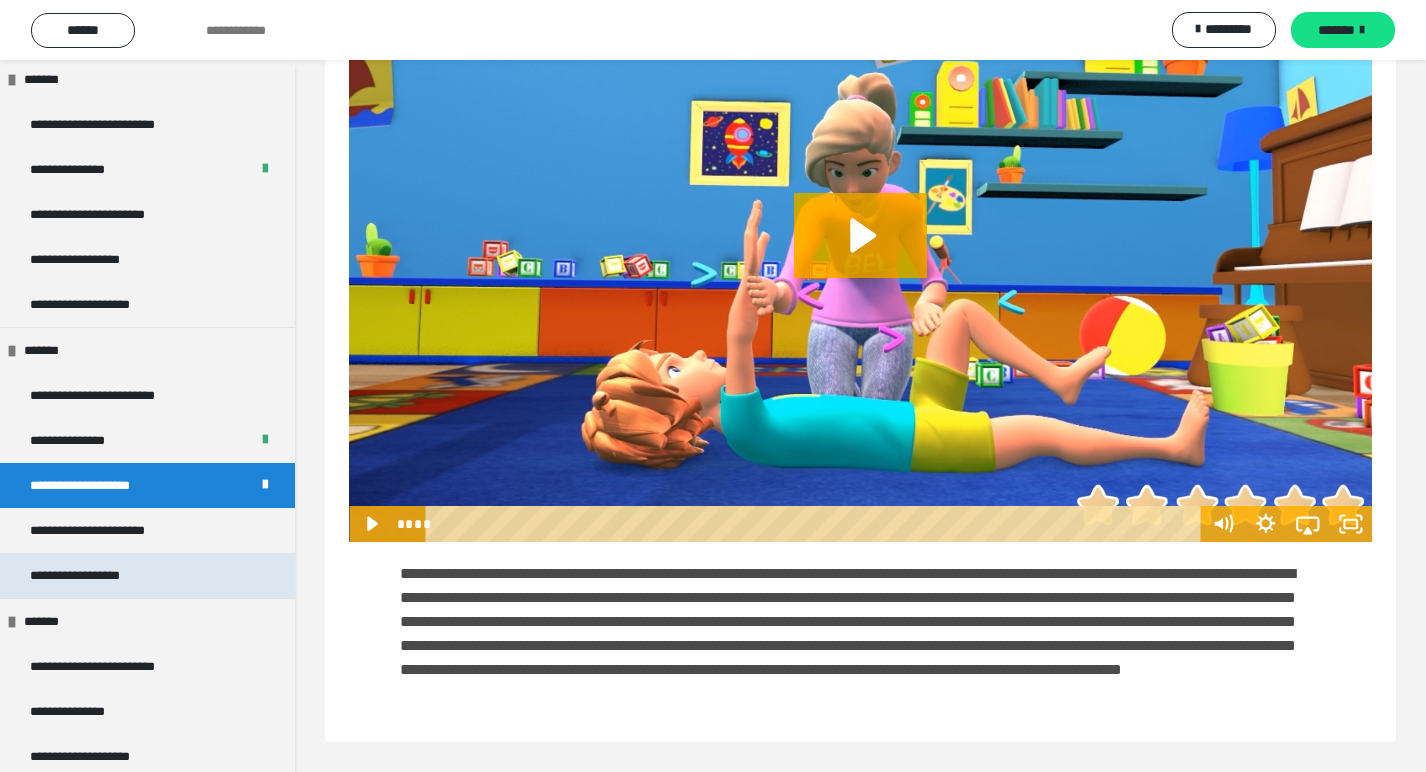 scroll, scrollTop: 3552, scrollLeft: 0, axis: vertical 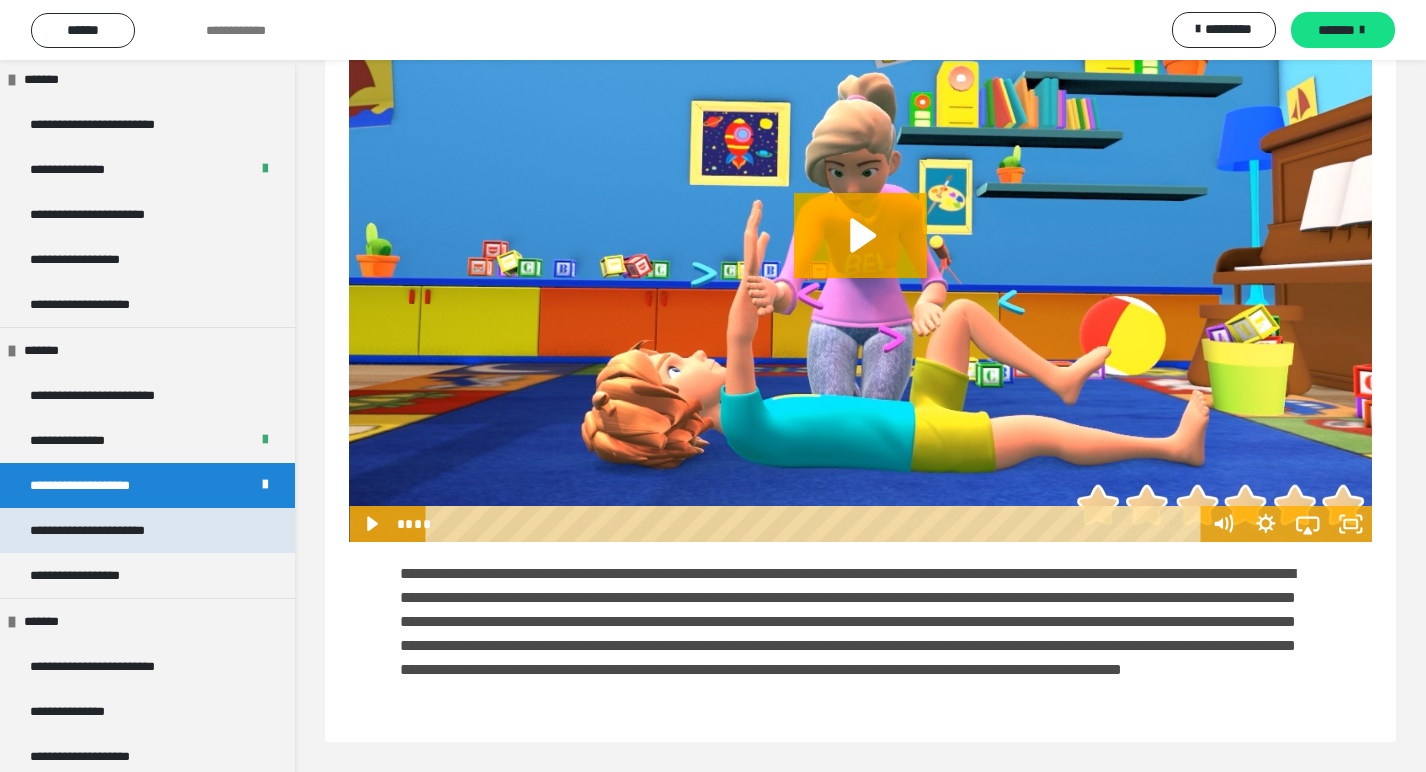click on "**********" at bounding box center (114, 530) 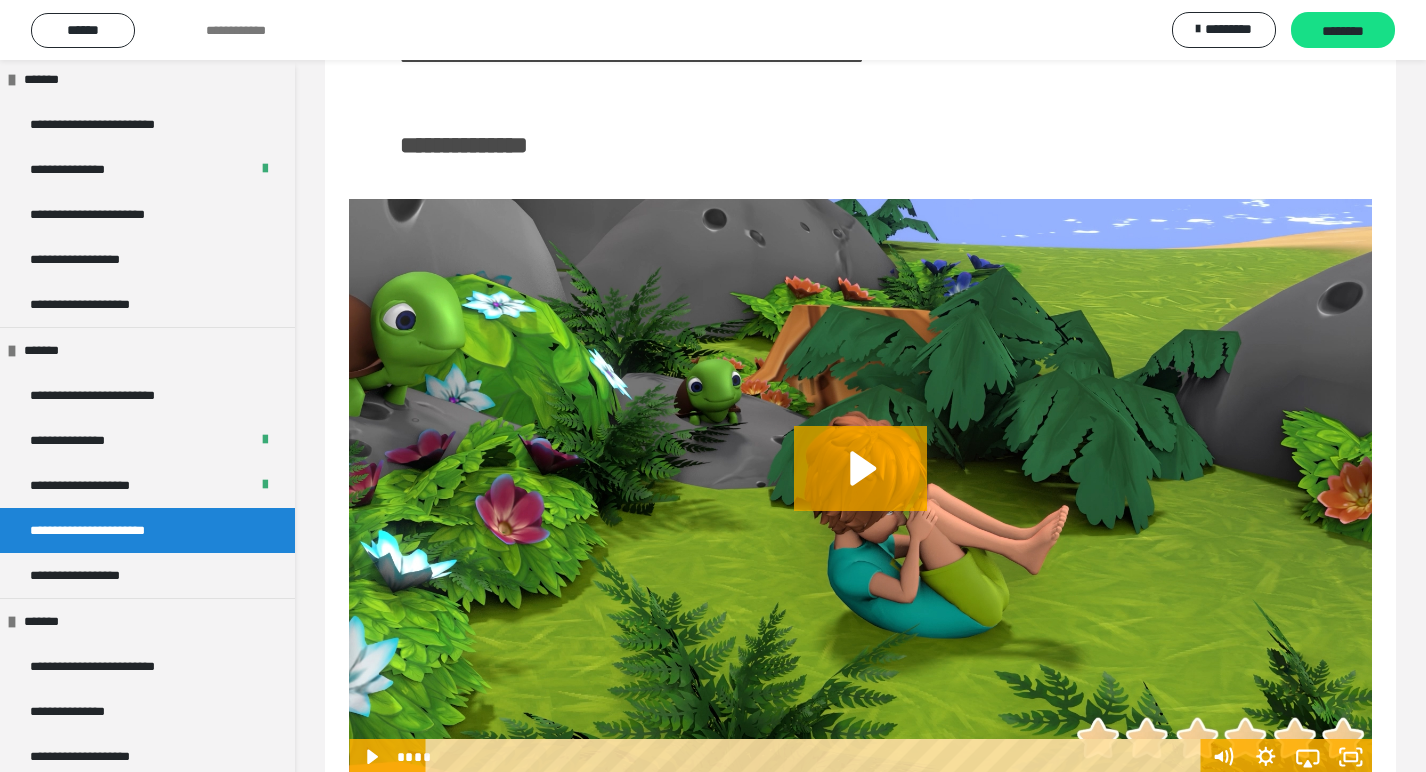 scroll, scrollTop: 1344, scrollLeft: 0, axis: vertical 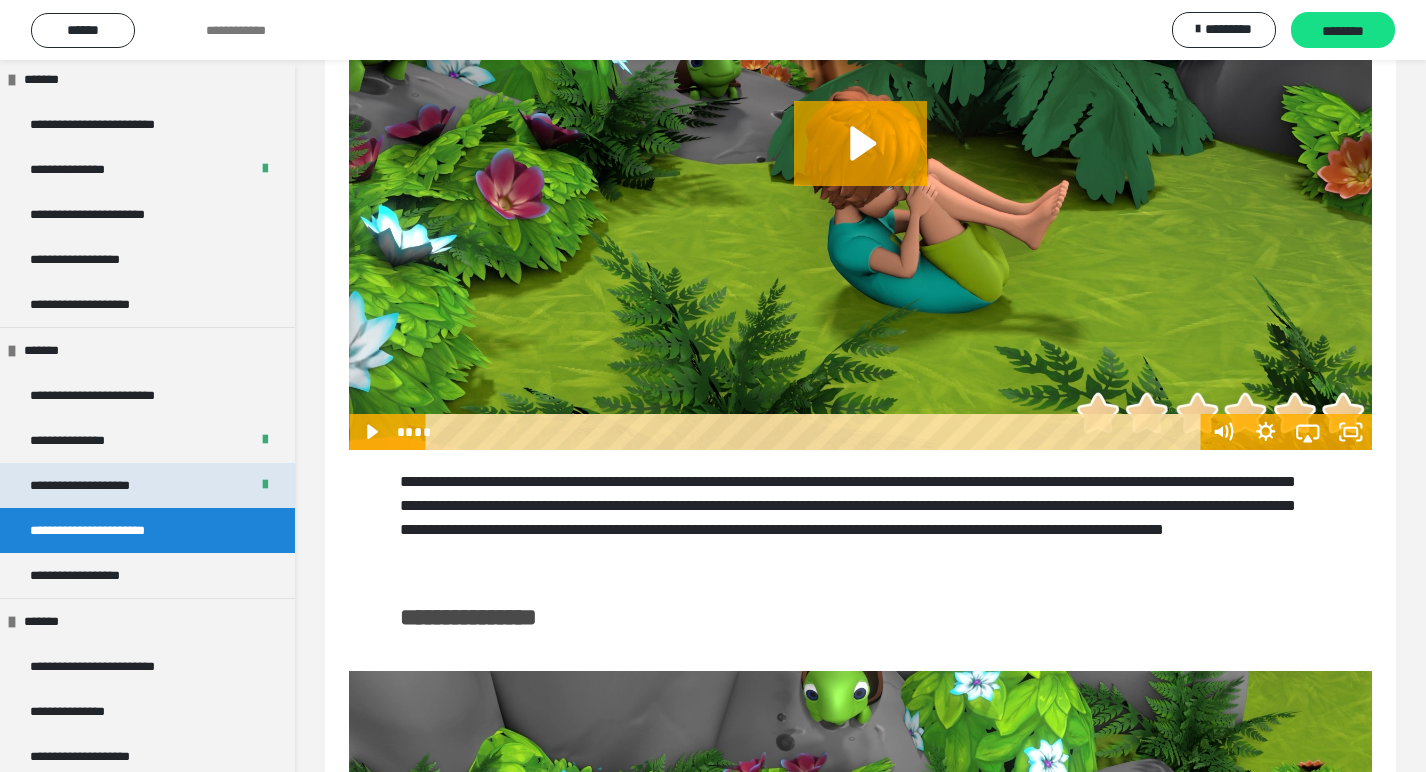 click on "**********" at bounding box center (106, 485) 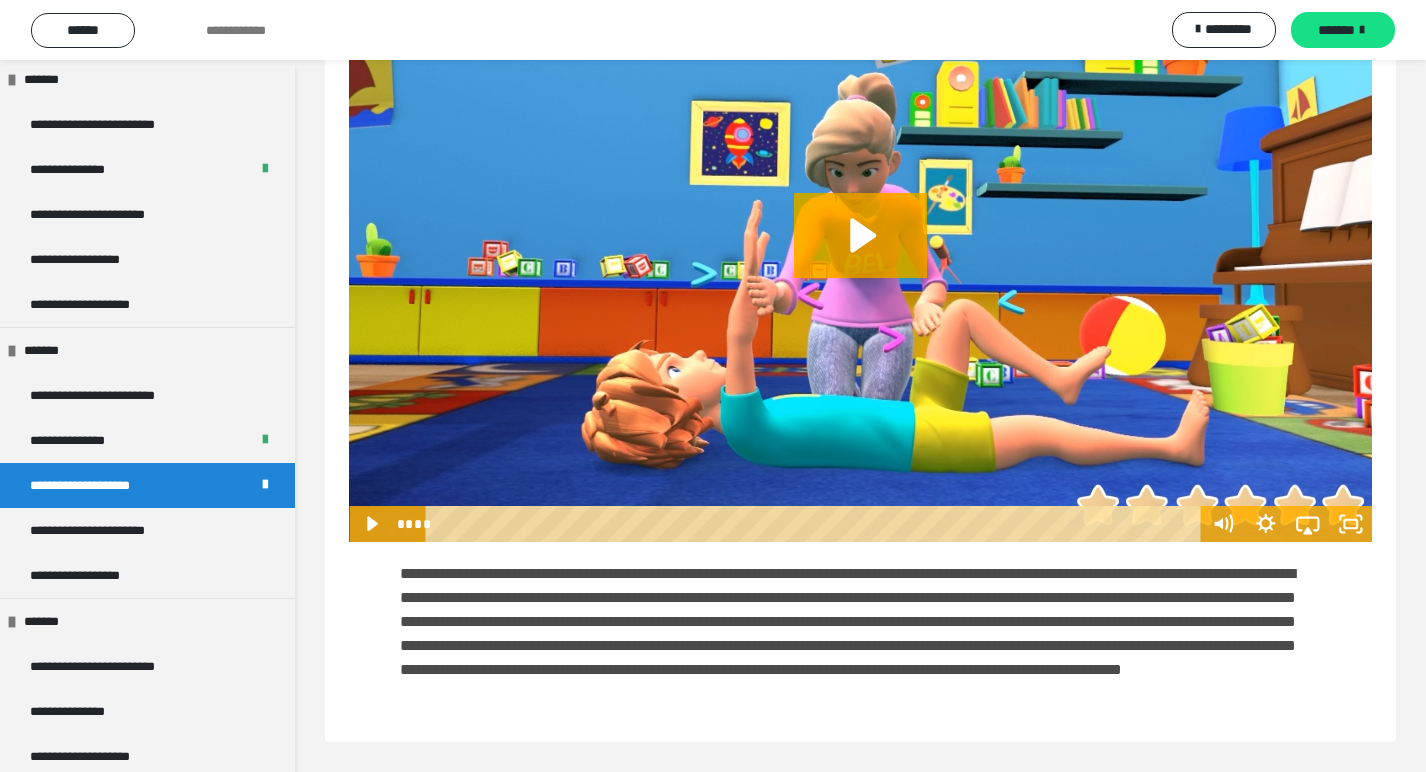 scroll, scrollTop: 3552, scrollLeft: 0, axis: vertical 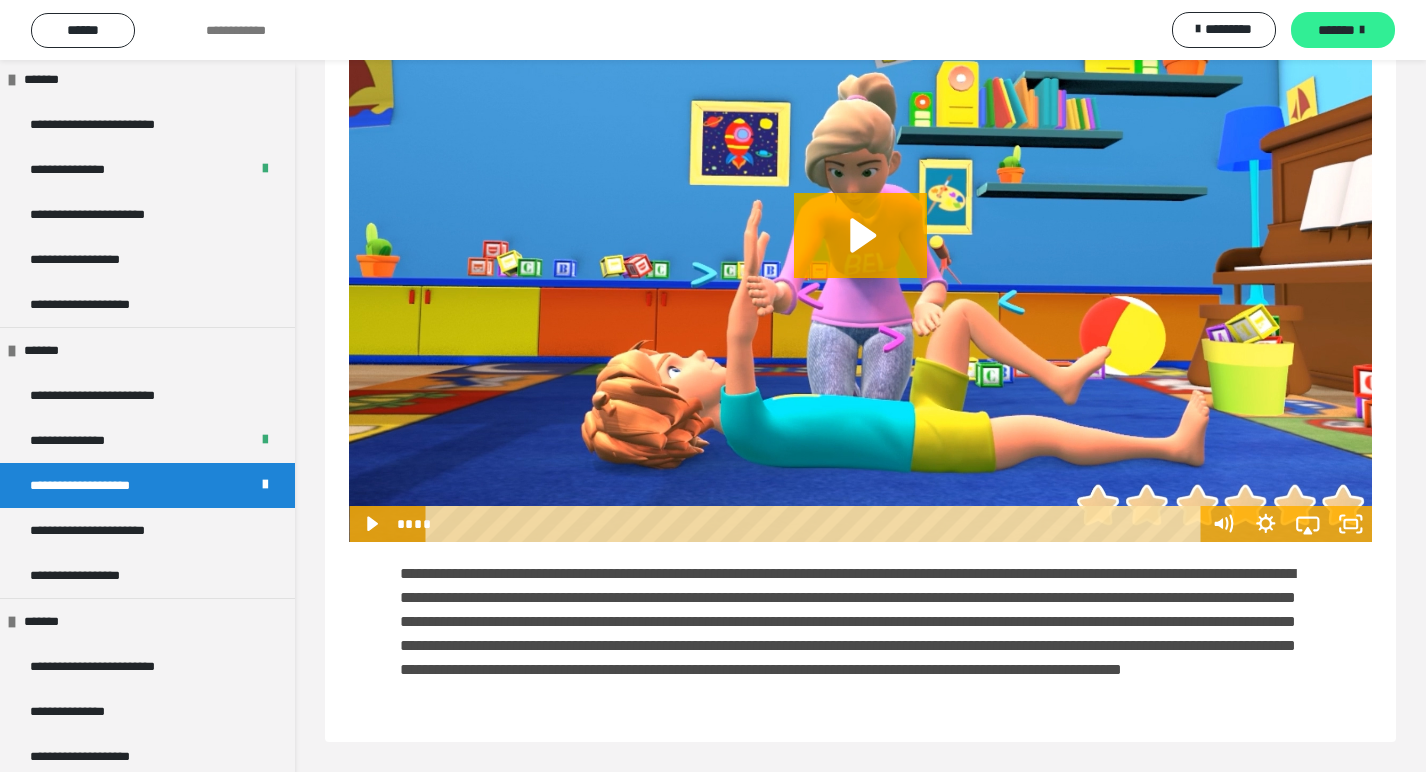 click on "*******" at bounding box center (1336, 30) 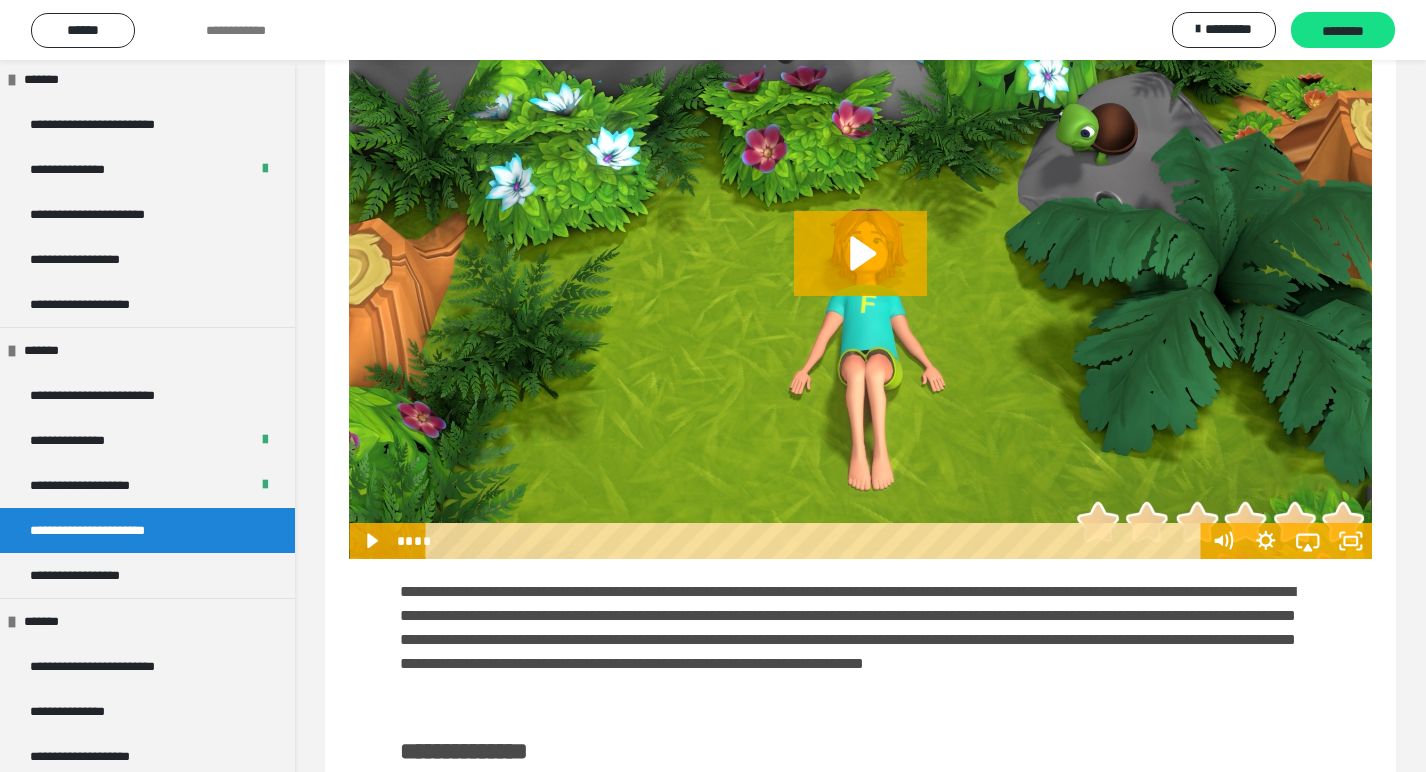scroll, scrollTop: 510, scrollLeft: 0, axis: vertical 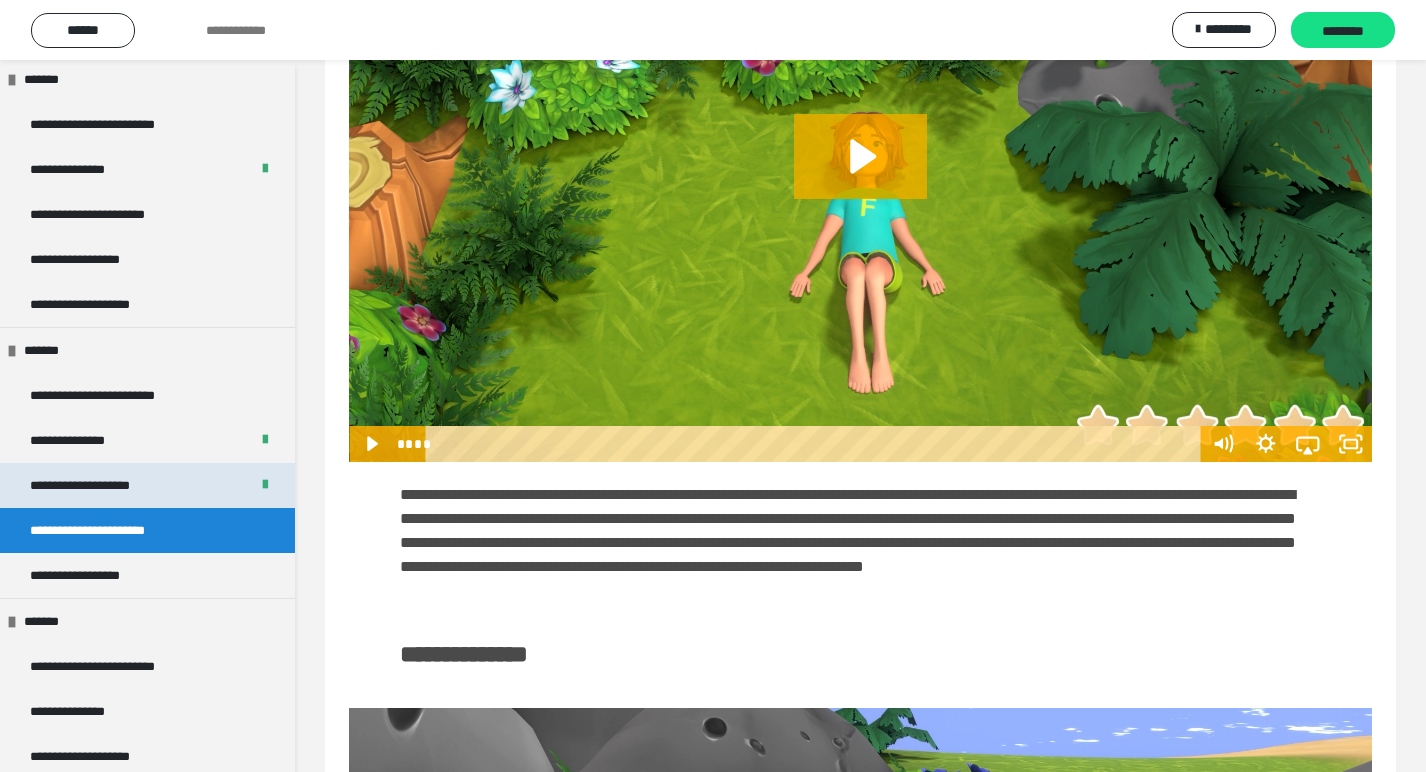 click on "**********" at bounding box center [106, 485] 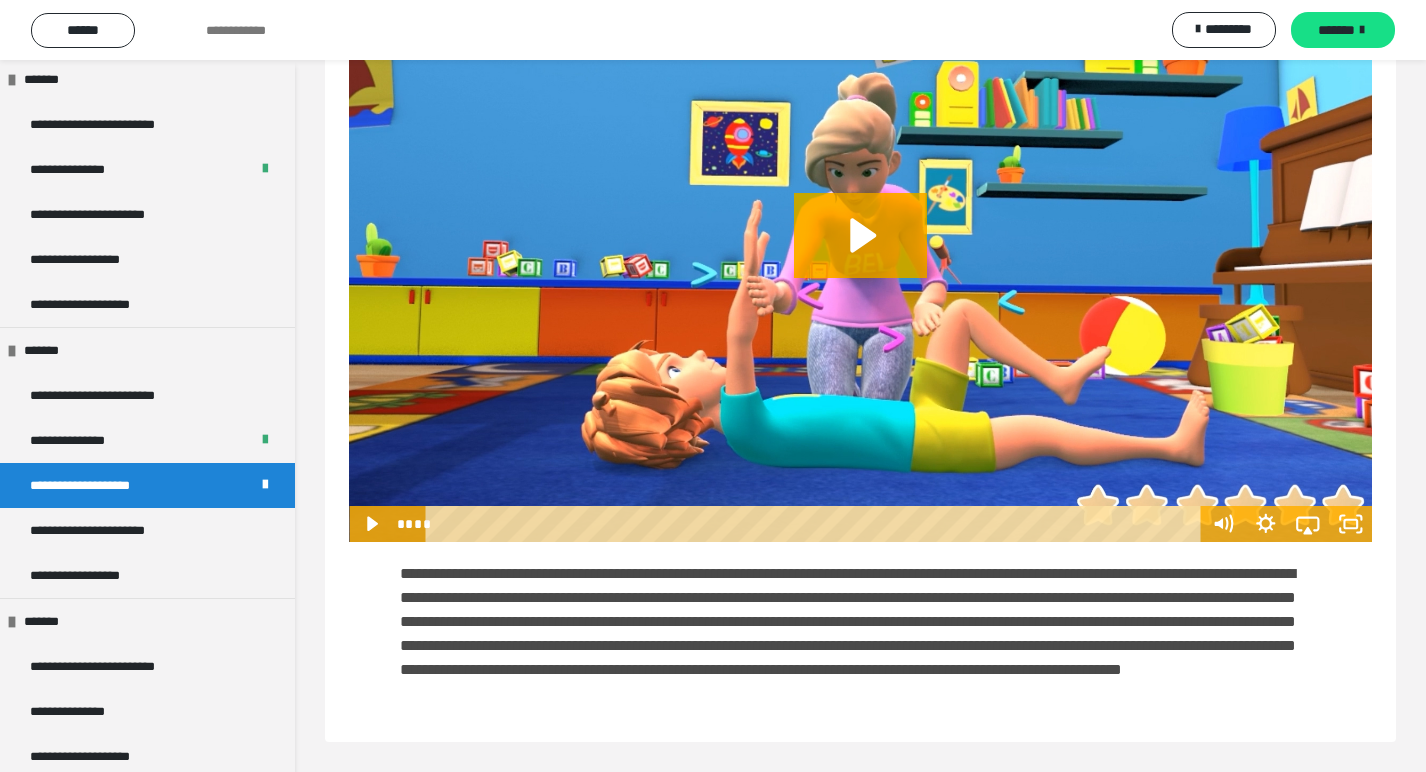 scroll, scrollTop: 3552, scrollLeft: 0, axis: vertical 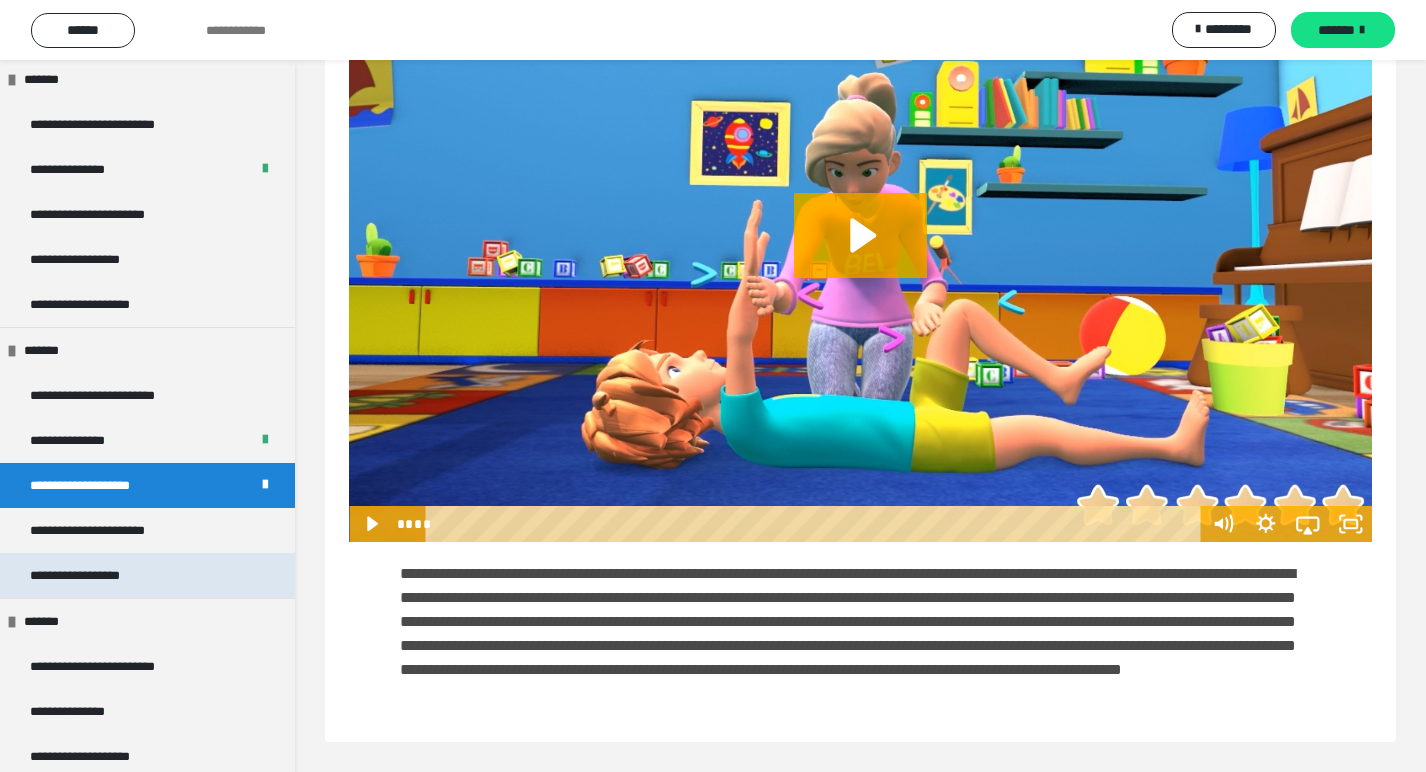 click on "**********" at bounding box center [96, 575] 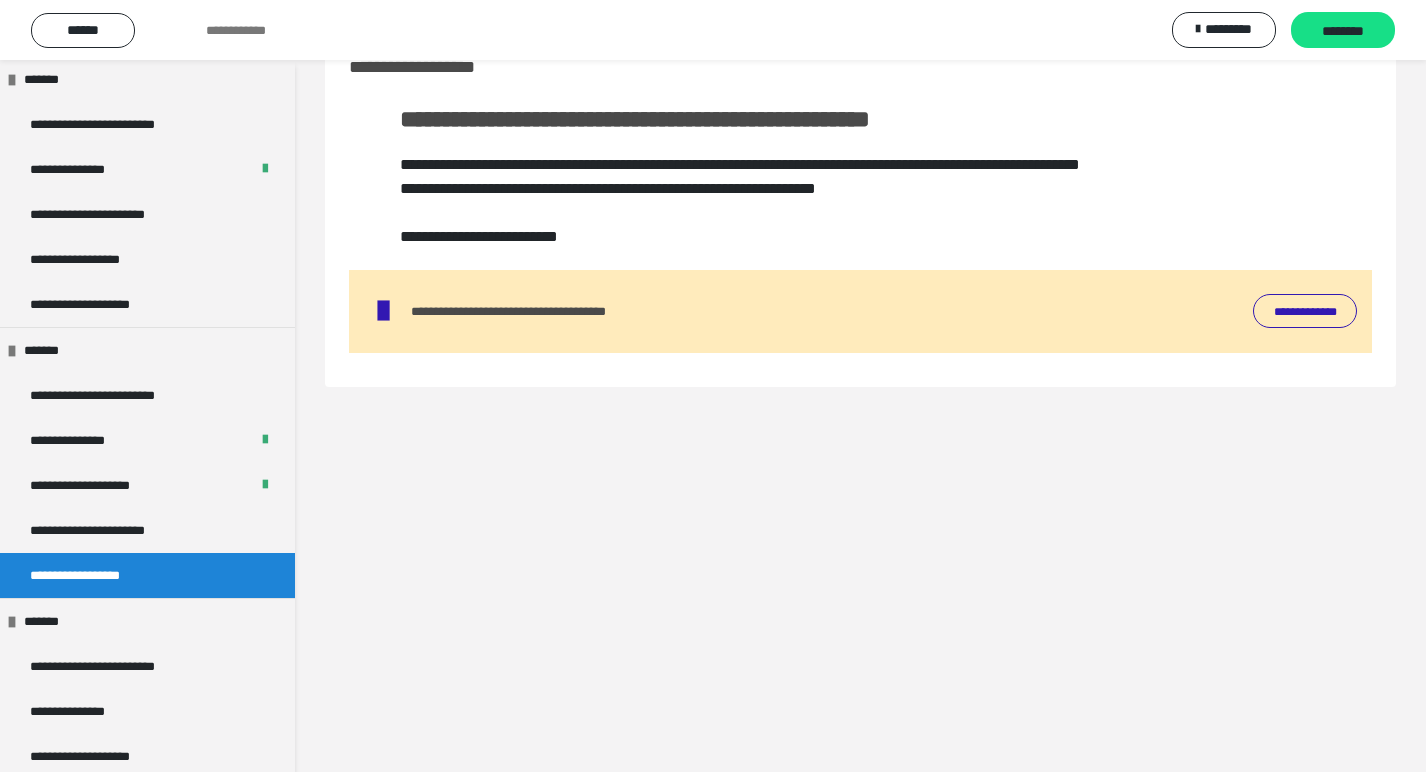 scroll, scrollTop: 60, scrollLeft: 0, axis: vertical 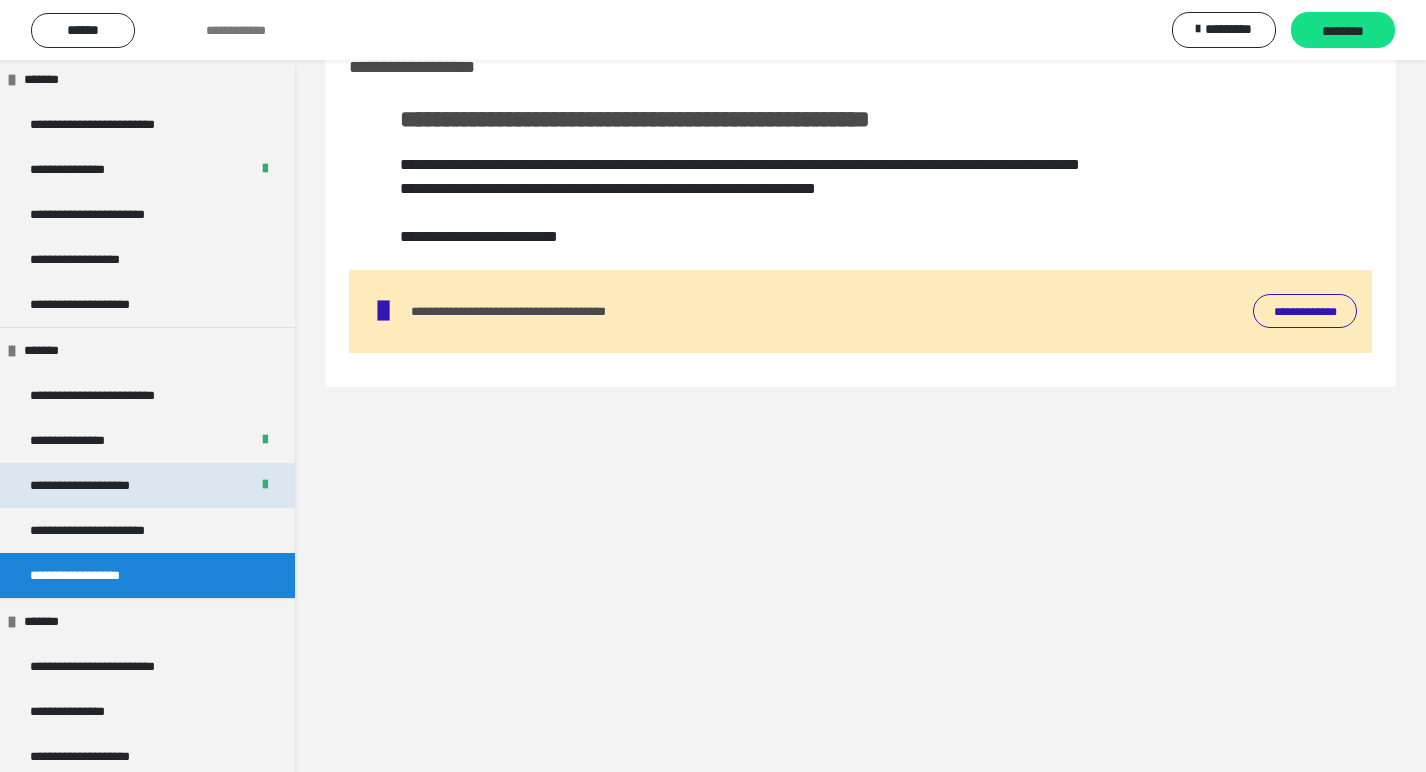 click on "**********" at bounding box center [106, 485] 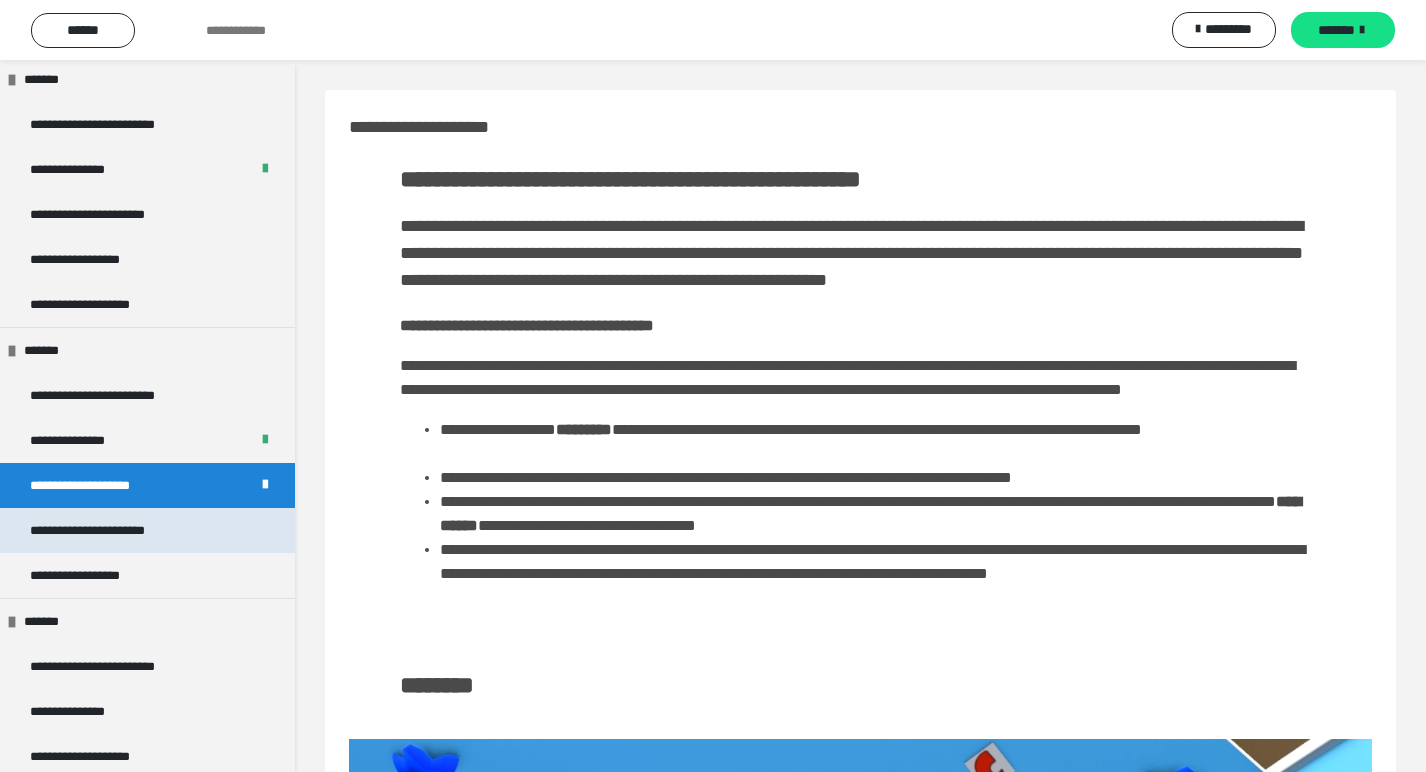 scroll, scrollTop: 0, scrollLeft: 0, axis: both 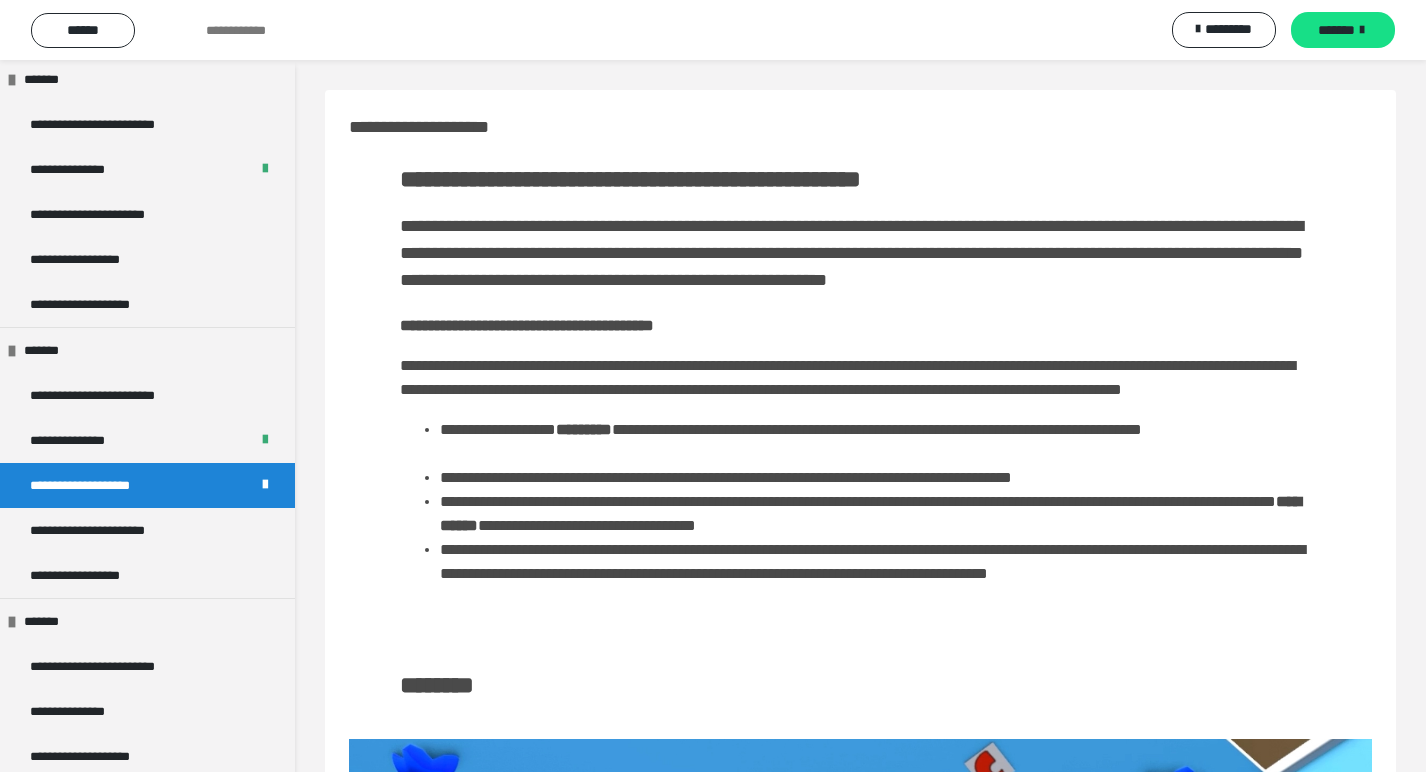 click on "**********" at bounding box center (106, 485) 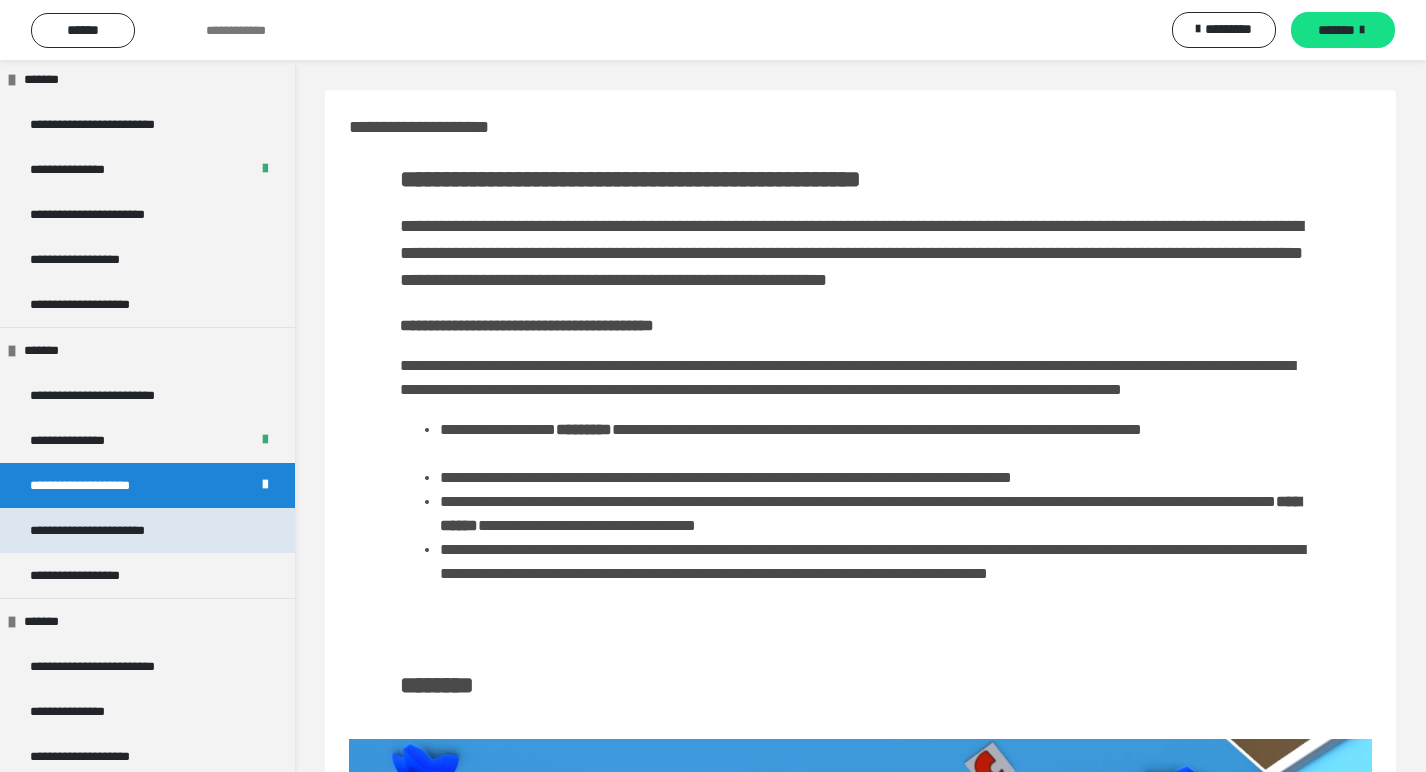 click on "**********" at bounding box center [114, 530] 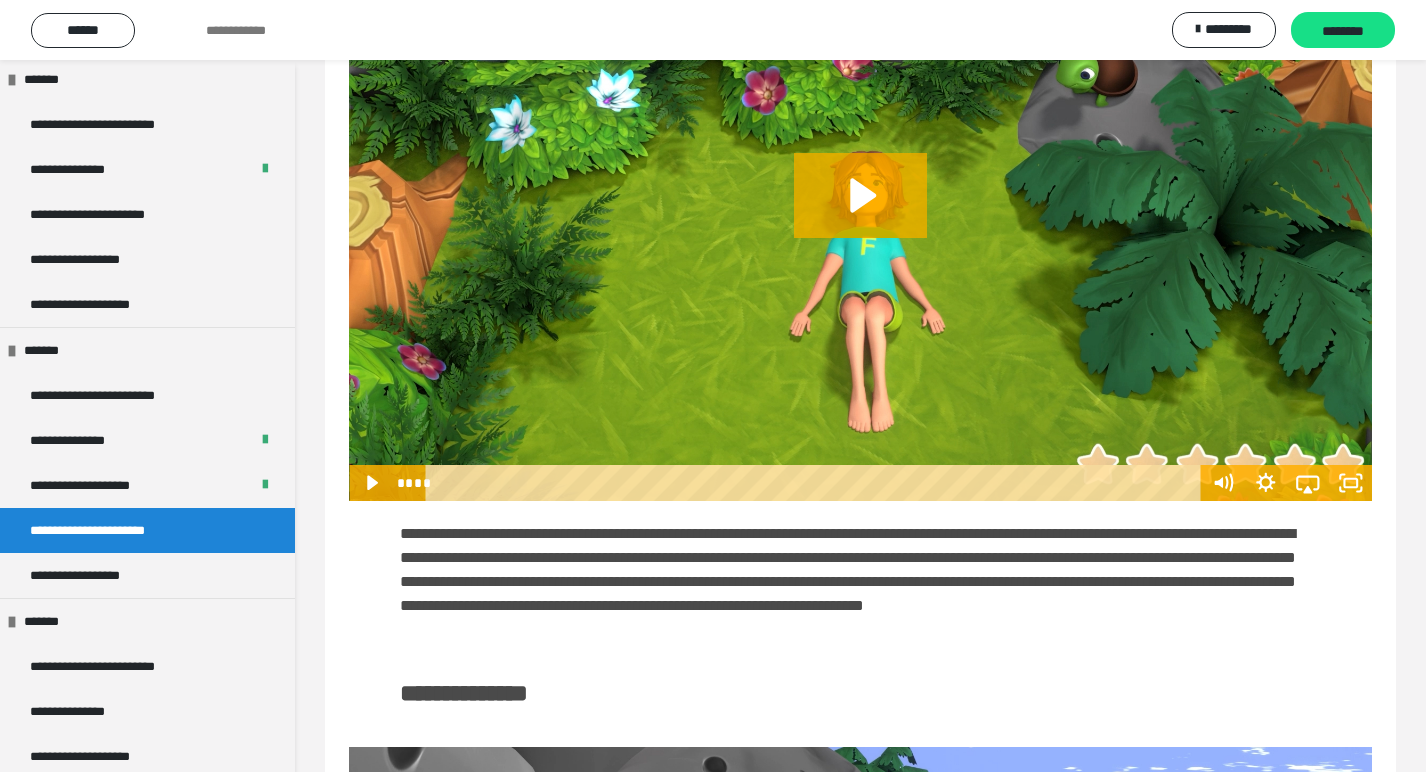 scroll, scrollTop: 473, scrollLeft: 0, axis: vertical 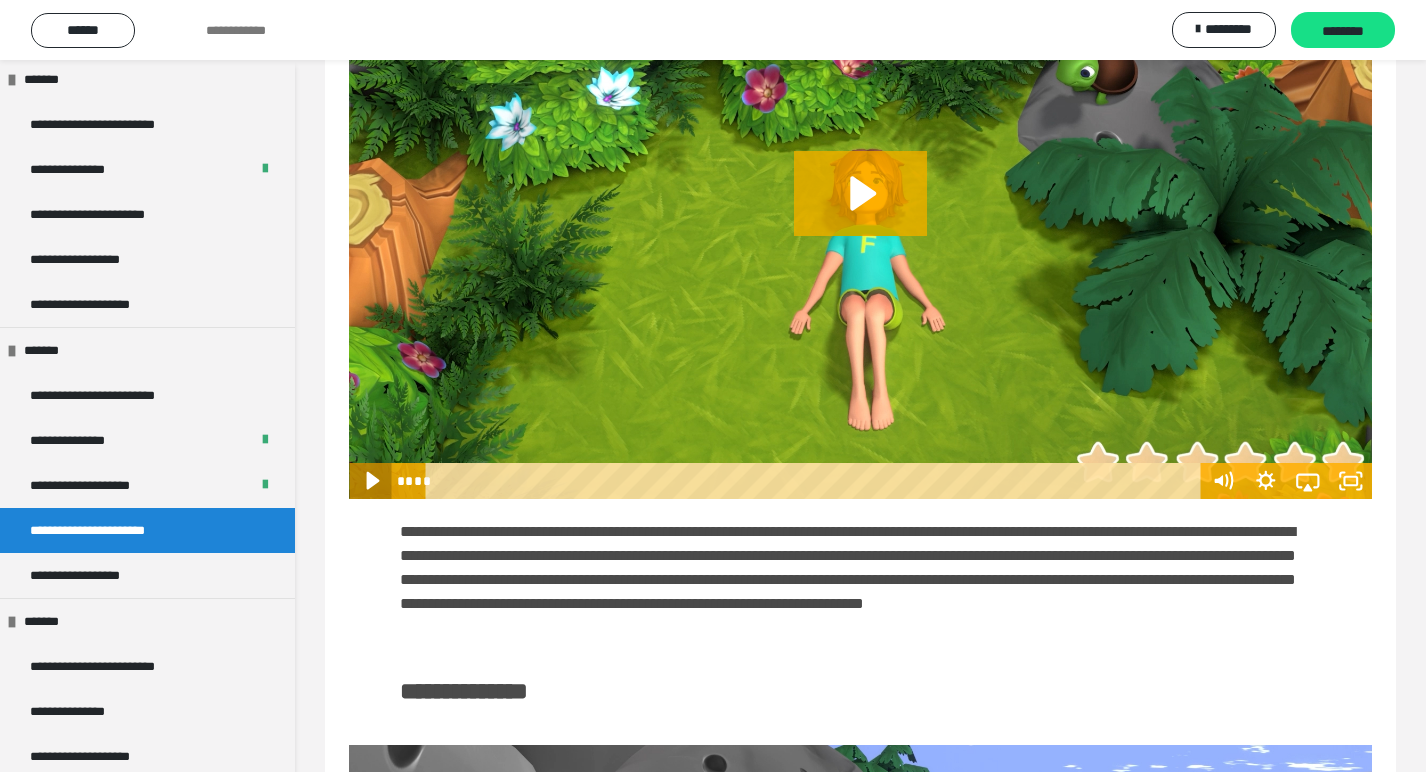 click 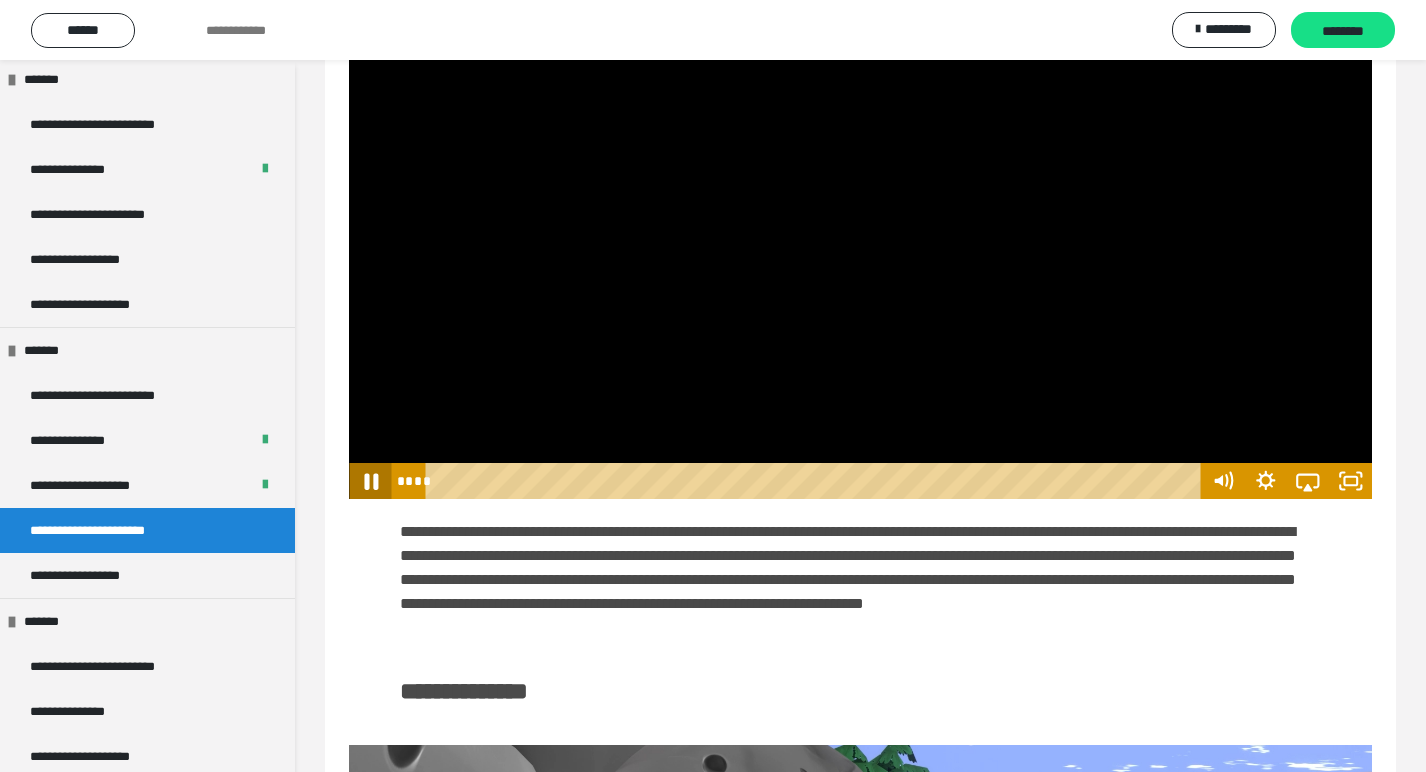 click 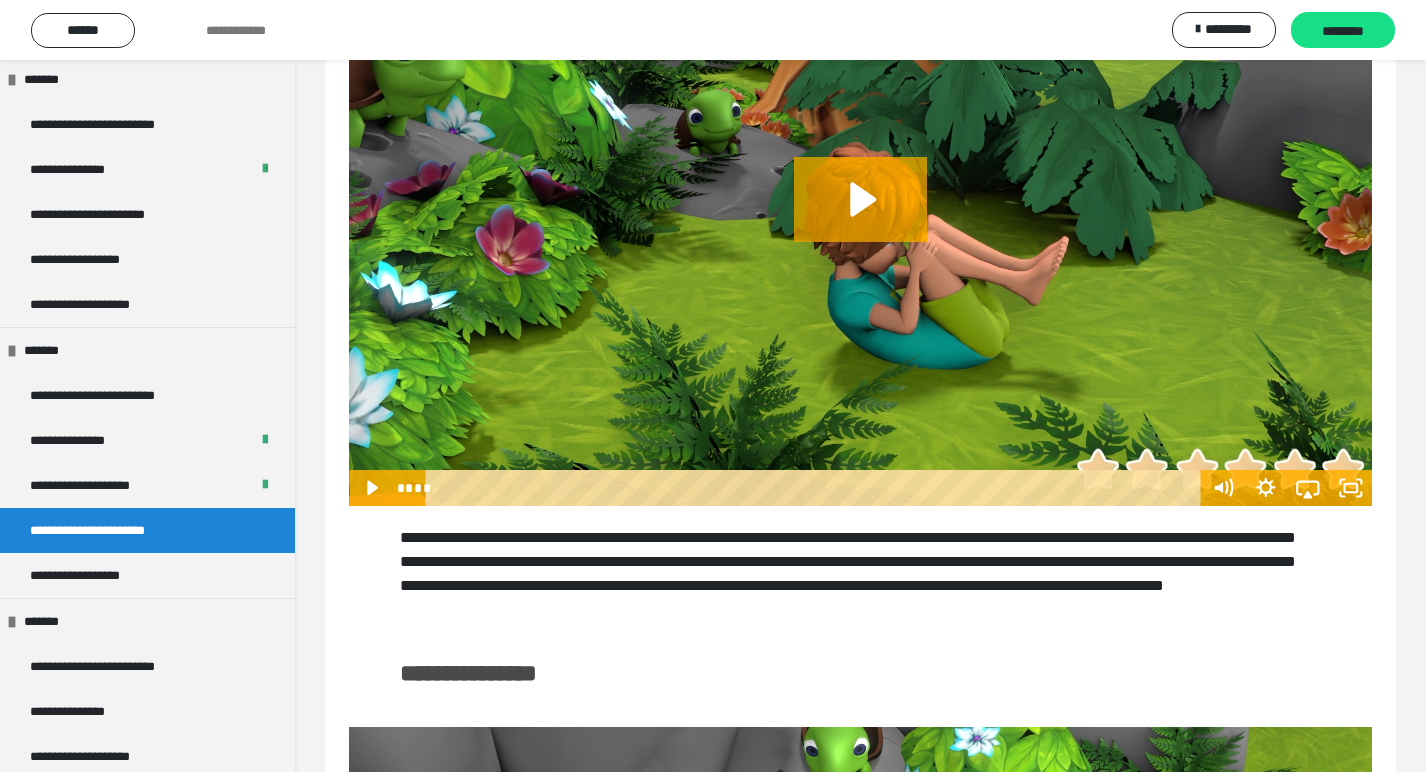 scroll, scrollTop: 1261, scrollLeft: 0, axis: vertical 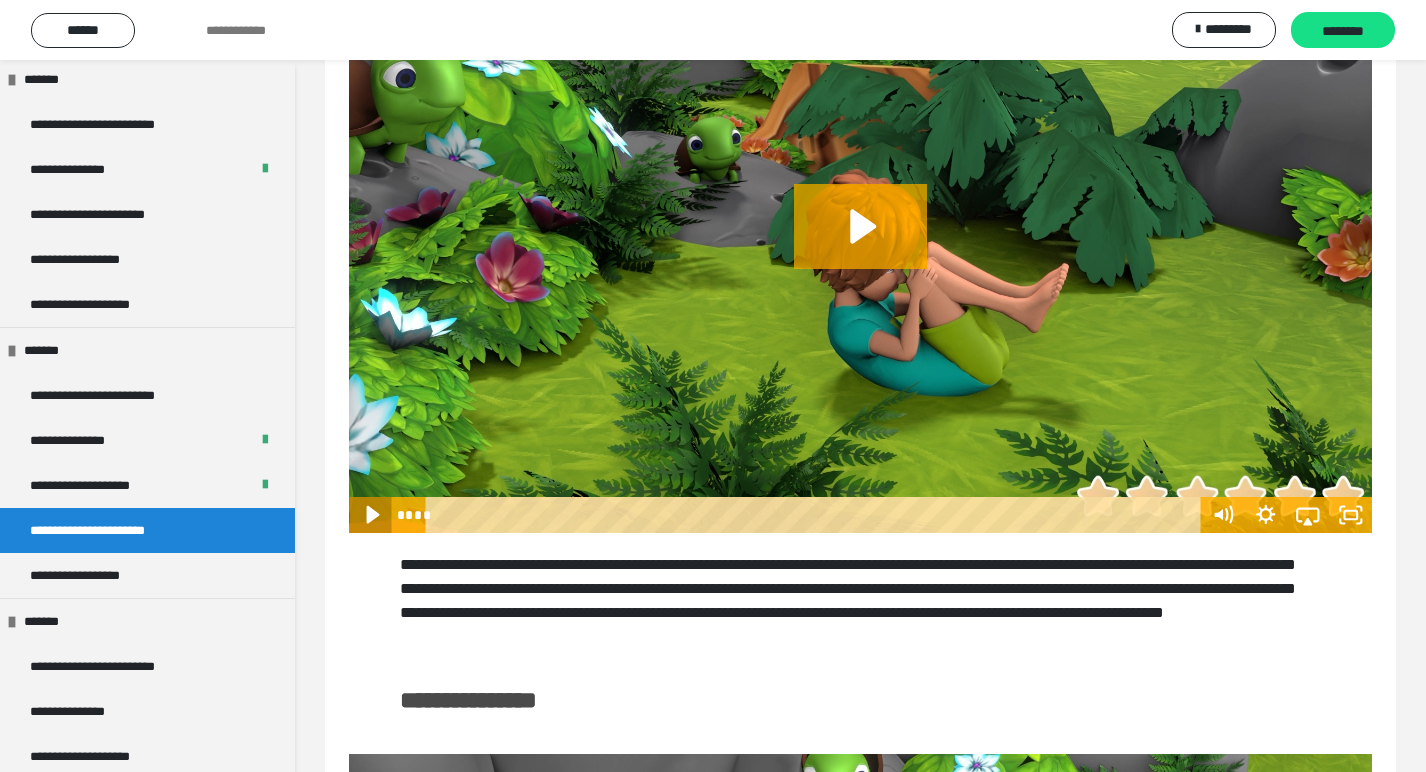 click 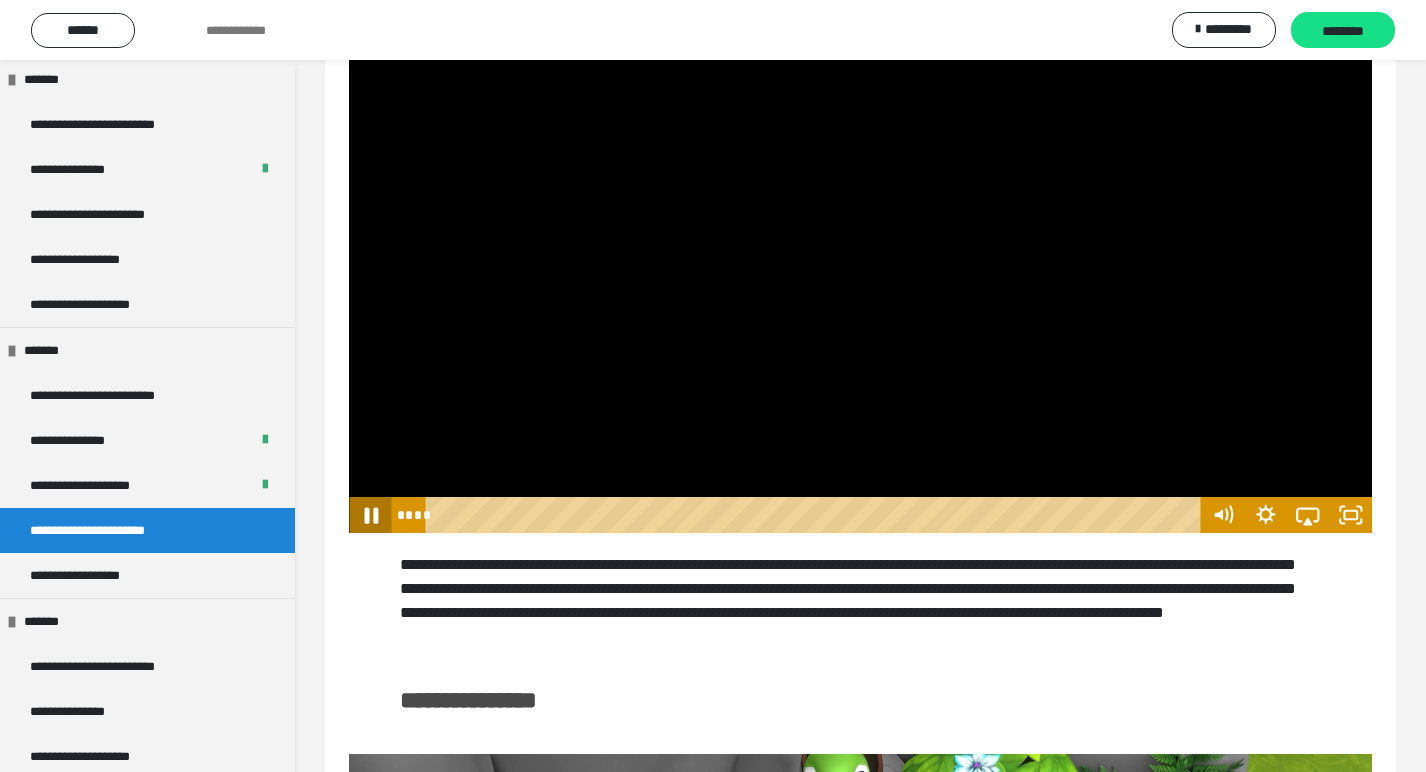 click 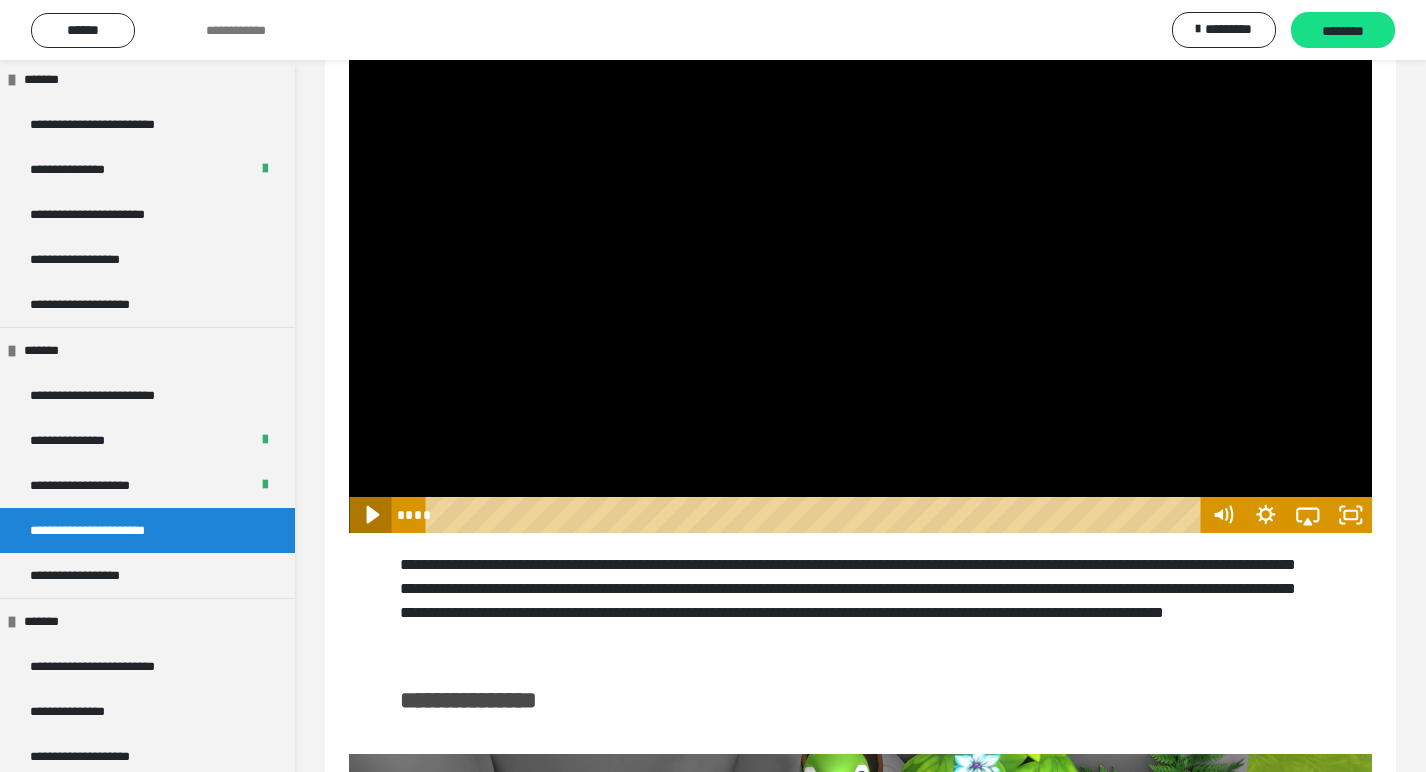 click 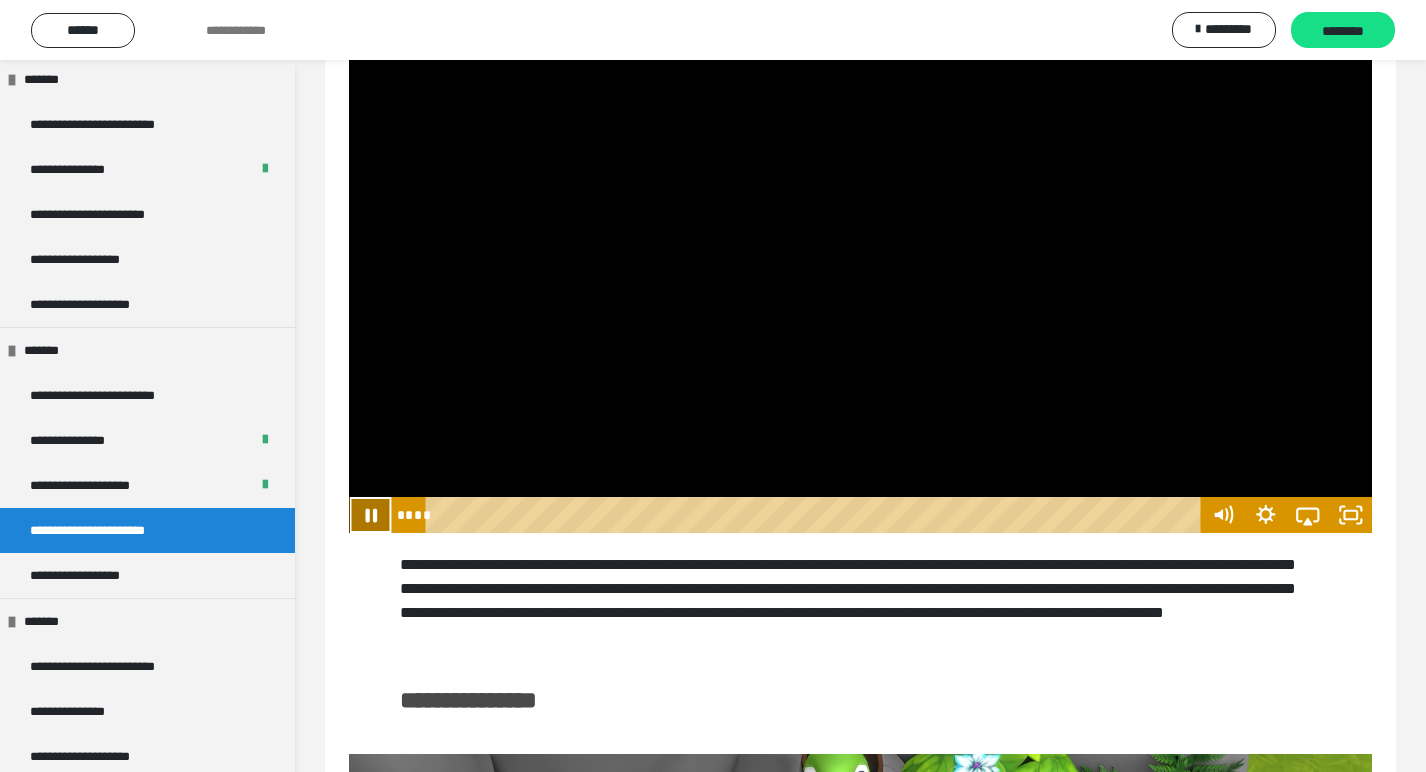 click 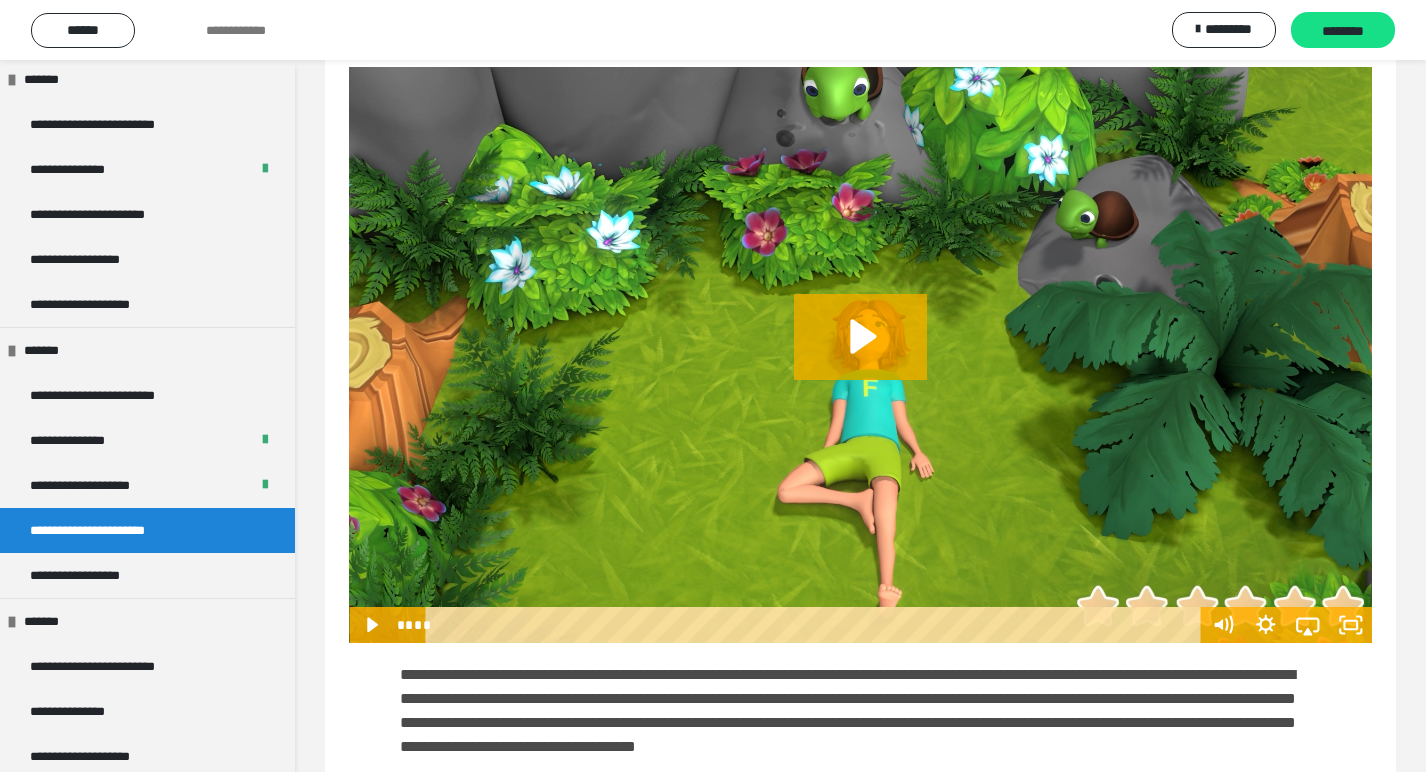 scroll, scrollTop: 1944, scrollLeft: 0, axis: vertical 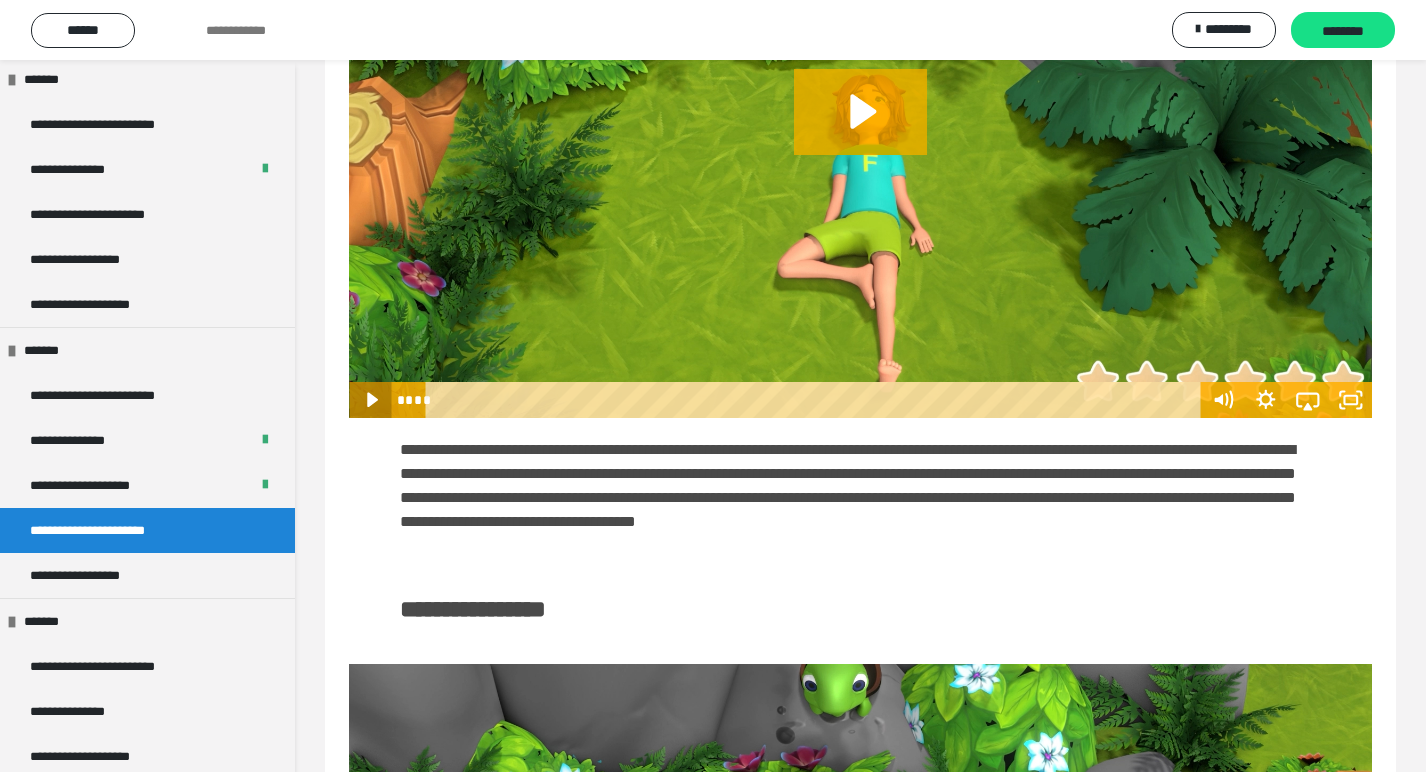 click 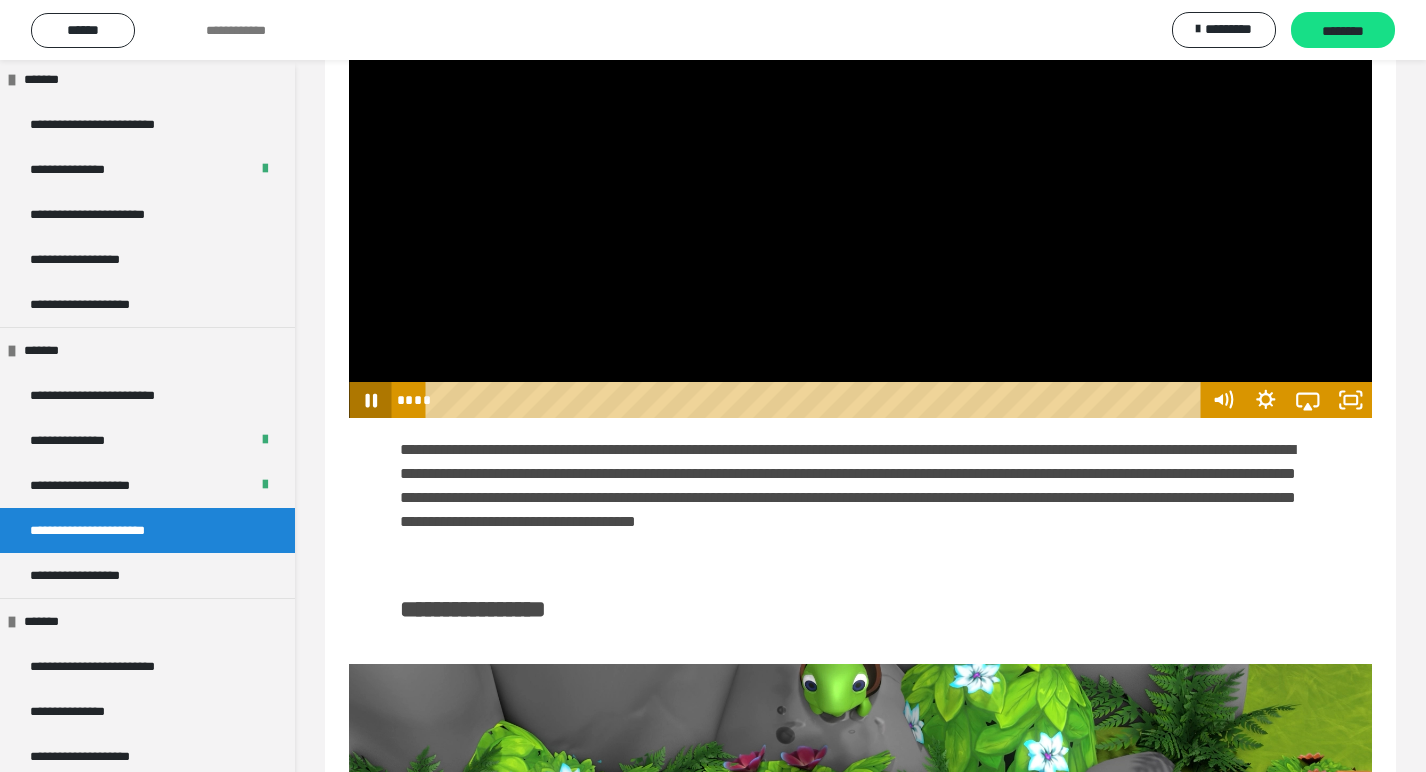 click 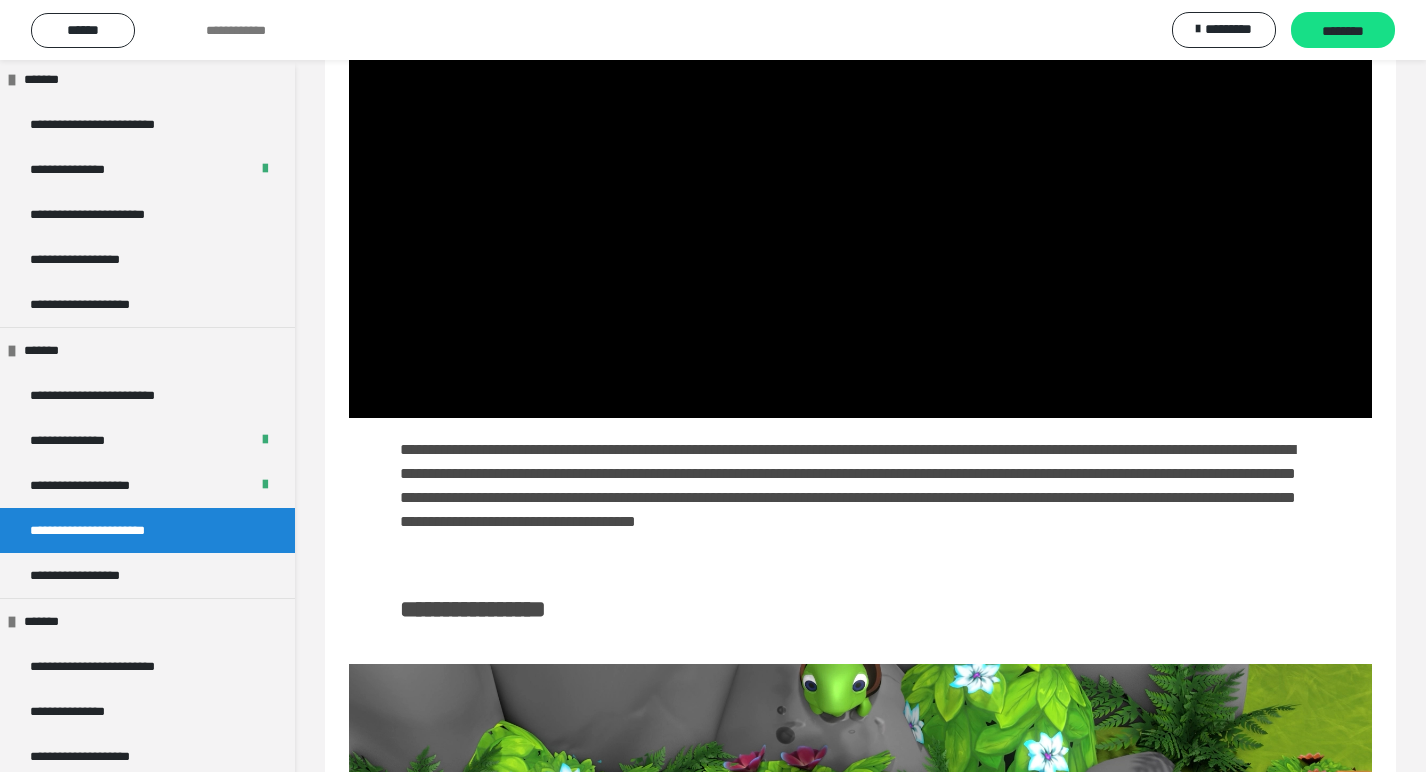 scroll, scrollTop: 2173, scrollLeft: 0, axis: vertical 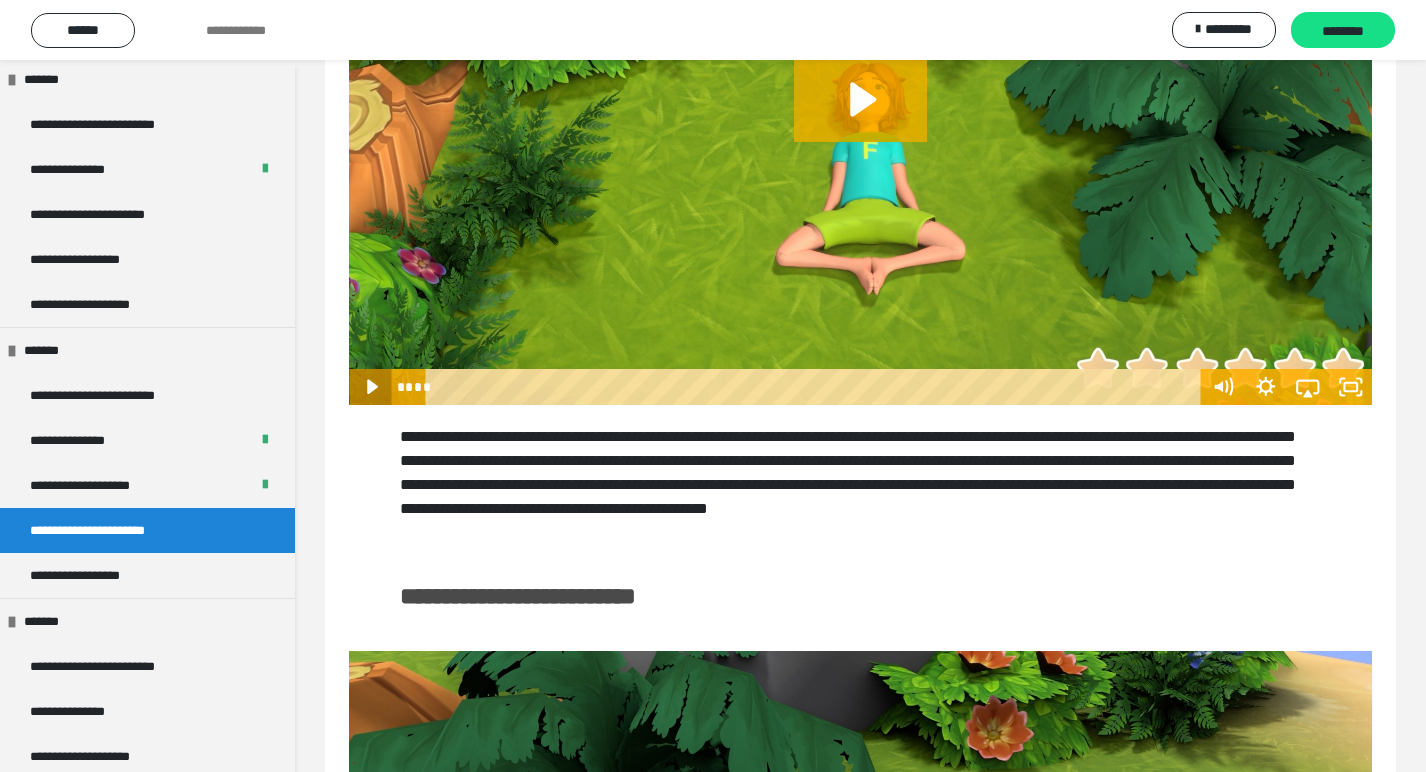 click 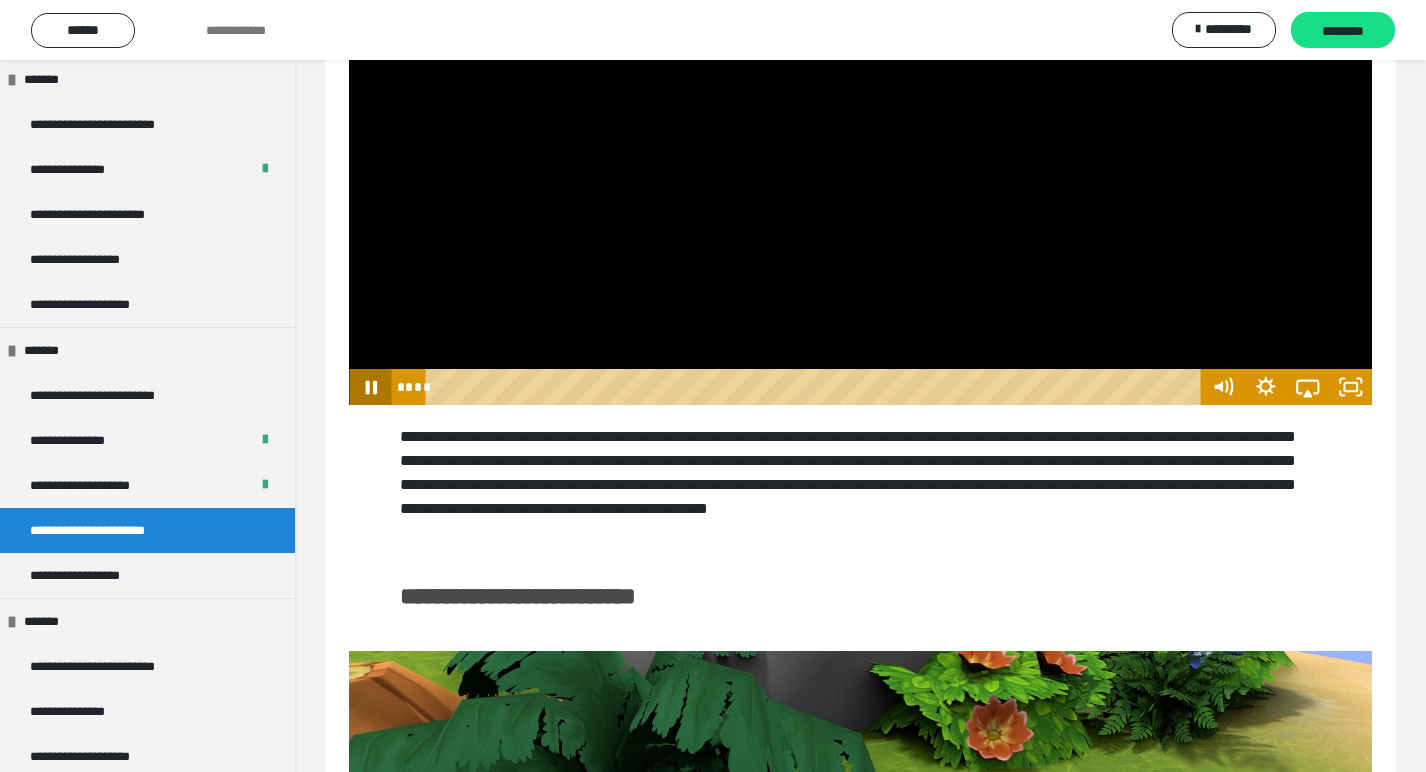 click 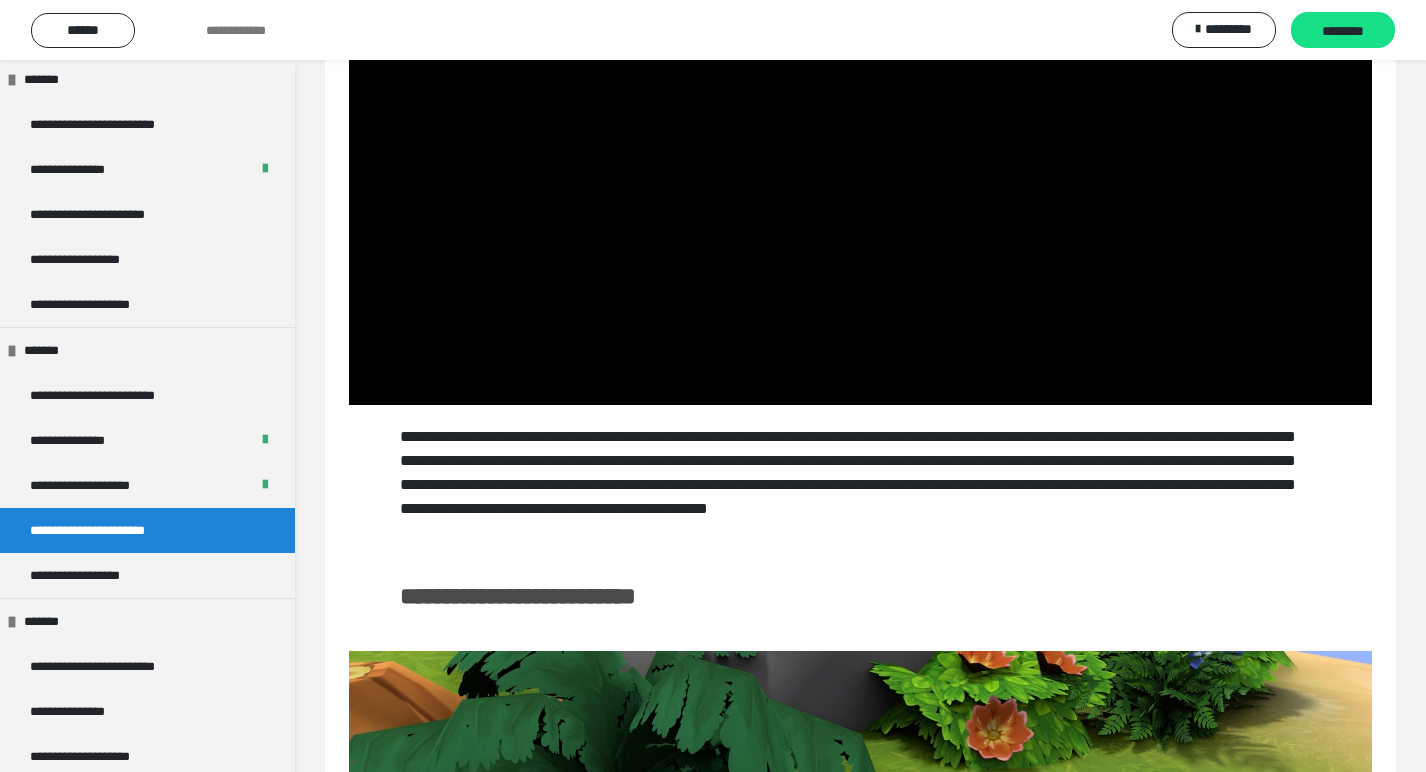 scroll, scrollTop: 3007, scrollLeft: 0, axis: vertical 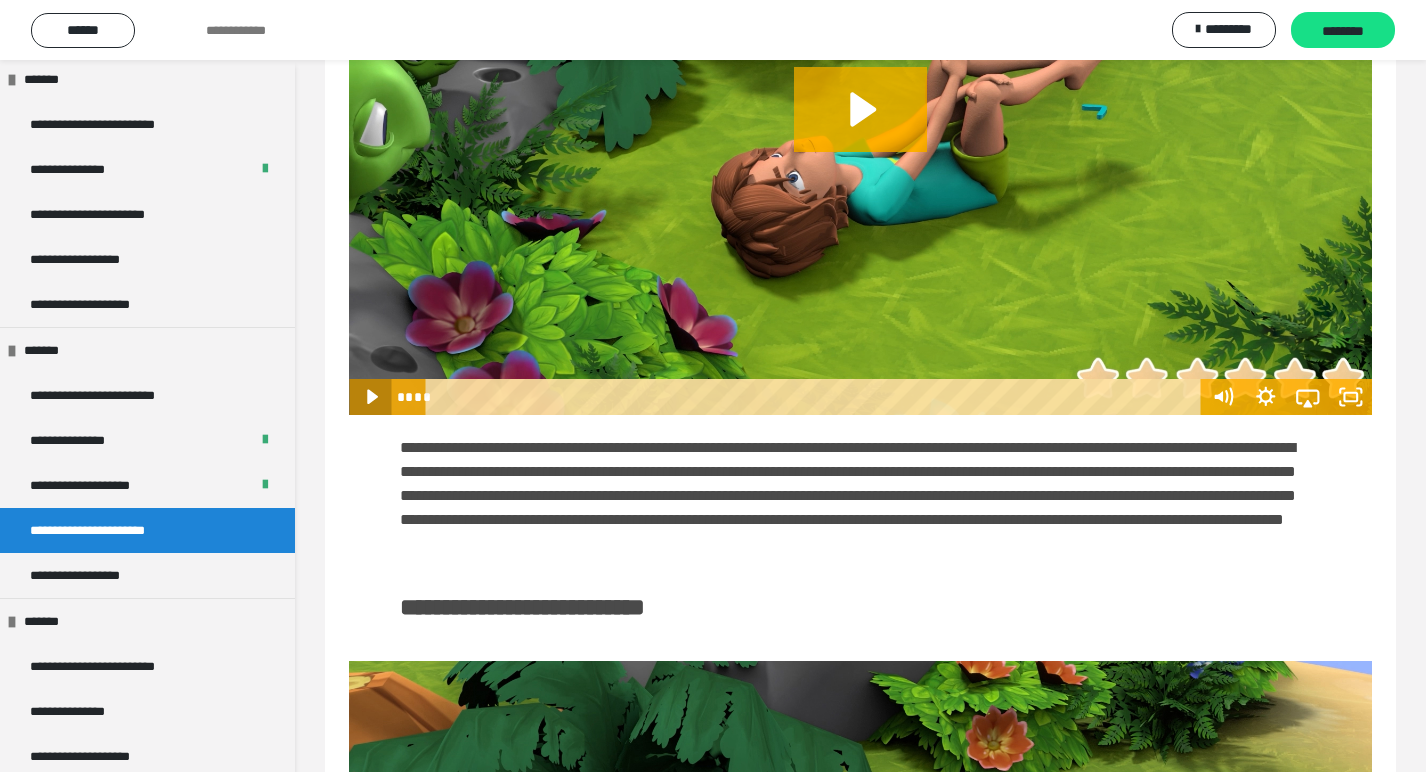 click 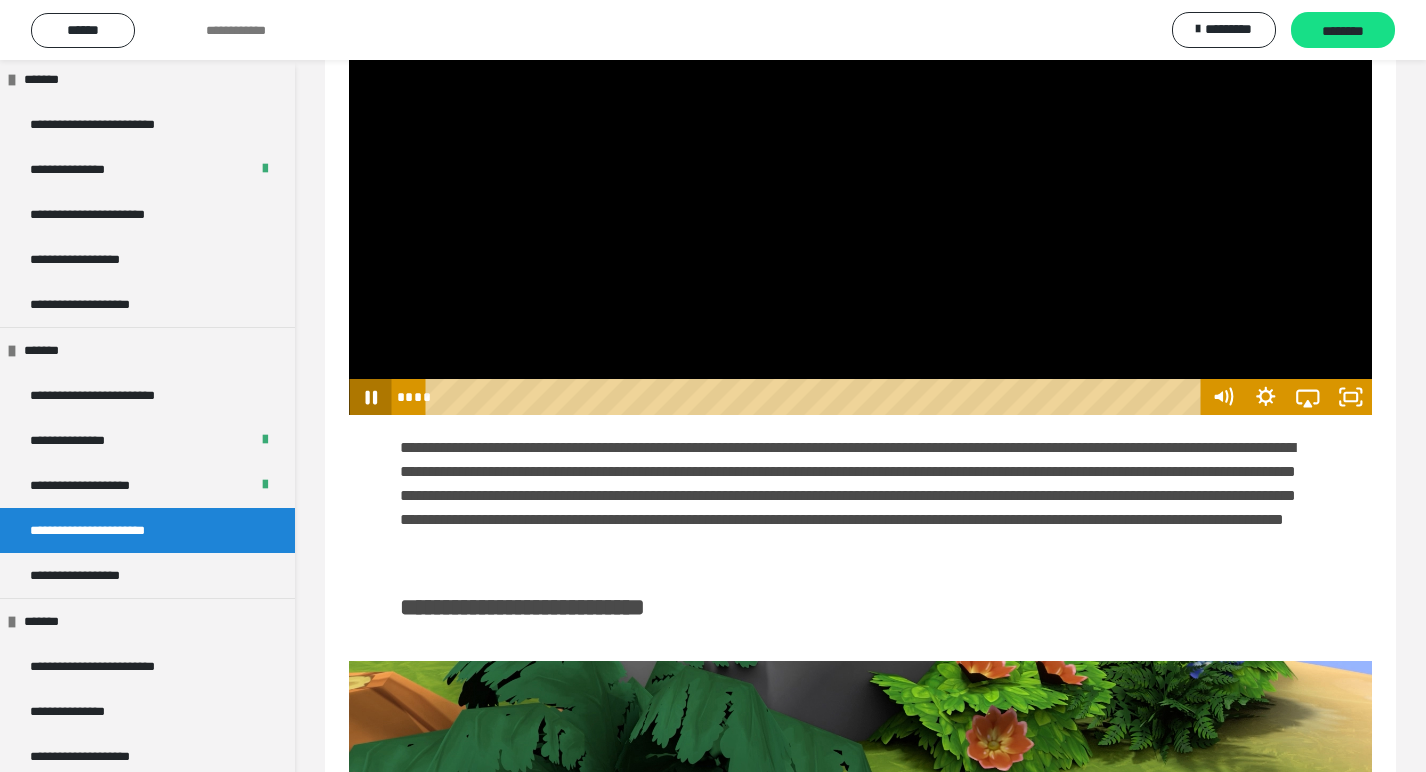 click 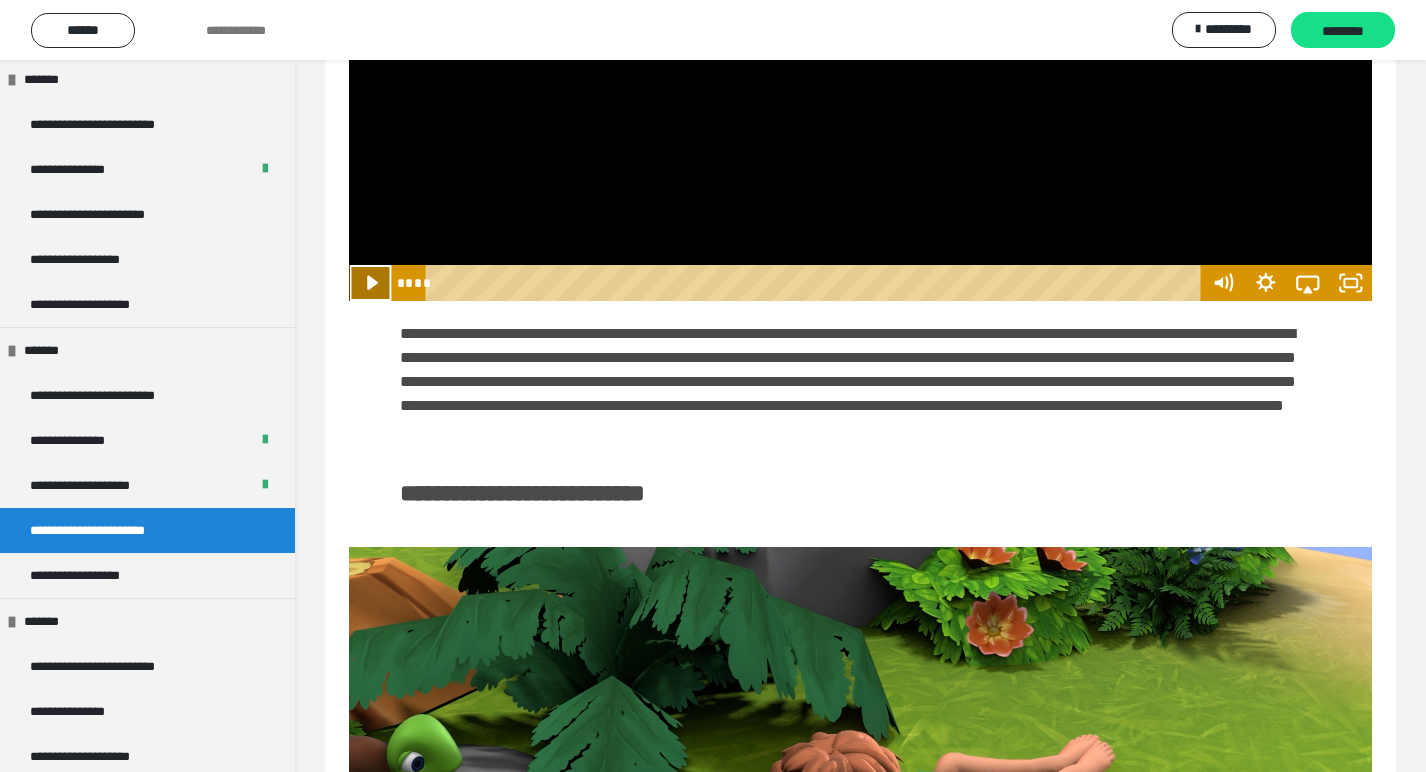 scroll, scrollTop: 3934, scrollLeft: 0, axis: vertical 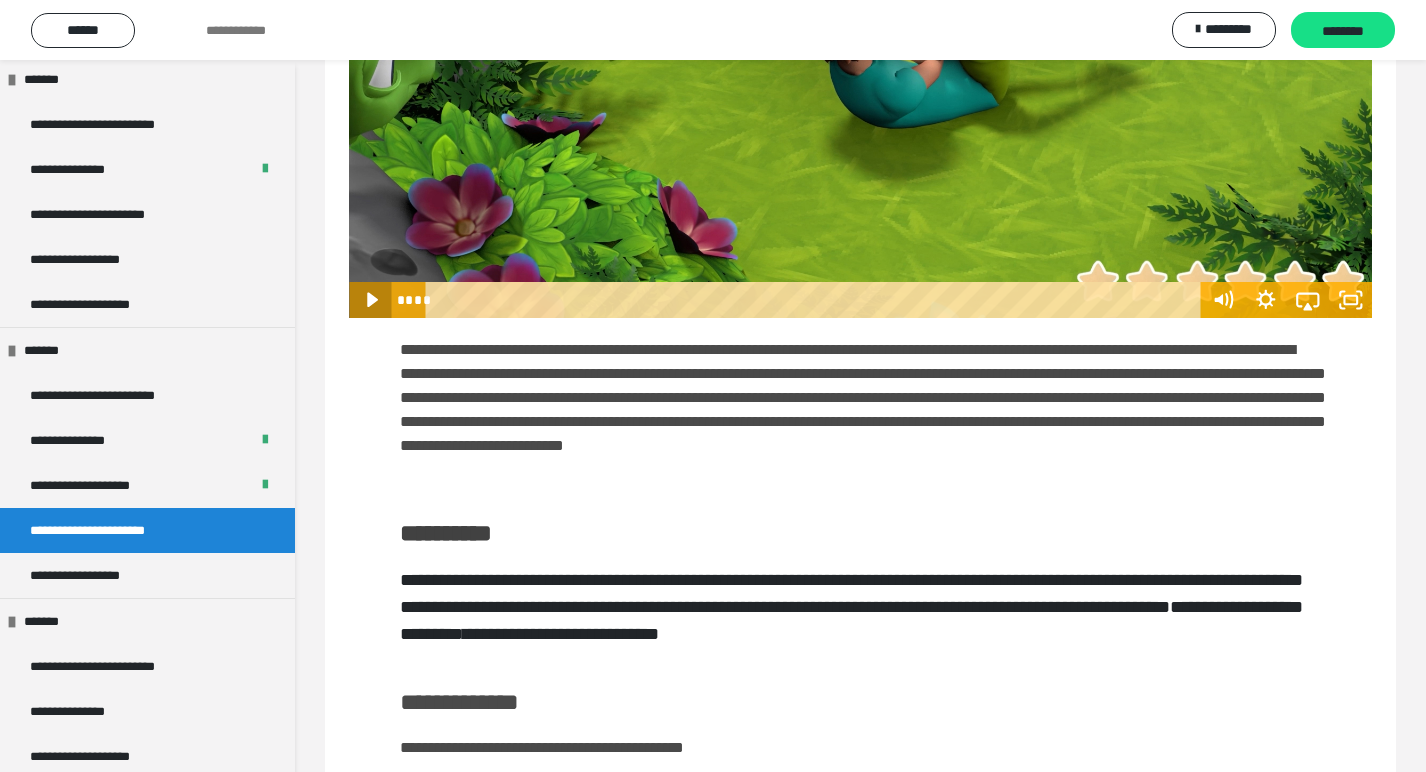 click 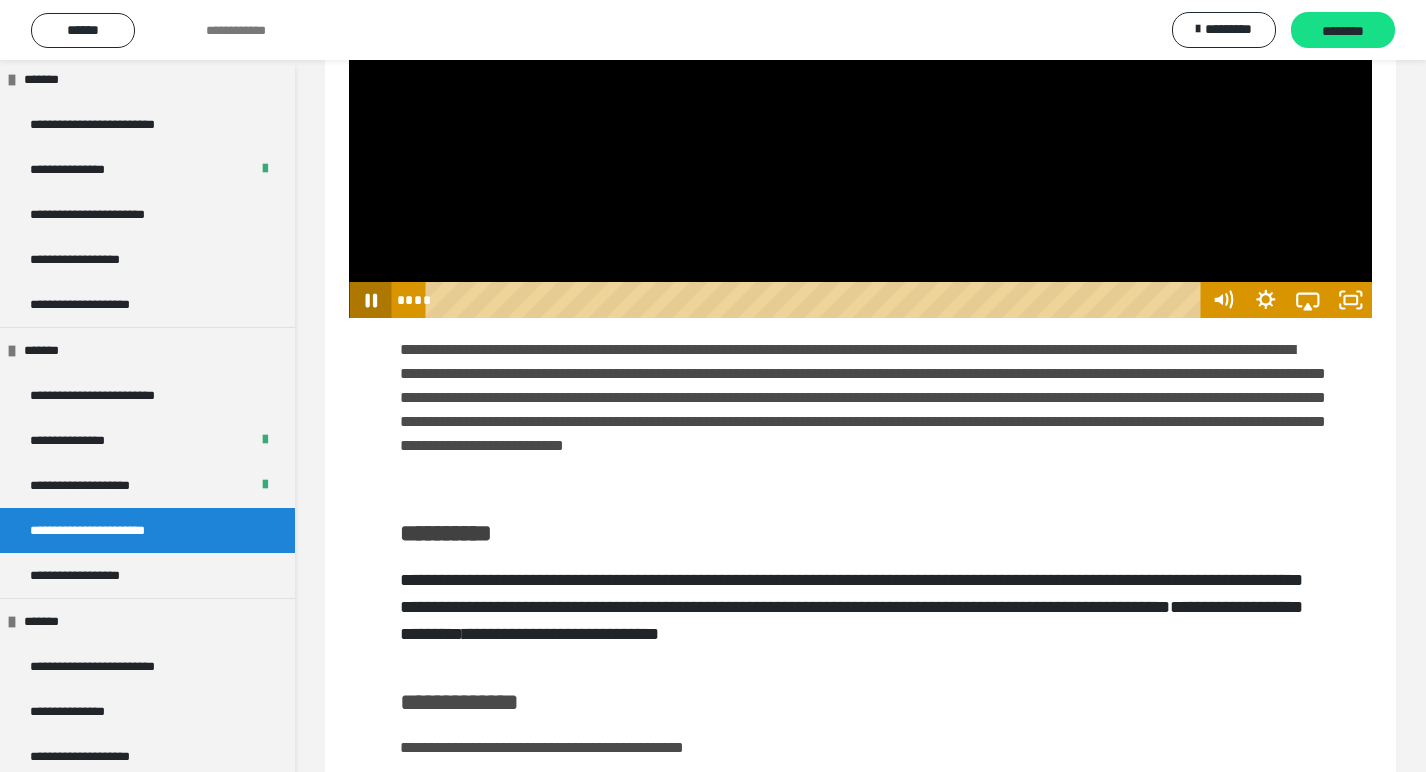 click 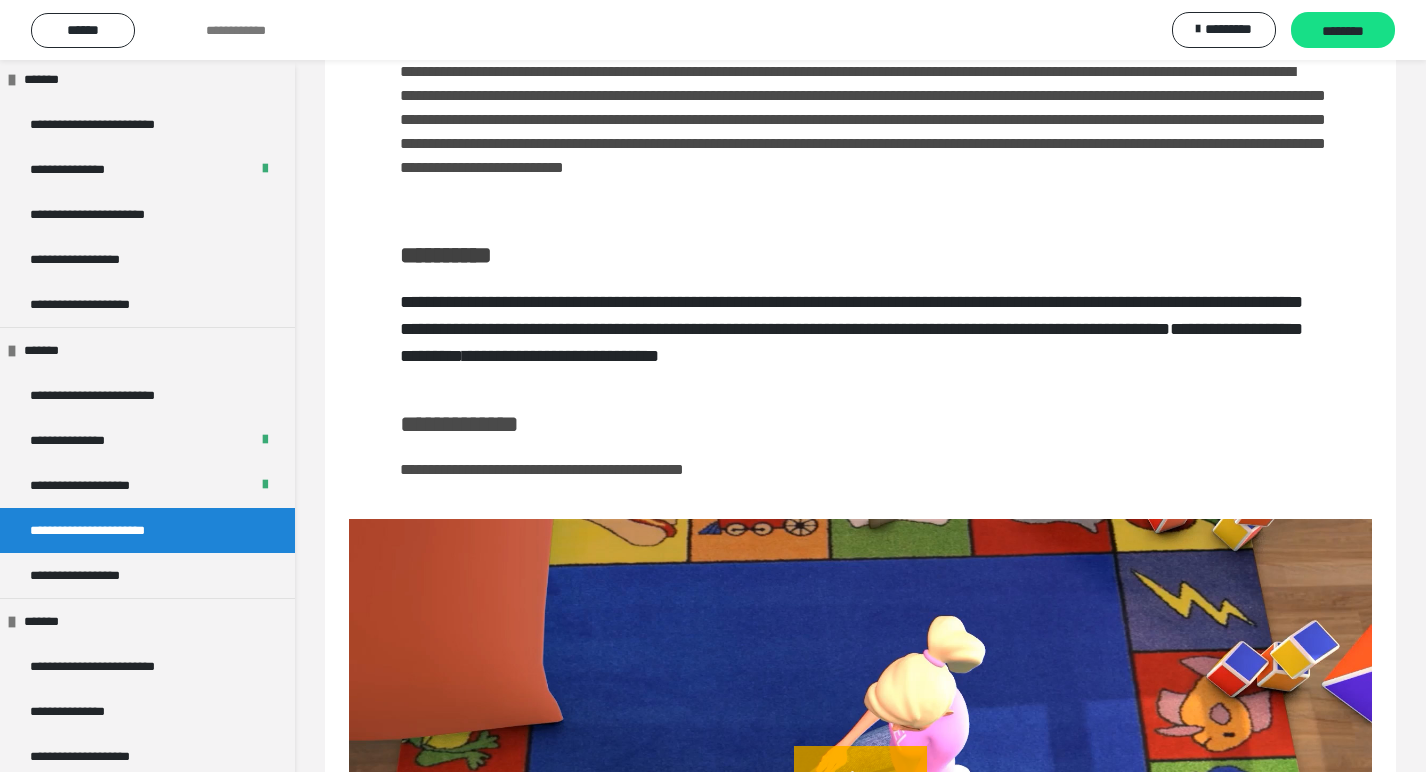 scroll, scrollTop: 5016, scrollLeft: 0, axis: vertical 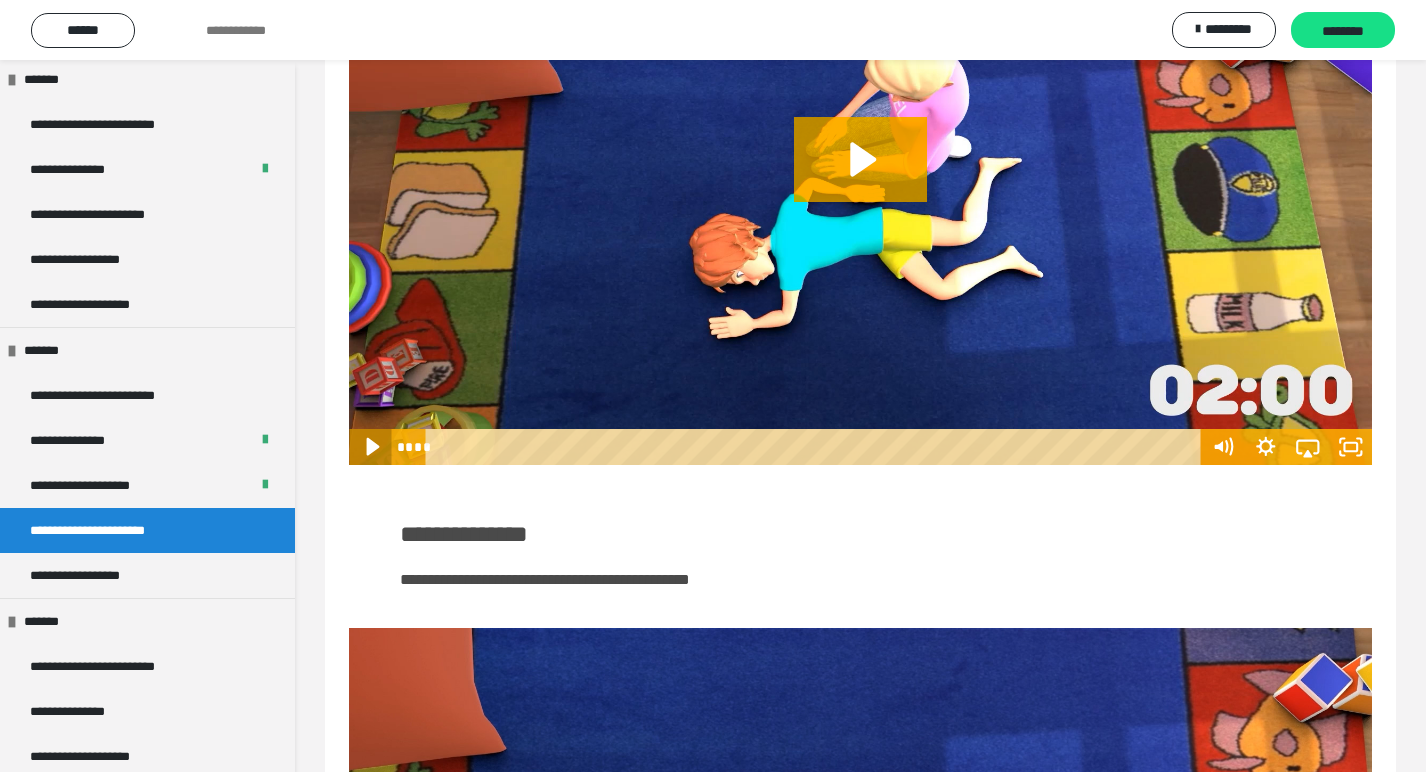 click 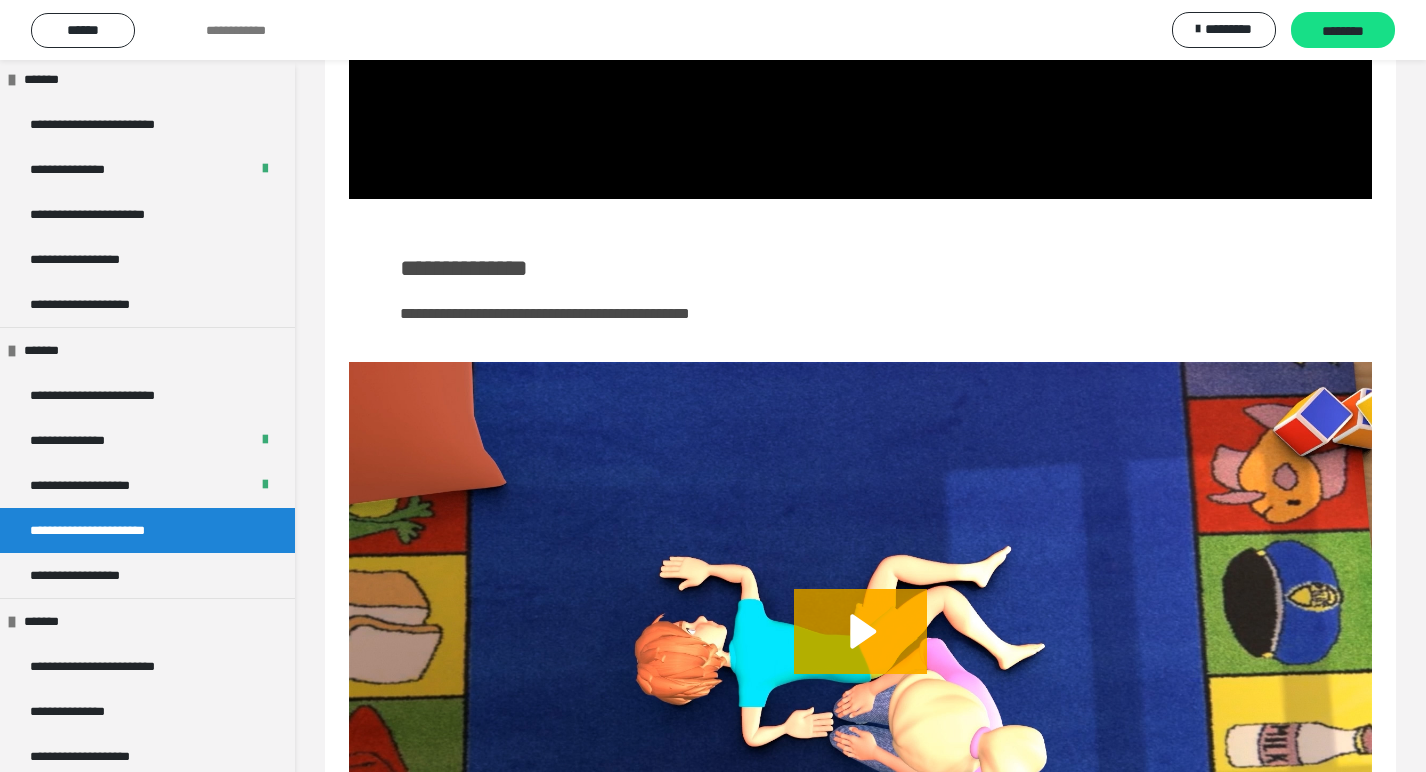 scroll, scrollTop: 5912, scrollLeft: 0, axis: vertical 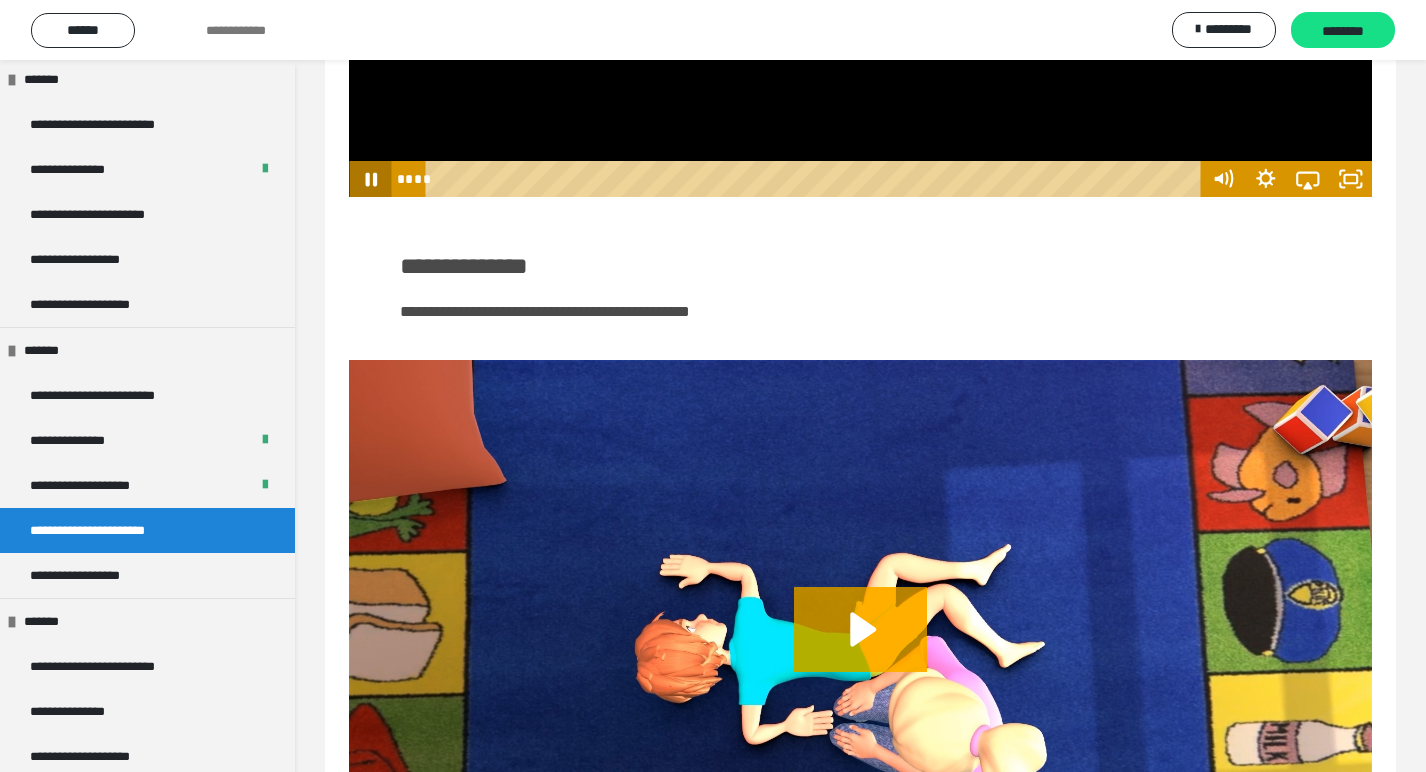 click 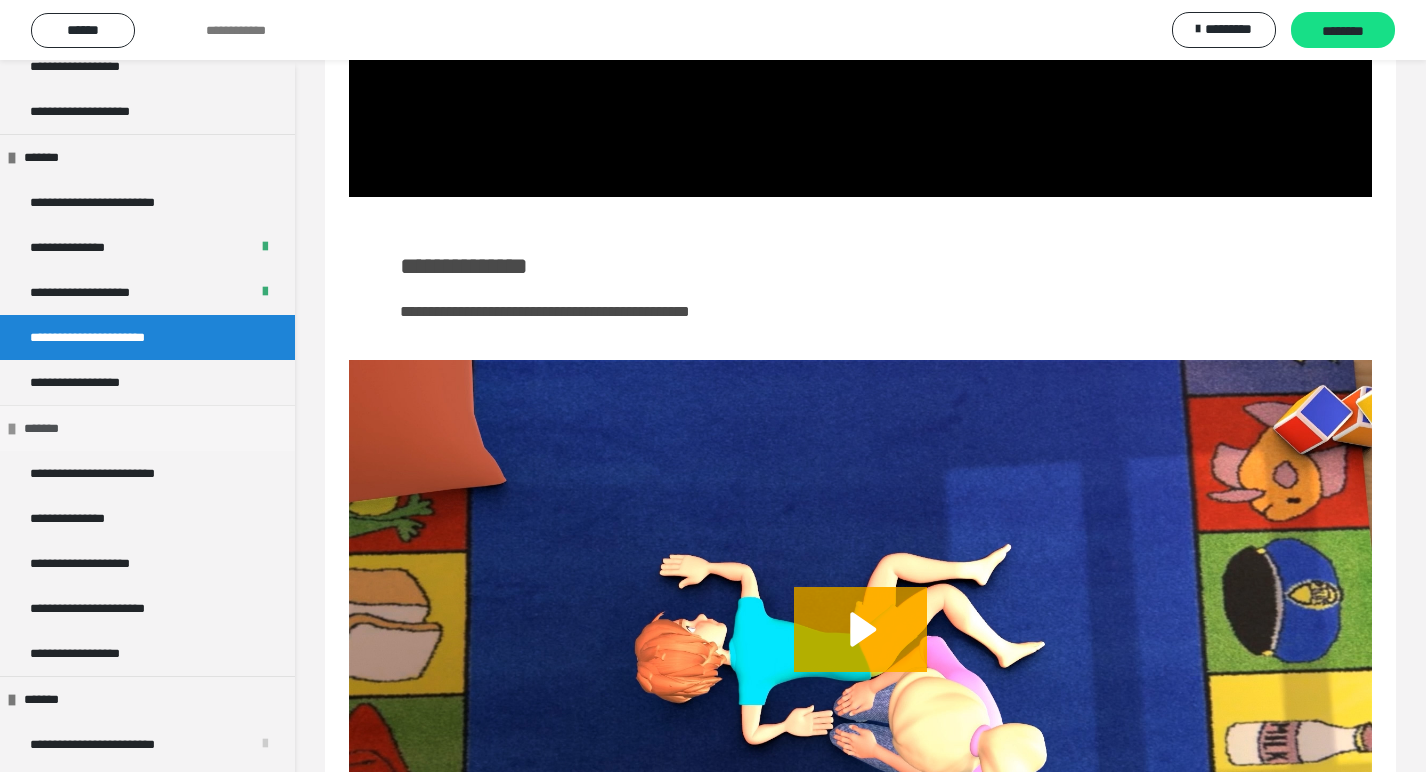 scroll, scrollTop: 830, scrollLeft: 0, axis: vertical 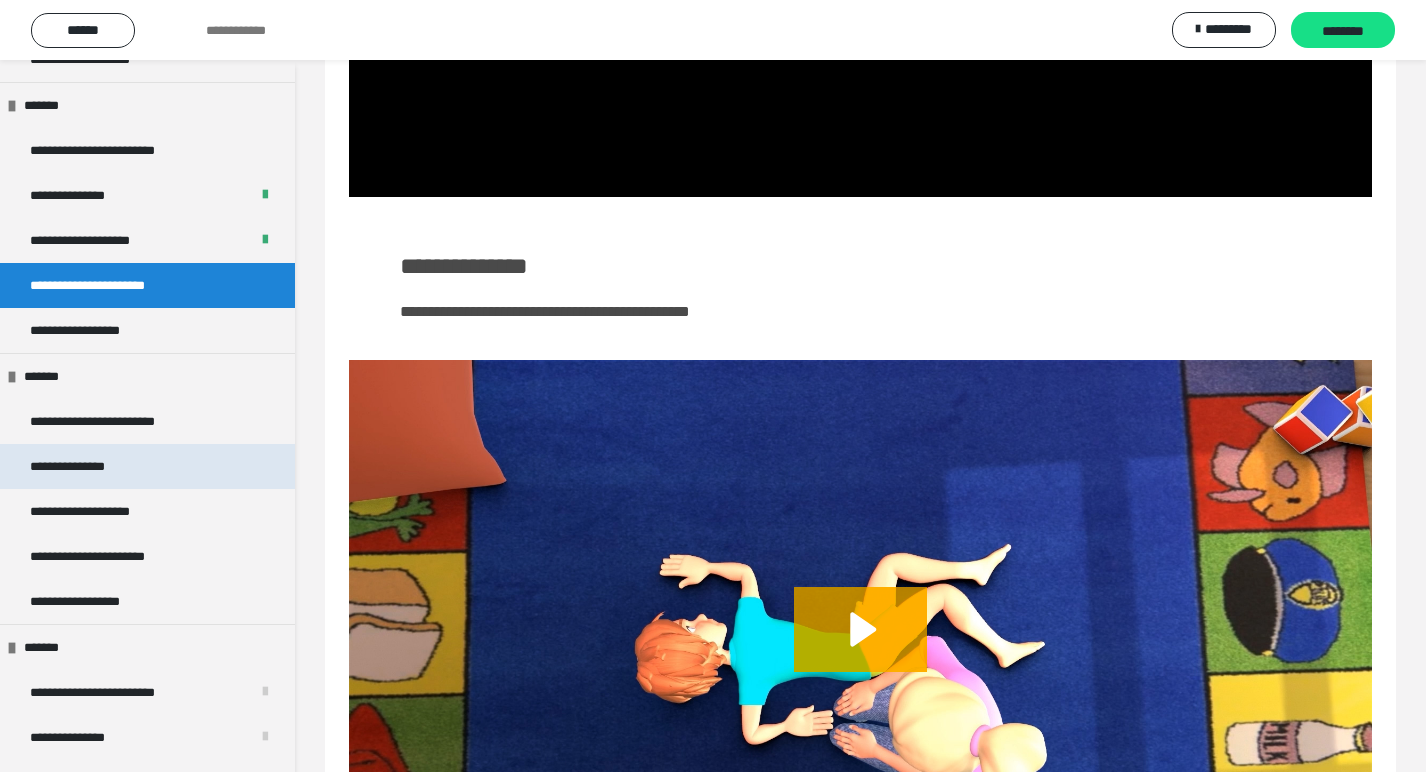 click on "**********" at bounding box center (83, 466) 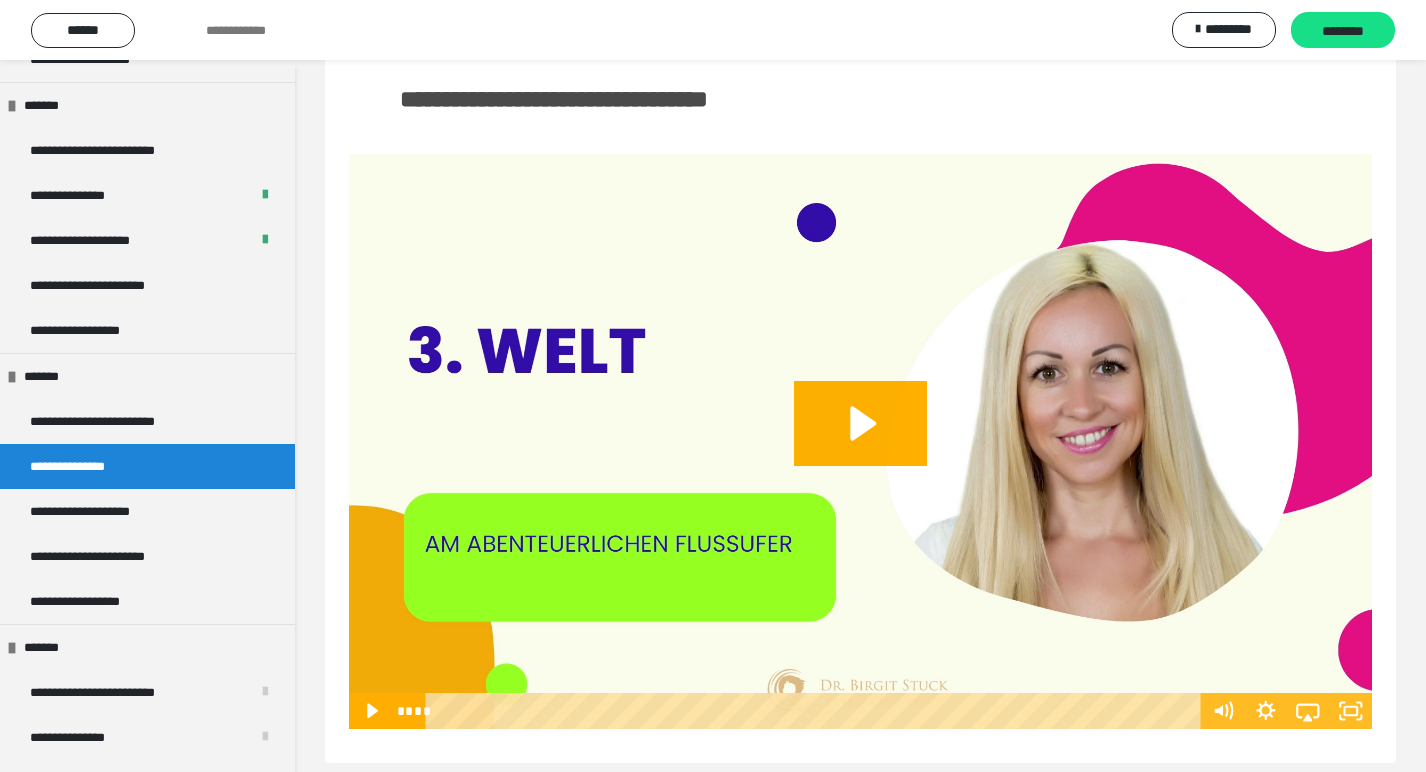 scroll, scrollTop: 101, scrollLeft: 0, axis: vertical 